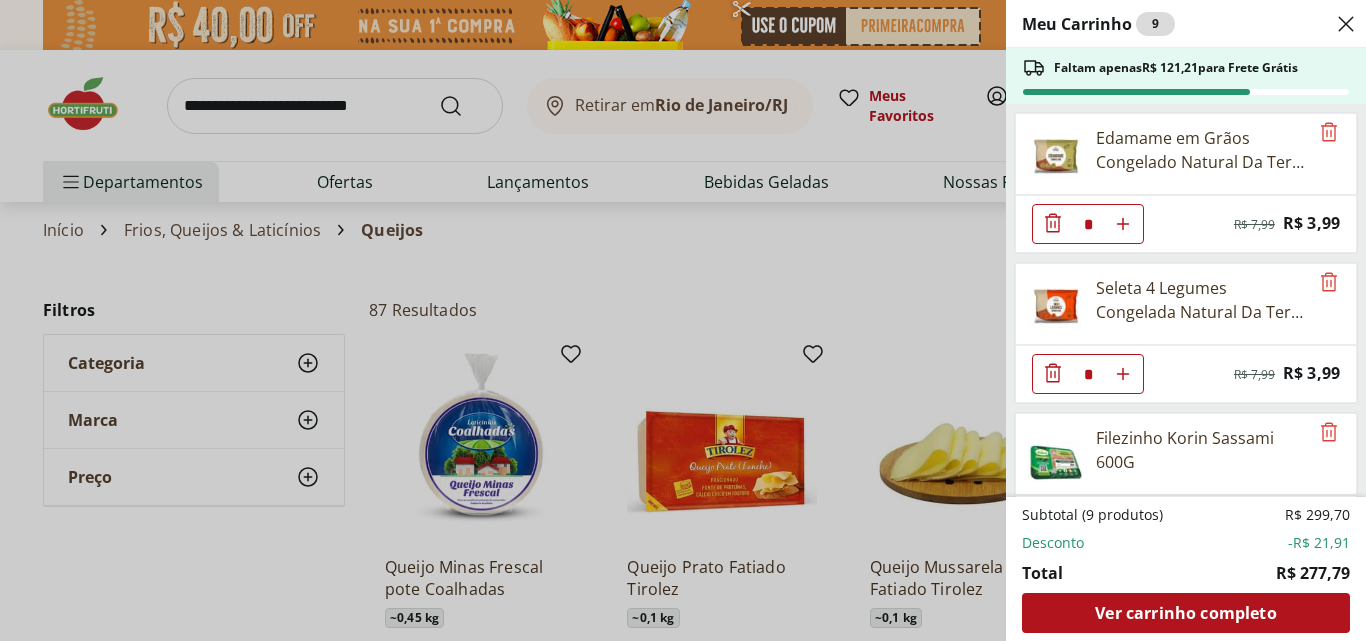 select on "**********" 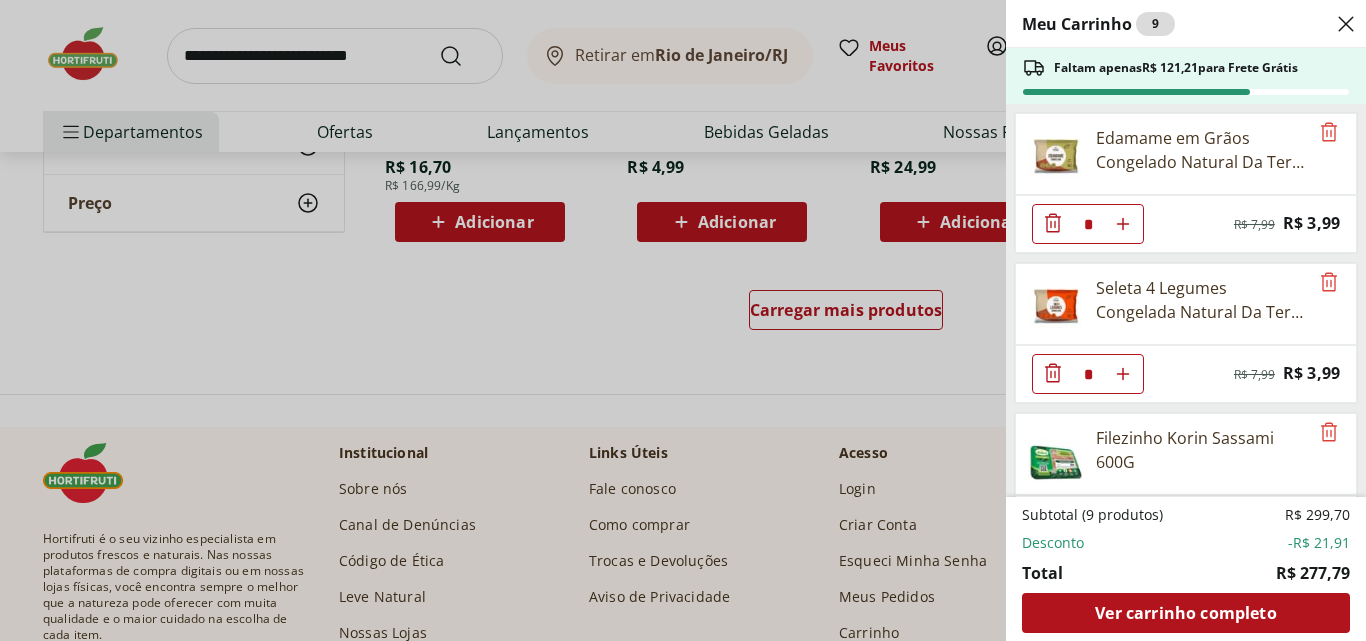 scroll, scrollTop: 7900, scrollLeft: 0, axis: vertical 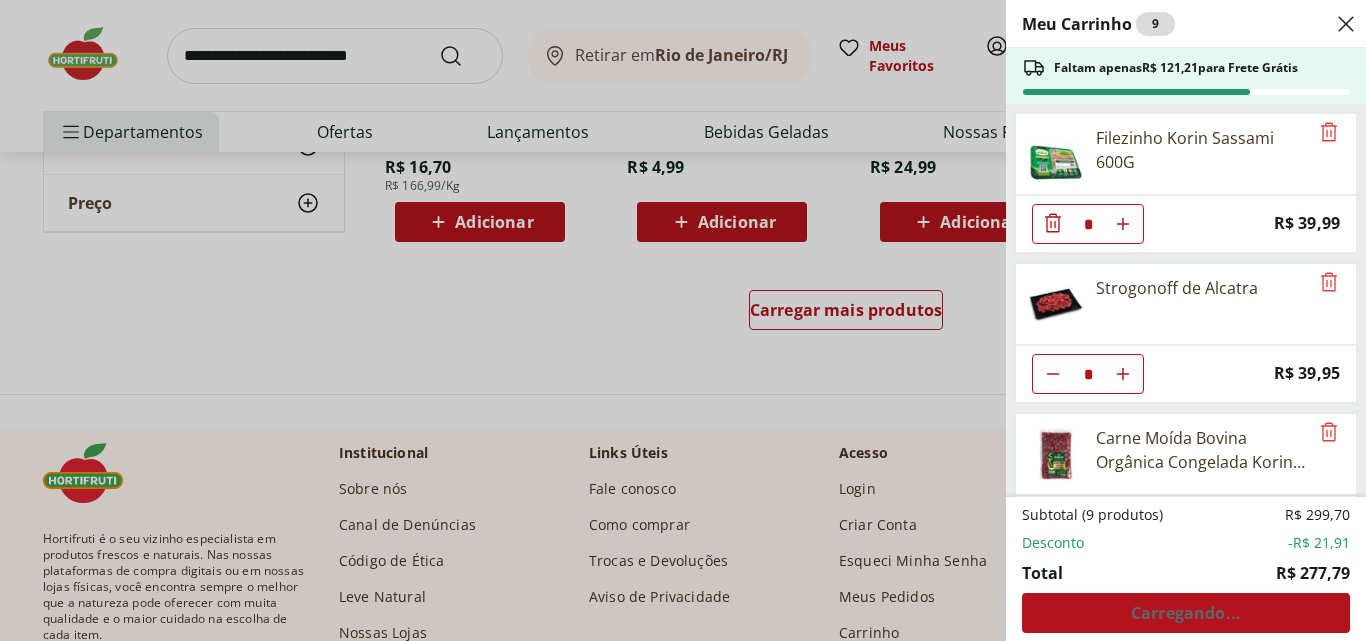 click on "Meu Carrinho 9 Faltam apenas  R$ 121,21  para Frete Grátis Edamame em Grãos Congelado Natural Da Terra 300g * Original price: R$ 7,99 Price: R$ 3,99 Seleta 4 Legumes Congelado Natural Da Terra 300g * Original price: R$ 7,99 Price: R$ 3,99 Filezinho Korin Sassami 600G * Price: R$ 39,99 Strogonoff de Alcatra * Price: R$ 39,95 Carne Moída Bovina Orgânica Congelada Korin 400g * Price: R$ 57,99 Atum em Cubos Fresco Frescatto 400g * Original price: R$ 56,90 Price: R$ 42,99 Queijo Mussarela De Búfala Fatiada Bom Destino * Price: R$ 8,99 Subtotal (9 produtos) R$ 299,70 Desconto -R$ 21,91 Total R$ 277,79 Carregando..." at bounding box center (683, 320) 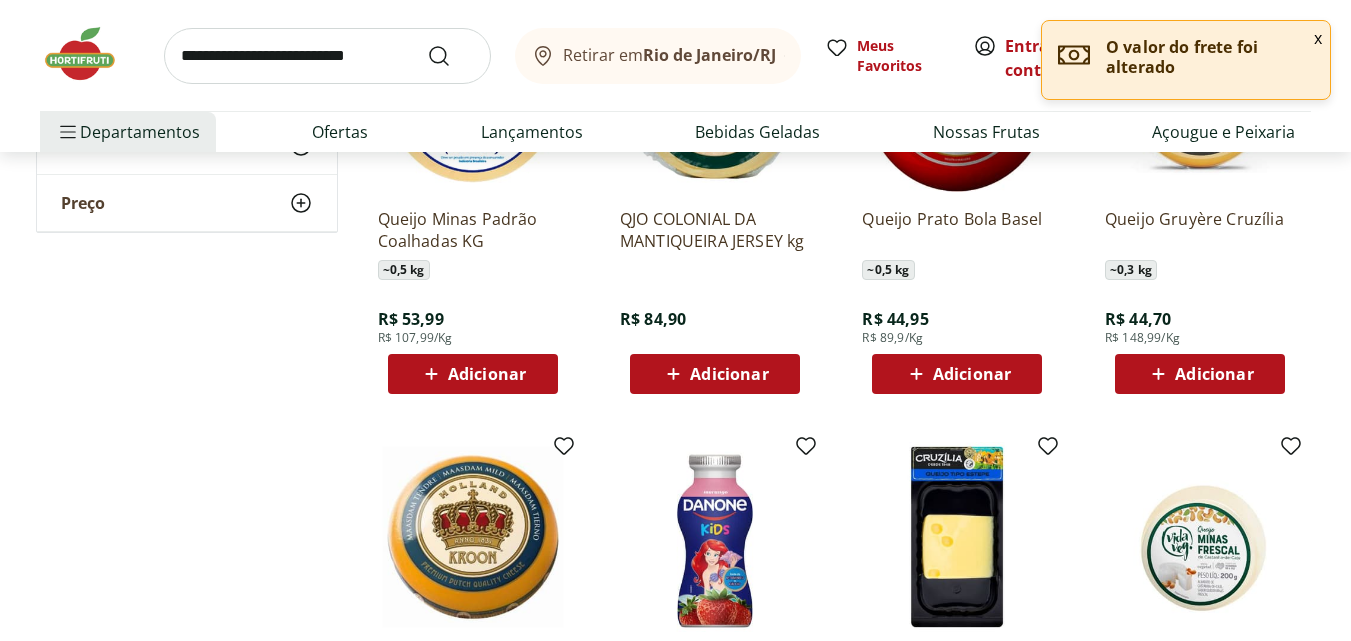 scroll, scrollTop: 7100, scrollLeft: 0, axis: vertical 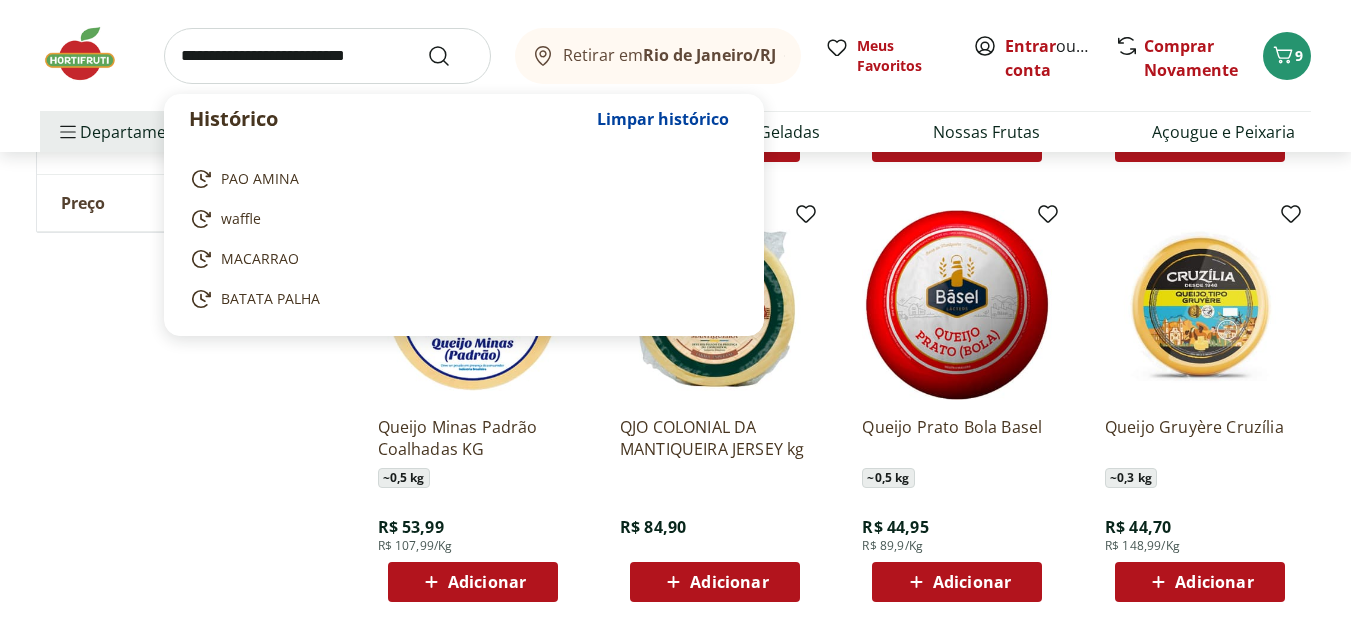 click at bounding box center [327, 56] 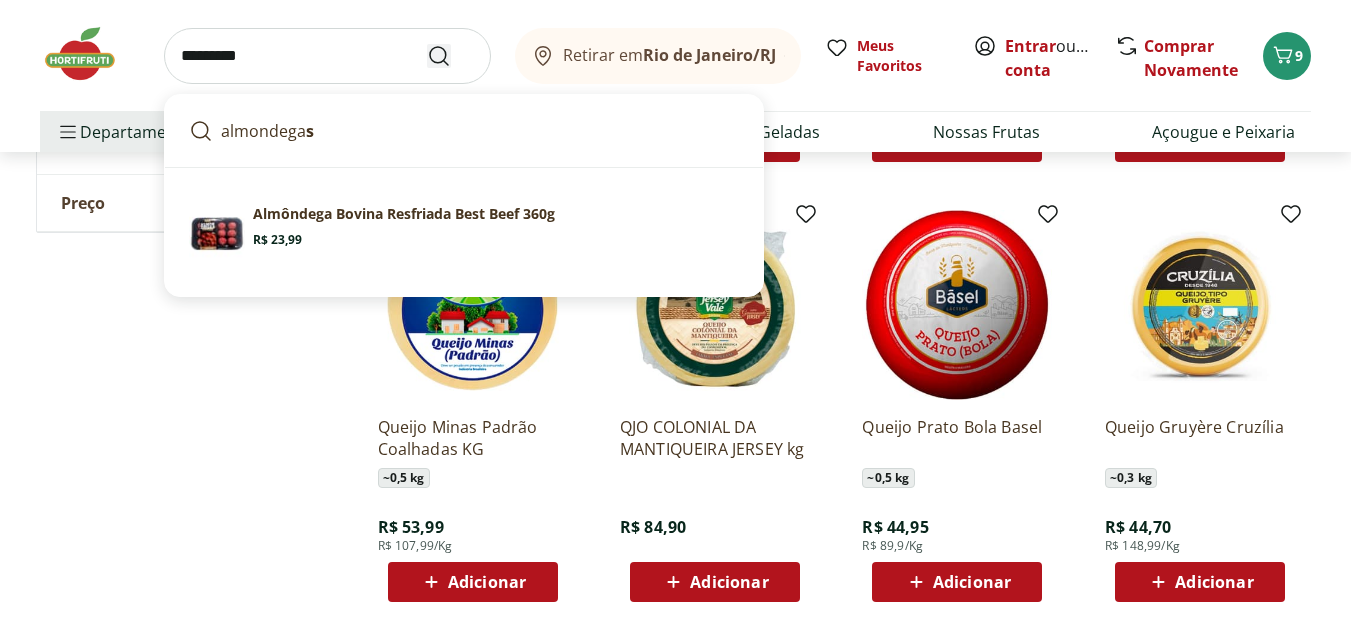 type on "*********" 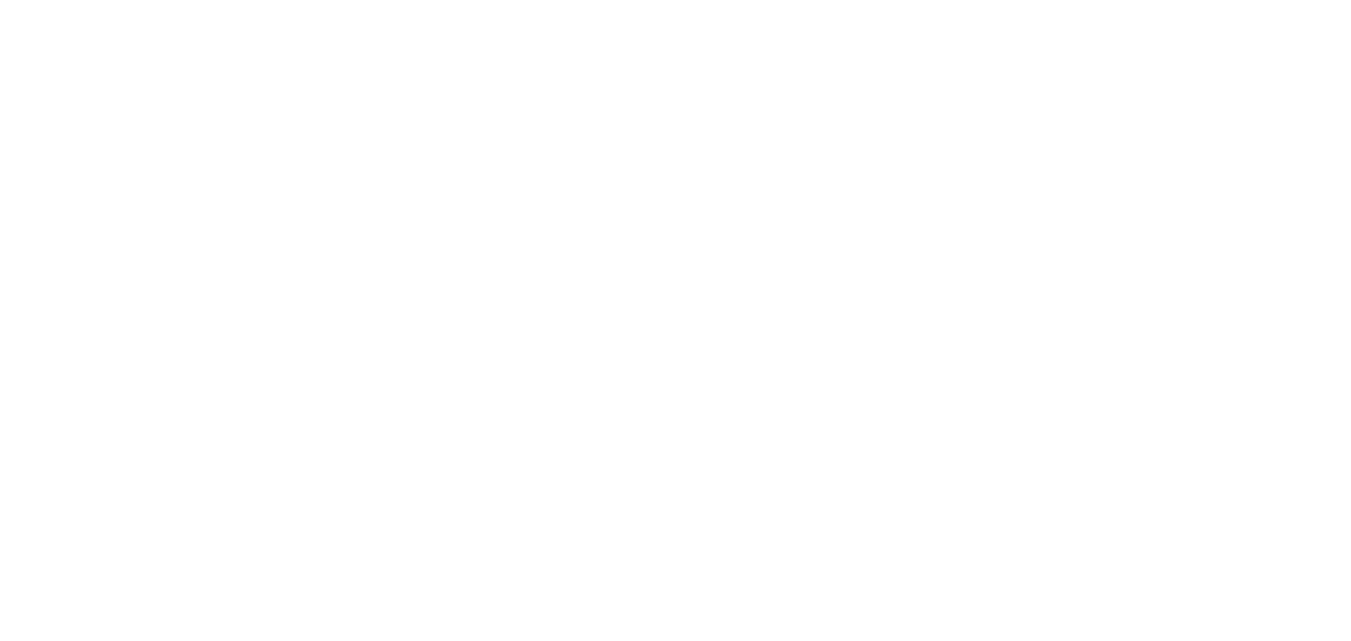 scroll, scrollTop: 0, scrollLeft: 0, axis: both 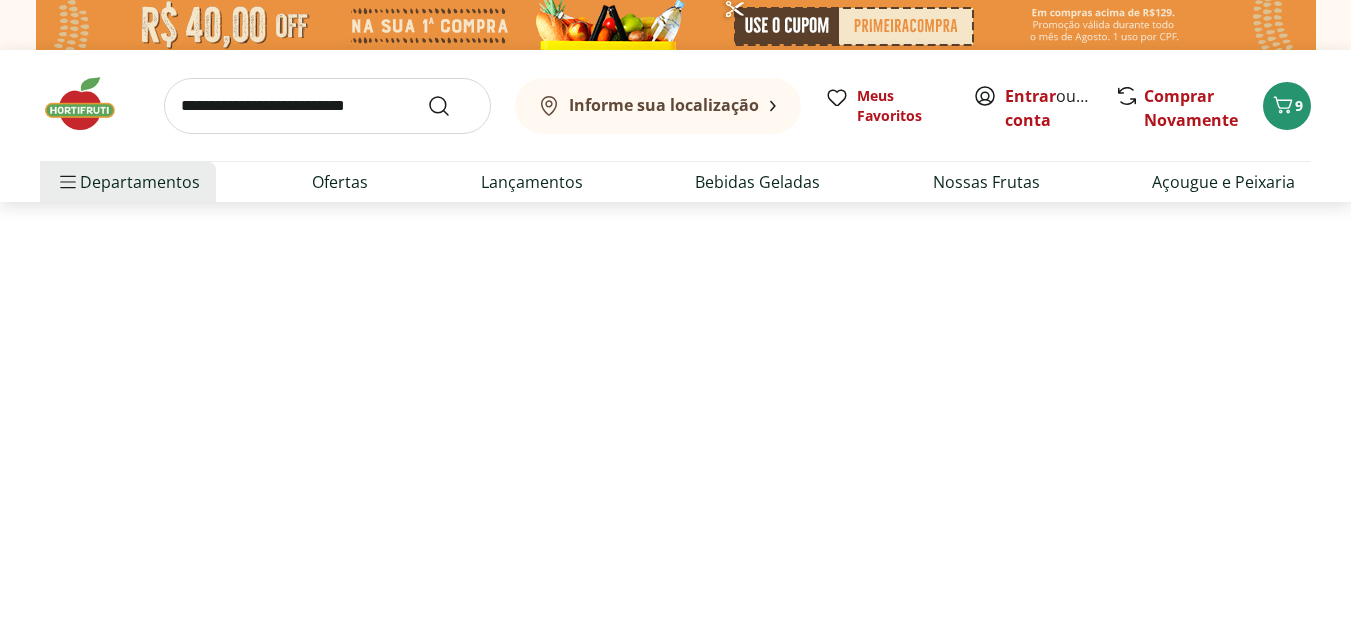 select on "**********" 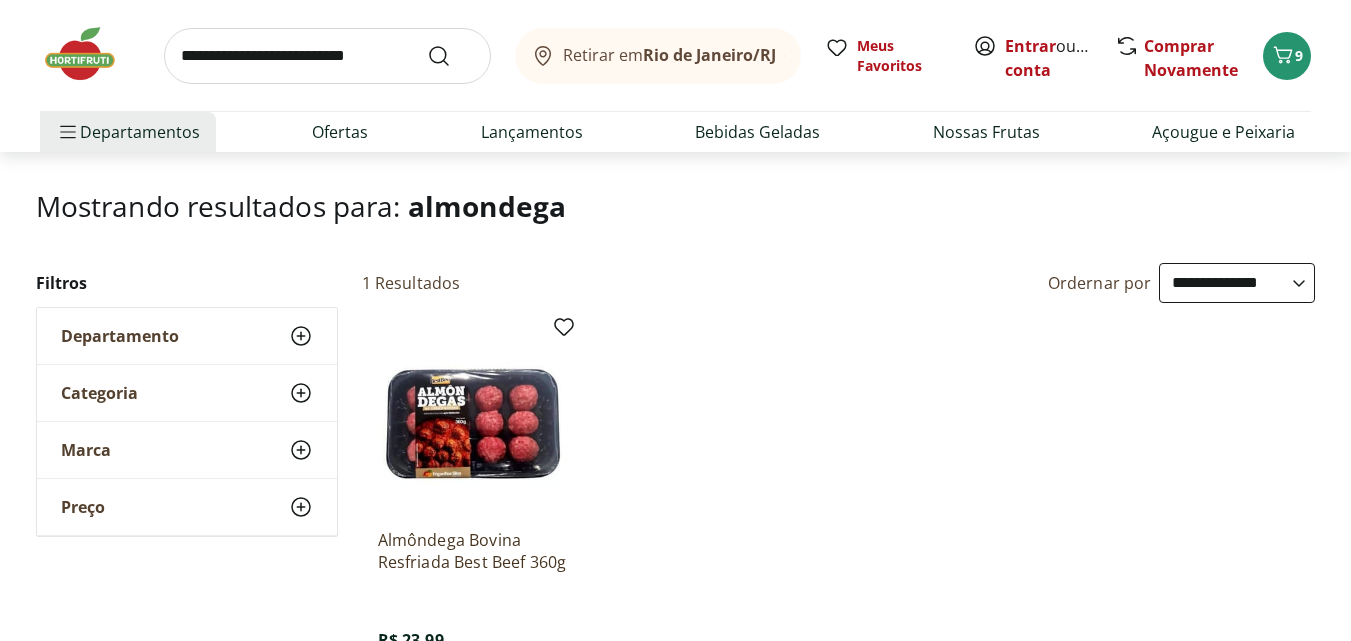 scroll, scrollTop: 200, scrollLeft: 0, axis: vertical 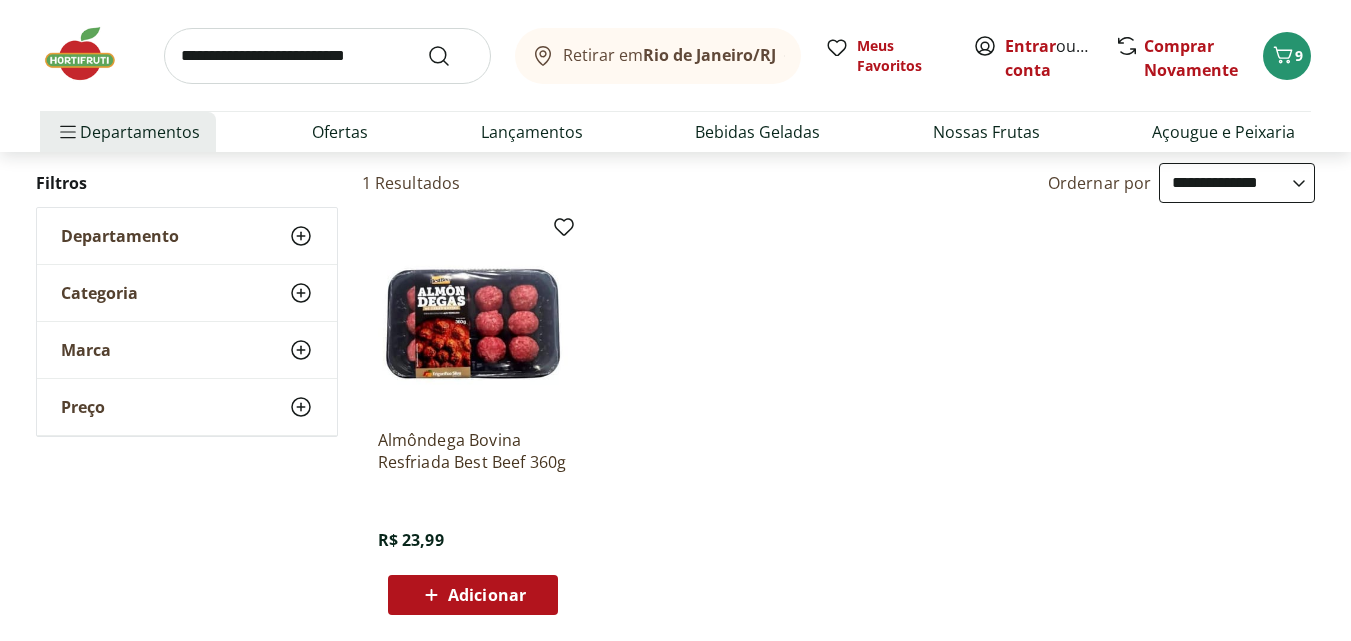 click on "Adicionar" at bounding box center (487, 595) 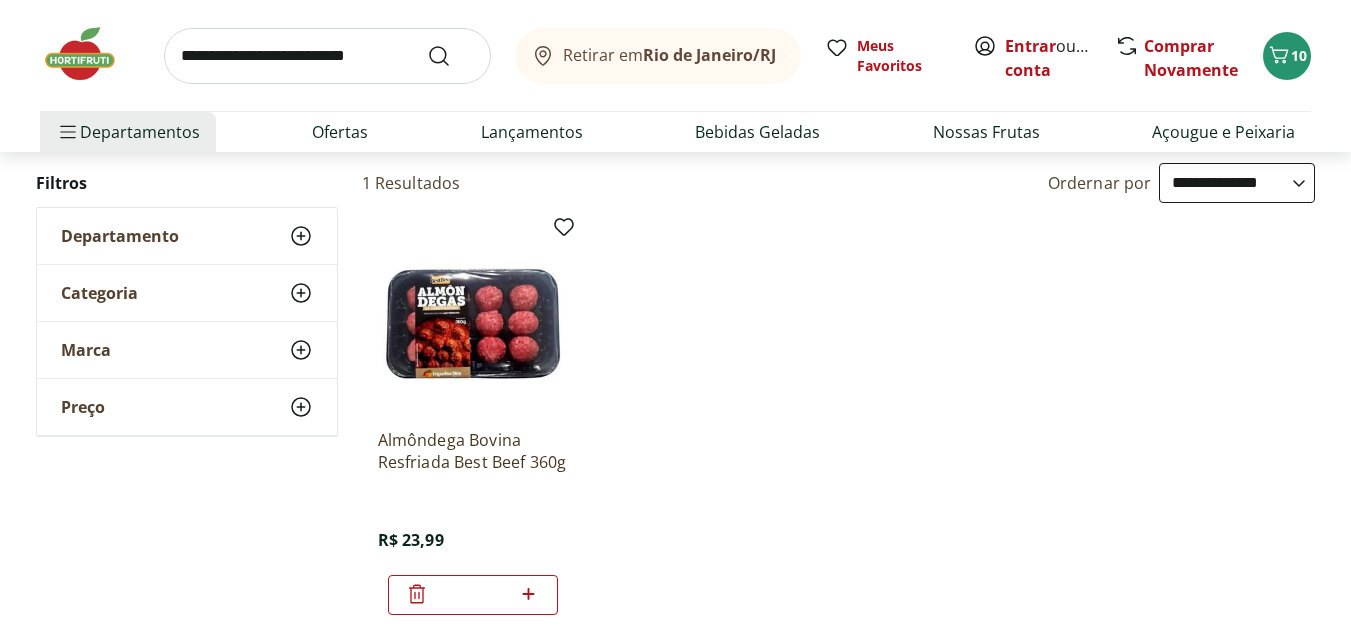 click at bounding box center (327, 56) 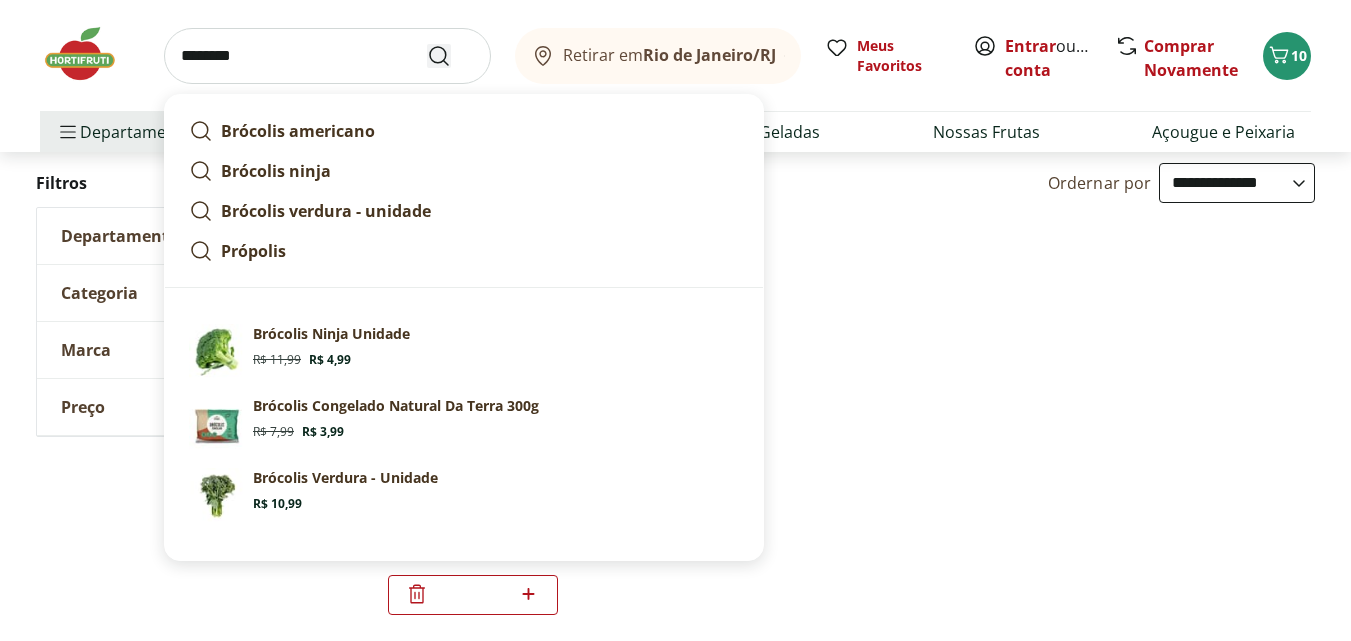 type on "********" 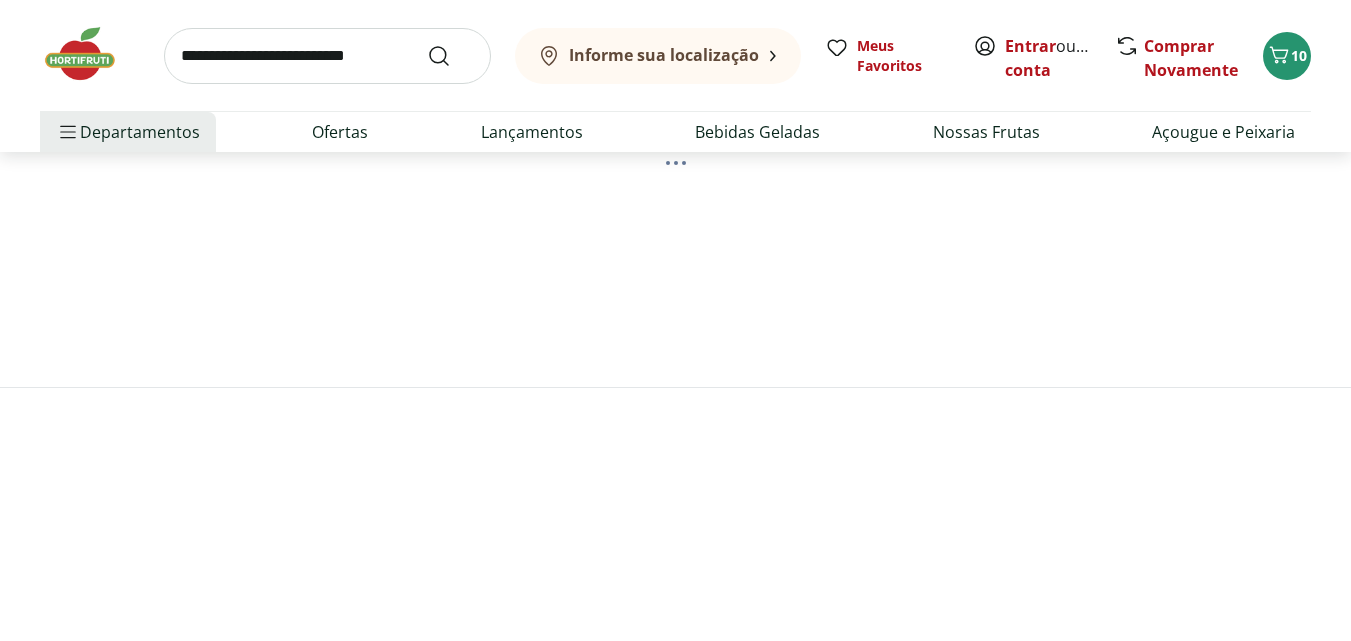 scroll, scrollTop: 0, scrollLeft: 0, axis: both 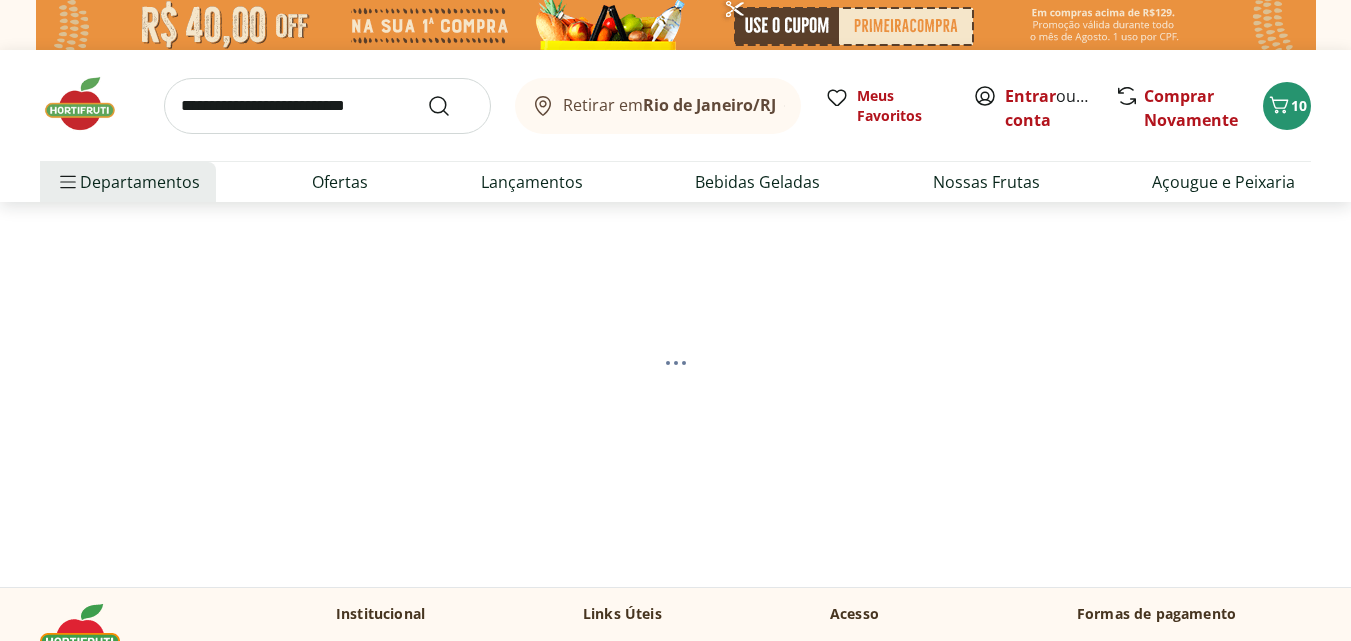 select on "**********" 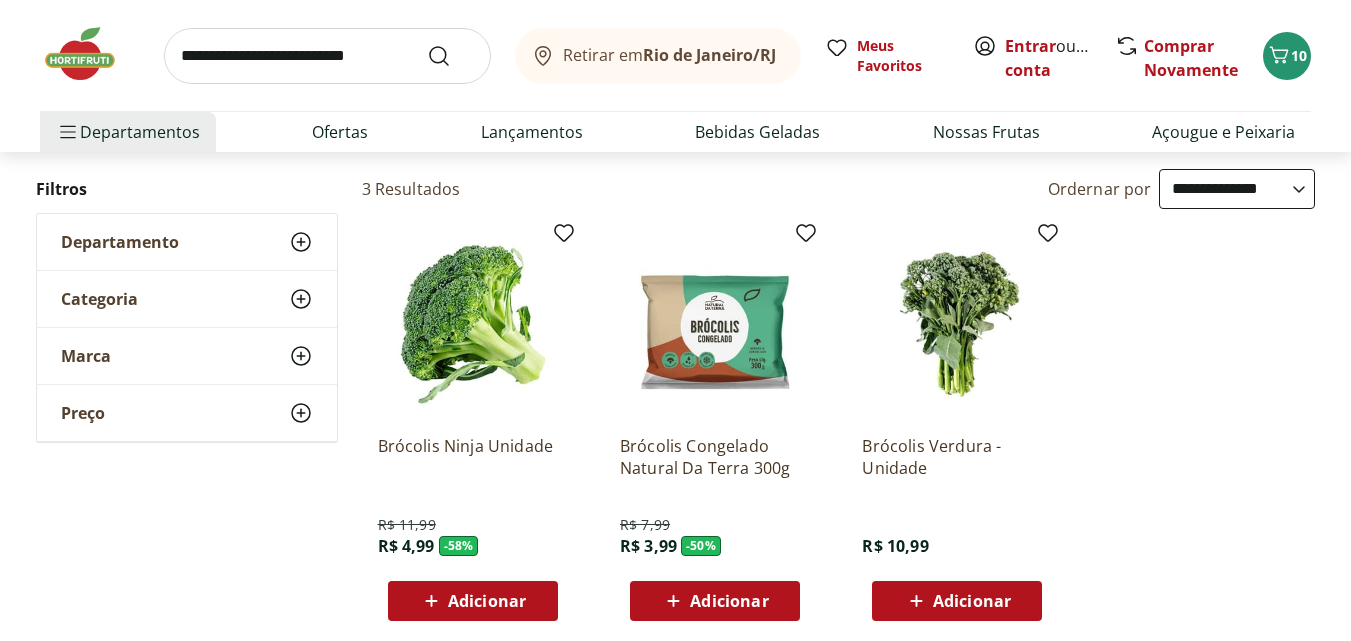 scroll, scrollTop: 200, scrollLeft: 0, axis: vertical 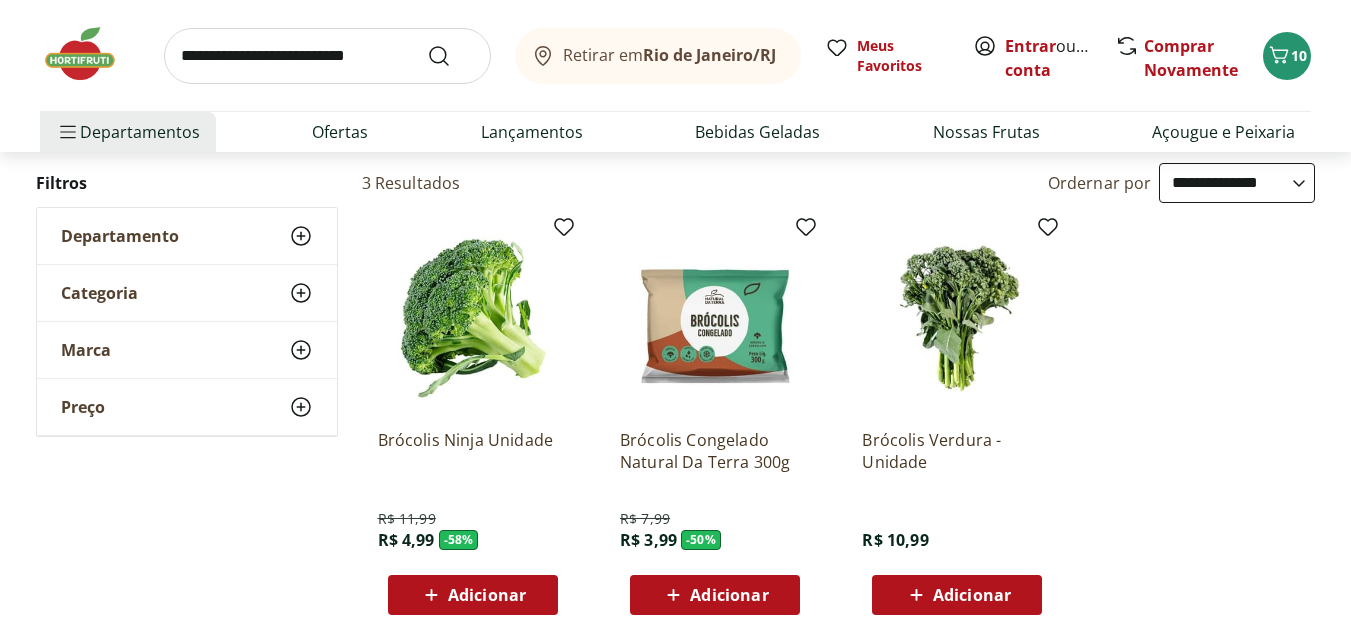 click on "Adicionar" at bounding box center [729, 595] 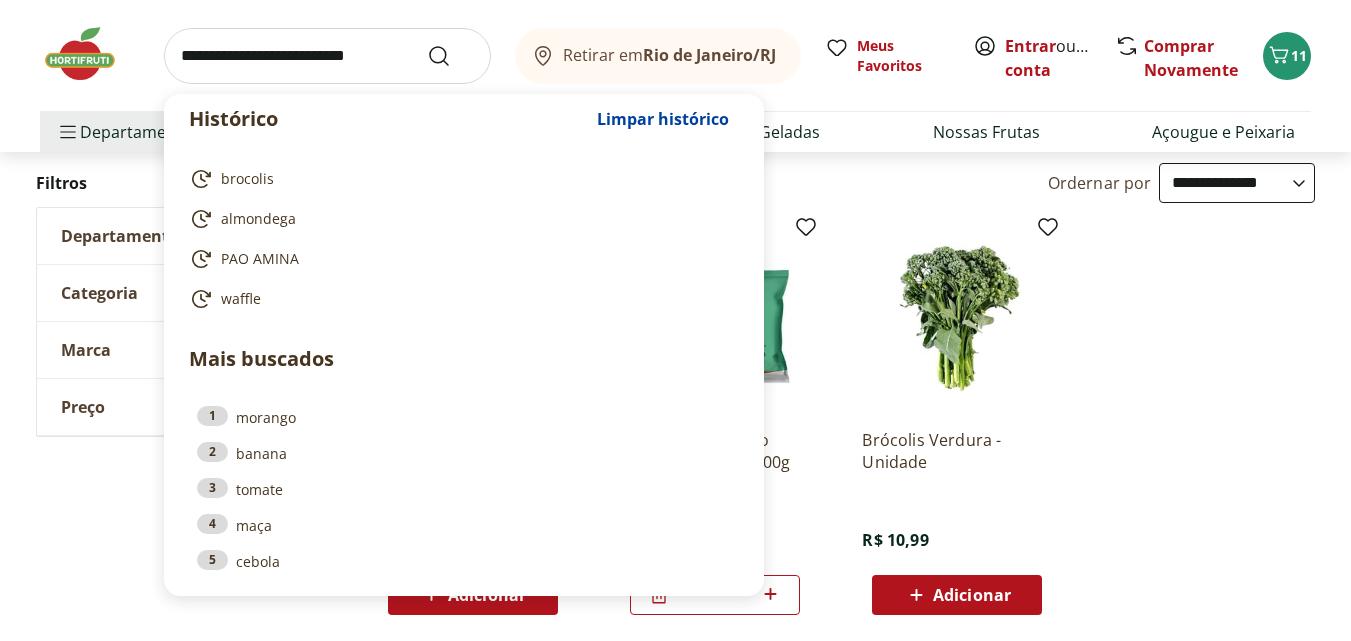 click at bounding box center [327, 56] 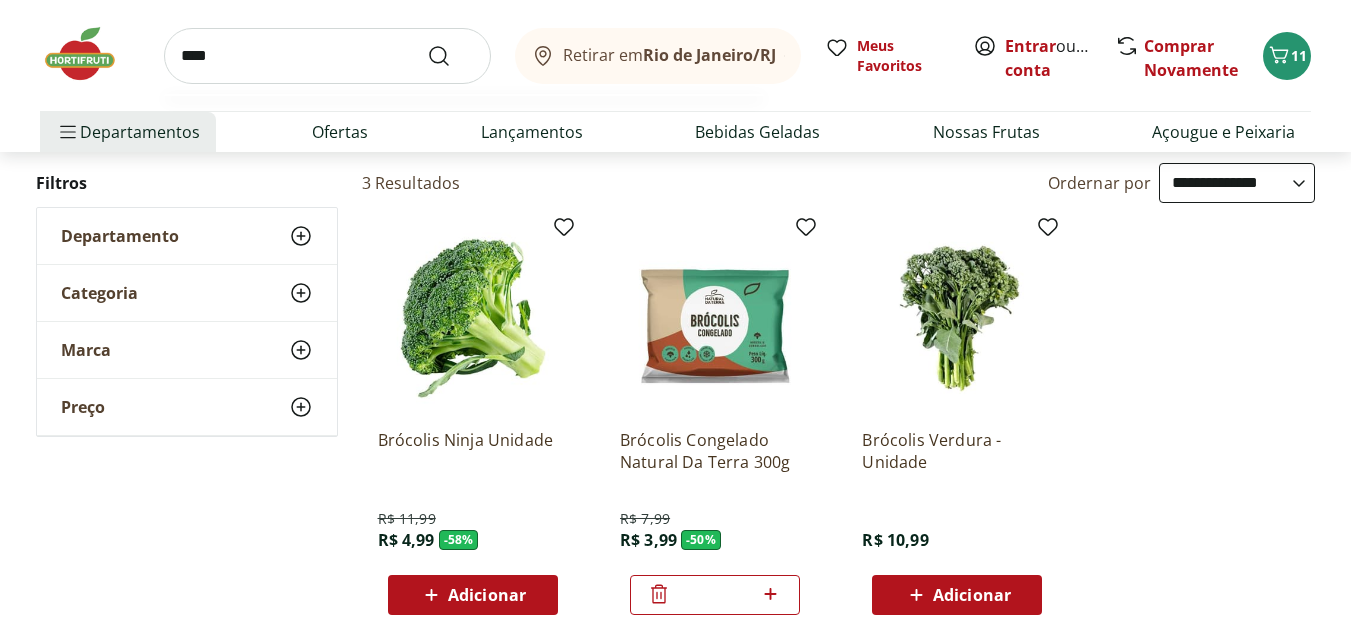 drag, startPoint x: 210, startPoint y: 59, endPoint x: 198, endPoint y: 64, distance: 13 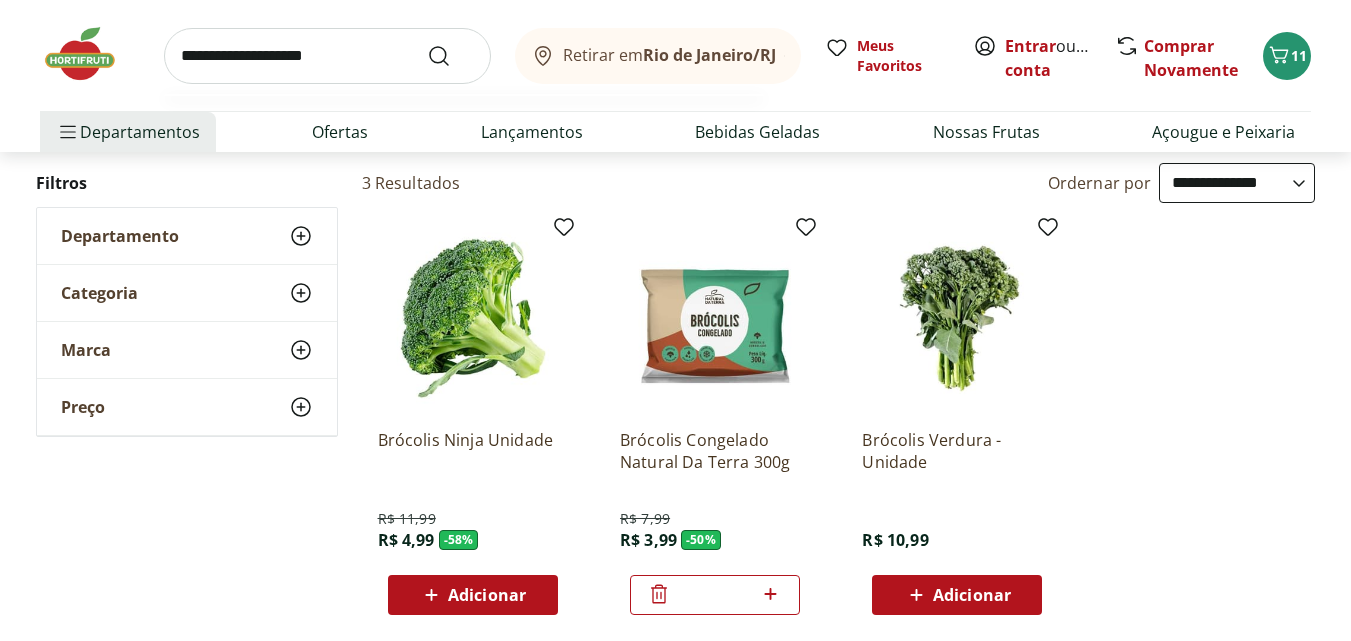 type on "**********" 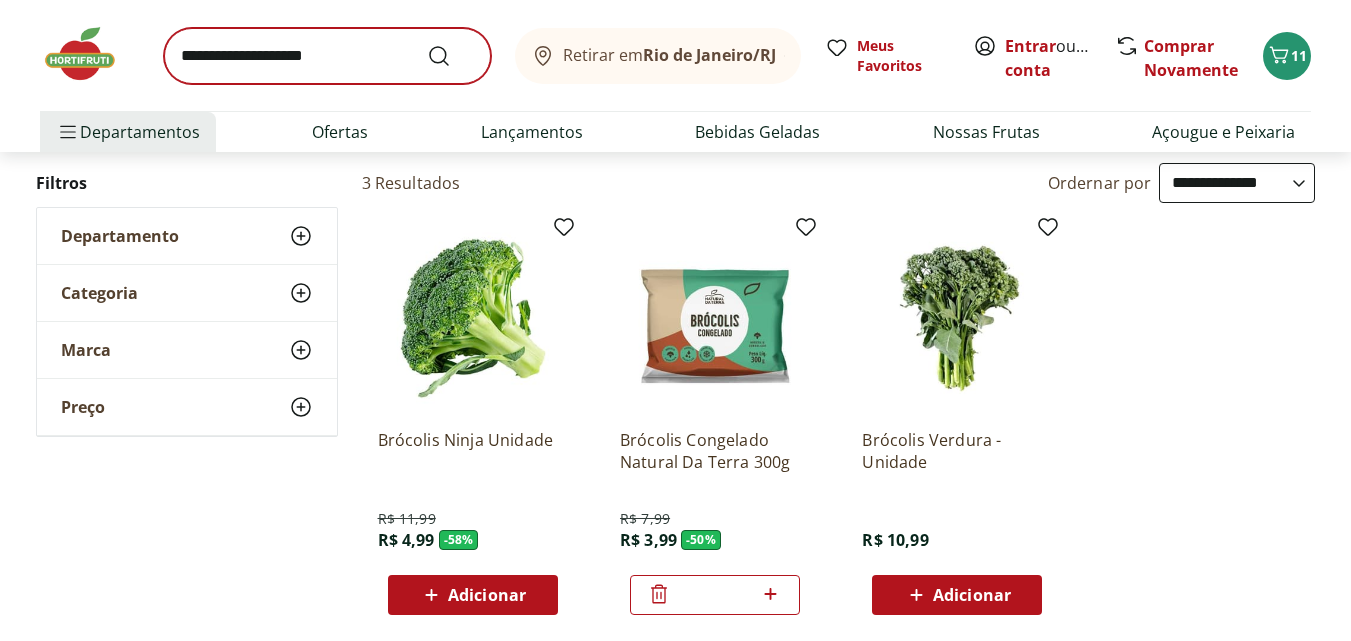 scroll, scrollTop: 0, scrollLeft: 0, axis: both 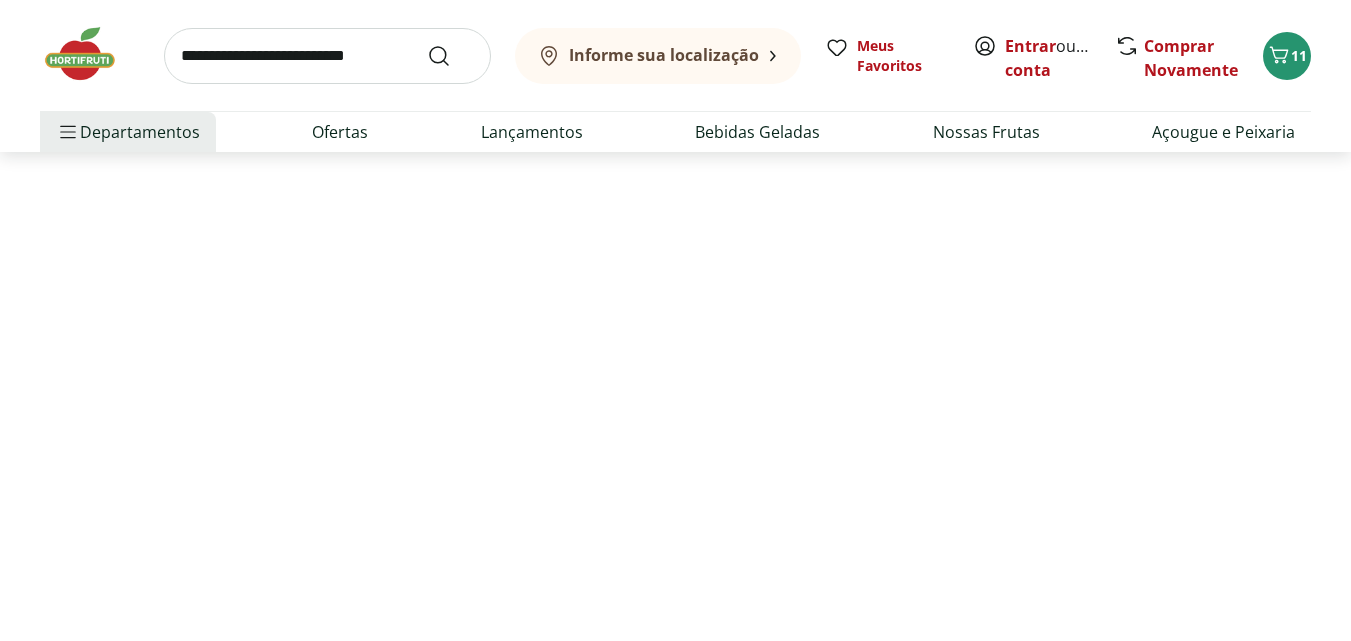 select on "**********" 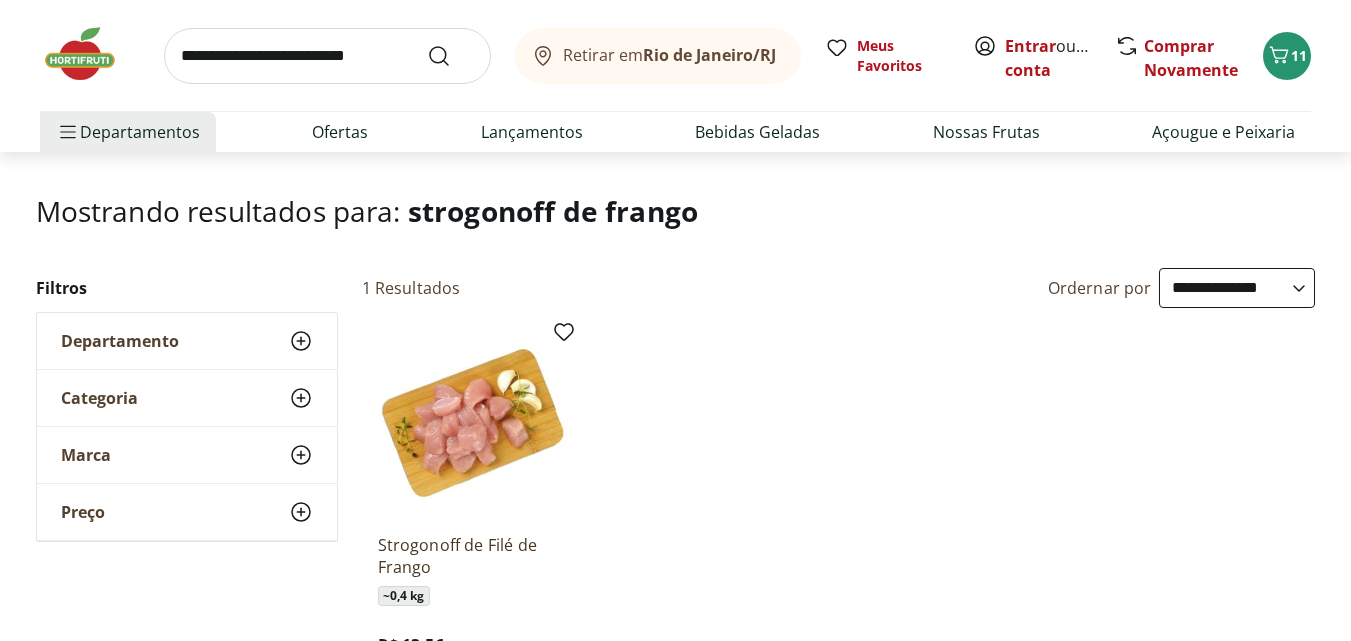 scroll, scrollTop: 200, scrollLeft: 0, axis: vertical 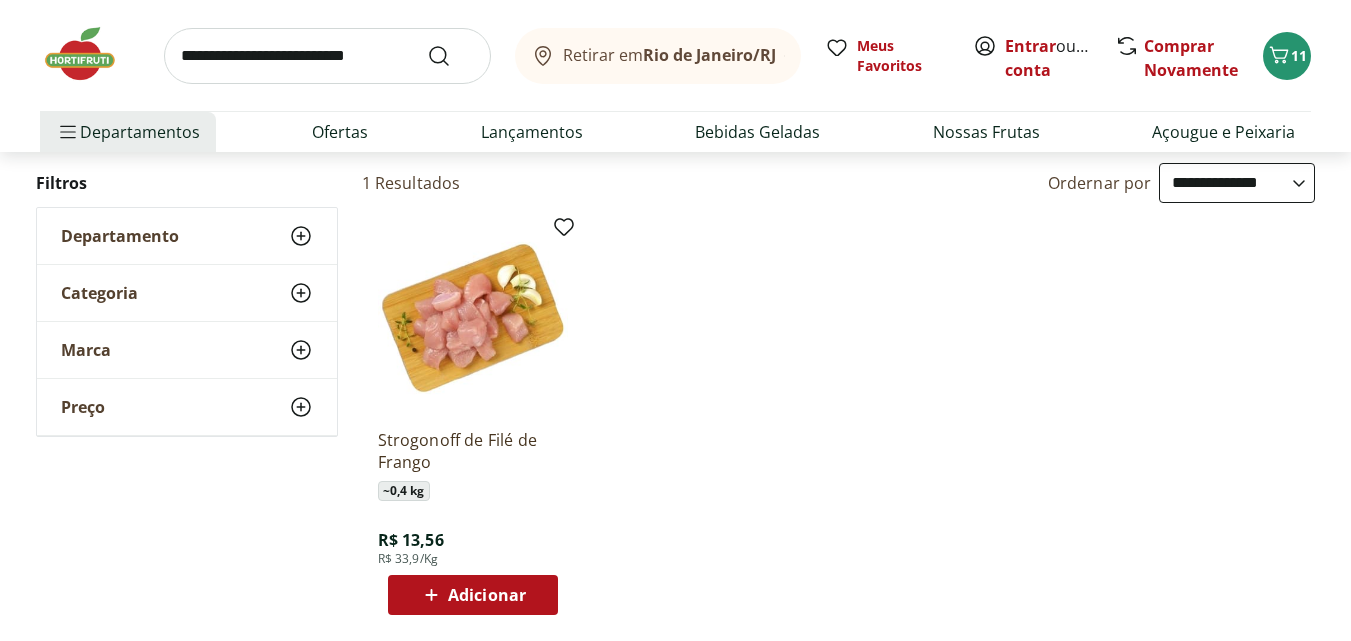 click at bounding box center (327, 56) 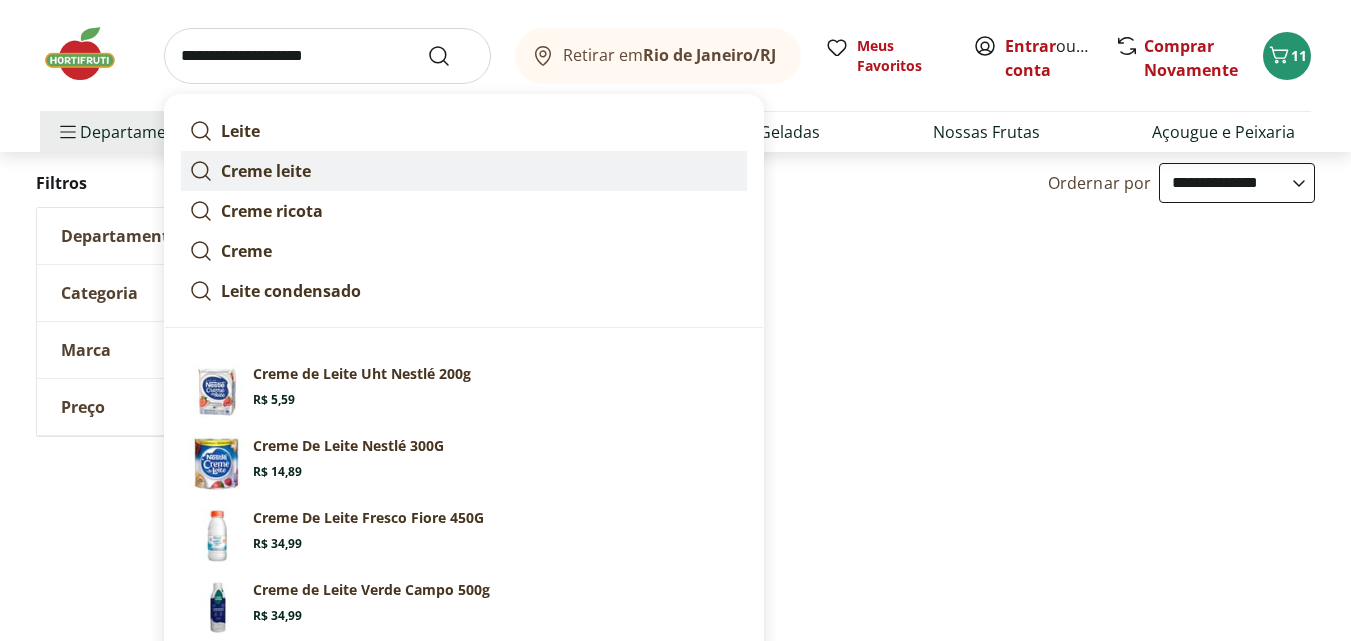 click on "Creme leite" at bounding box center [266, 171] 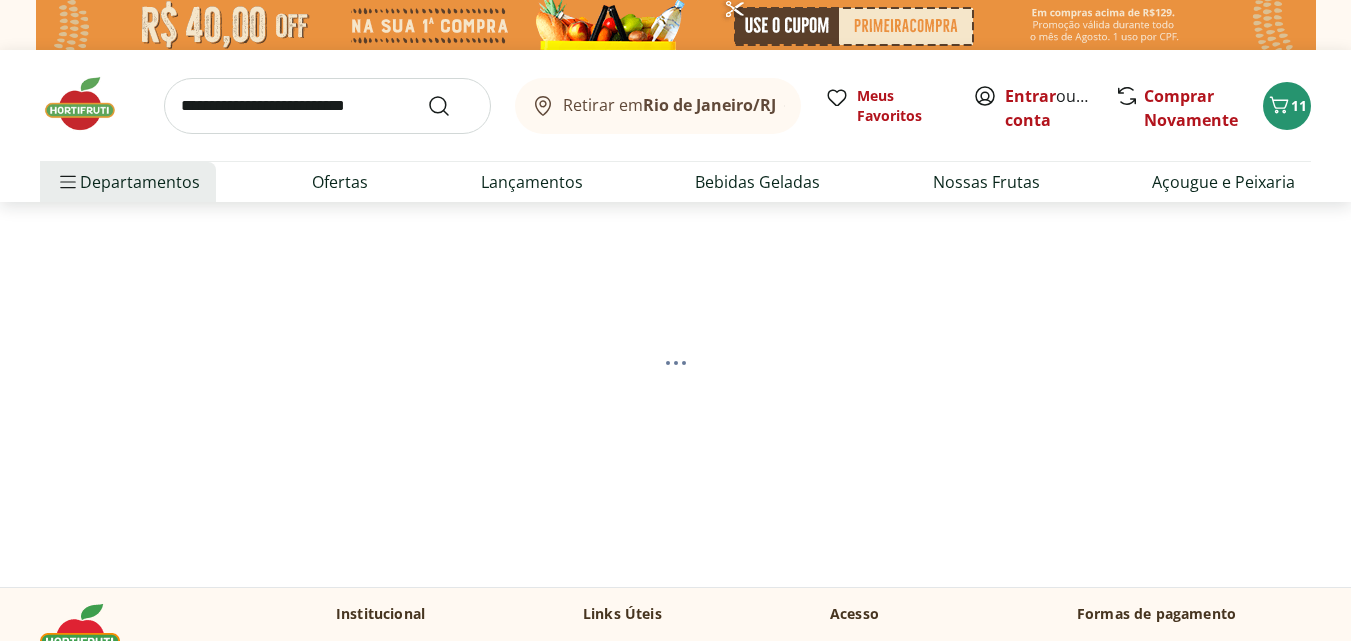 scroll, scrollTop: 0, scrollLeft: 0, axis: both 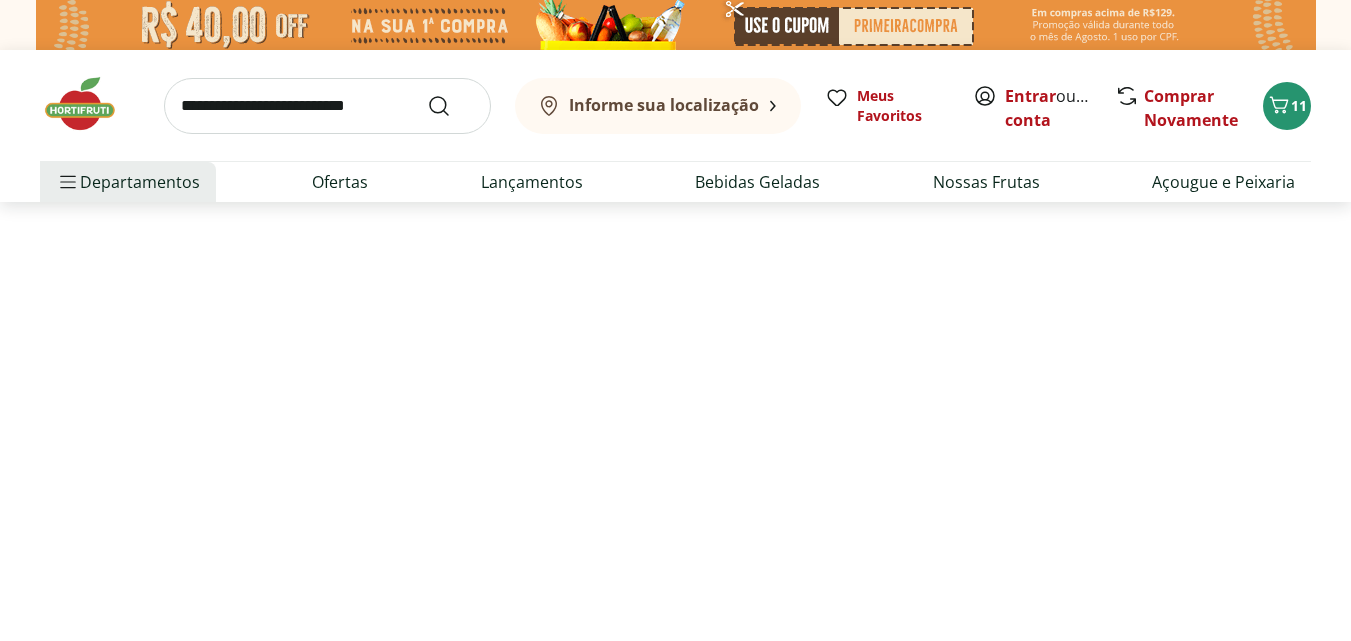 select on "**********" 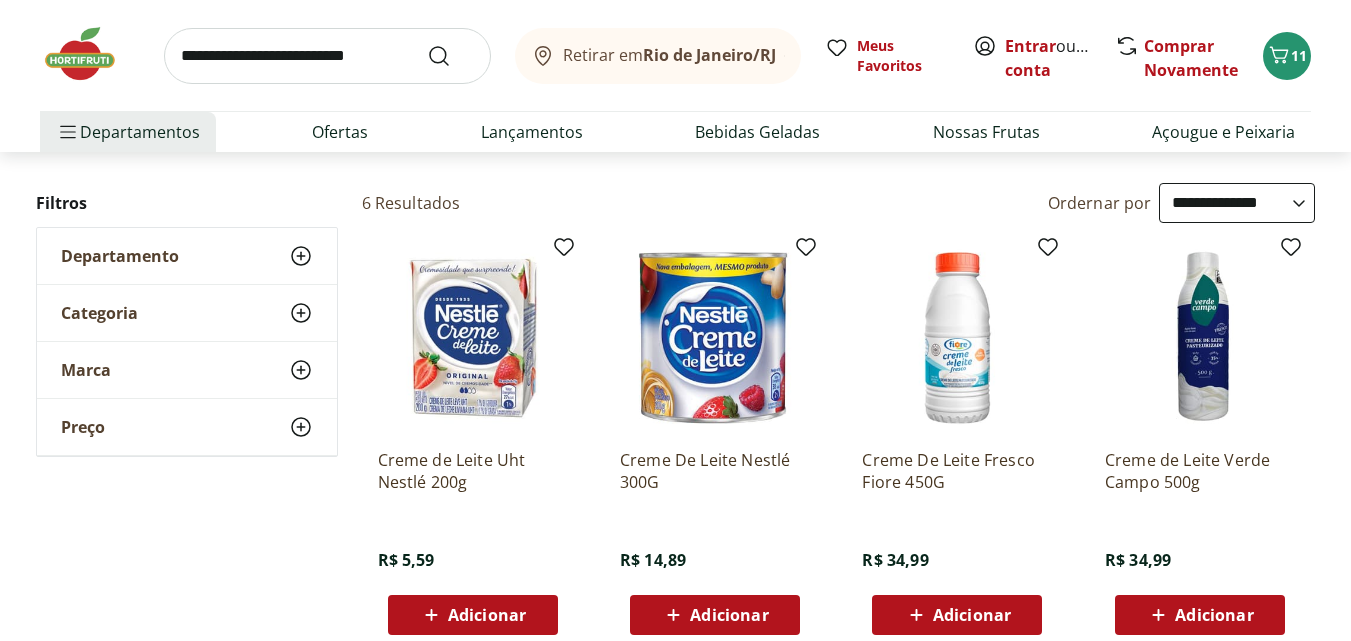 scroll, scrollTop: 0, scrollLeft: 0, axis: both 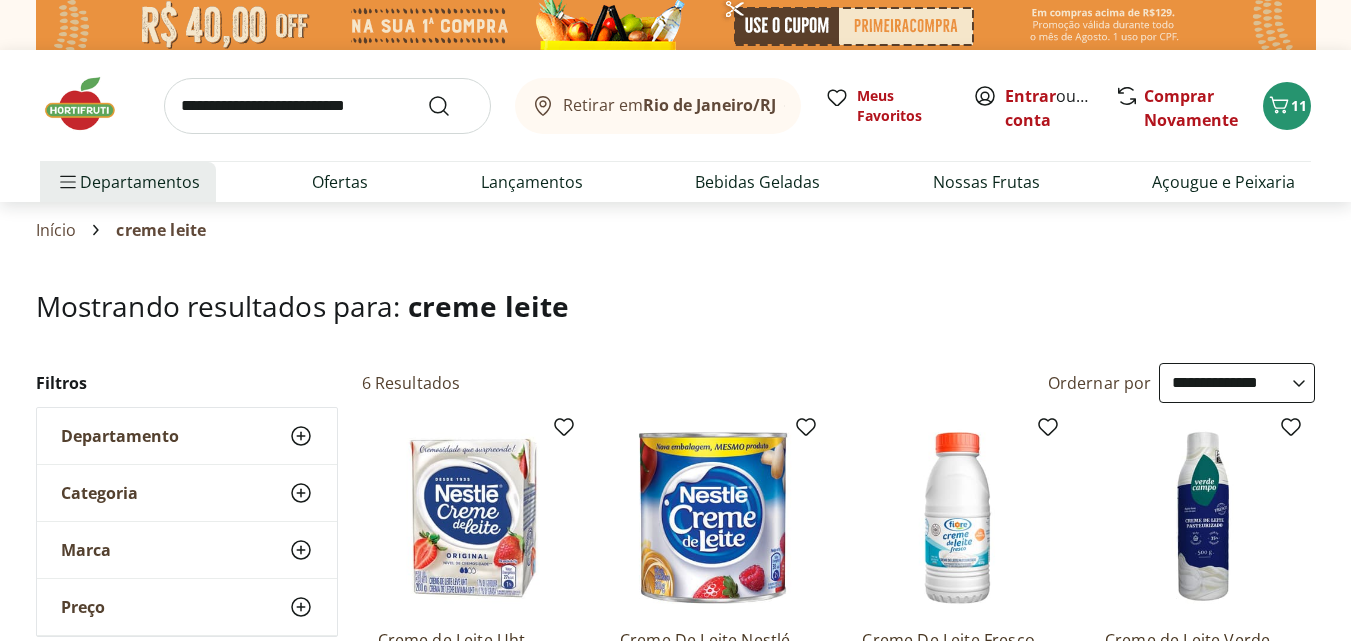 click at bounding box center (327, 106) 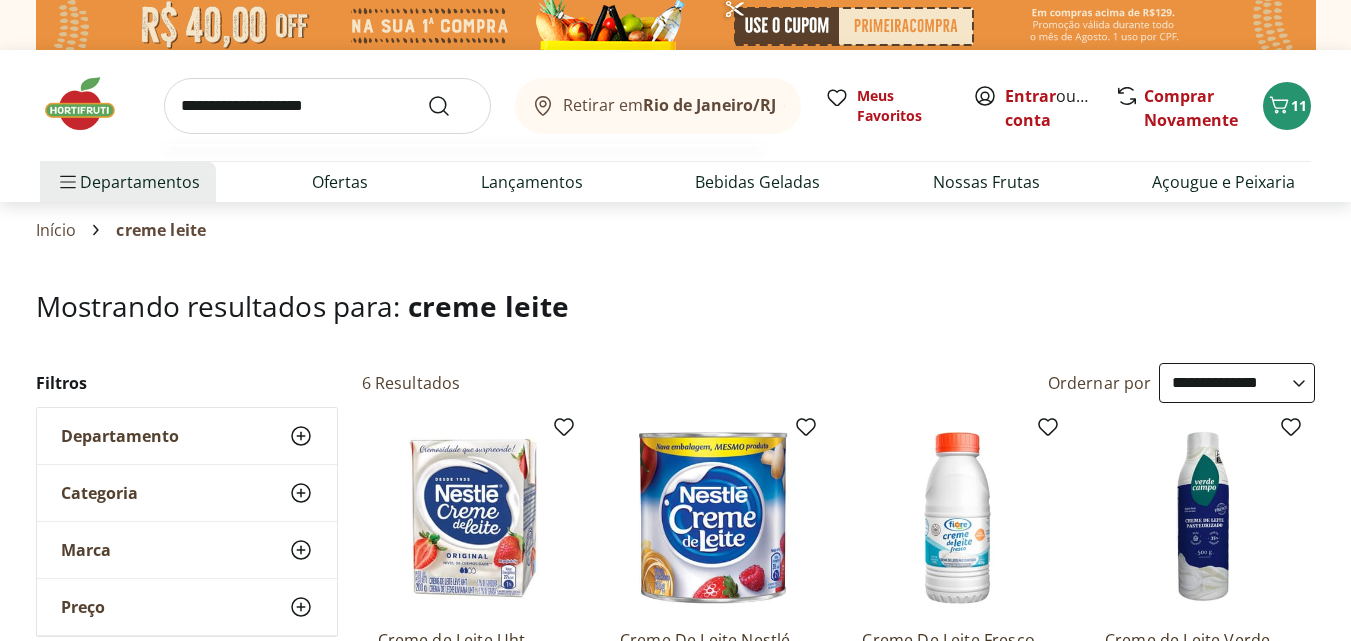 type on "**********" 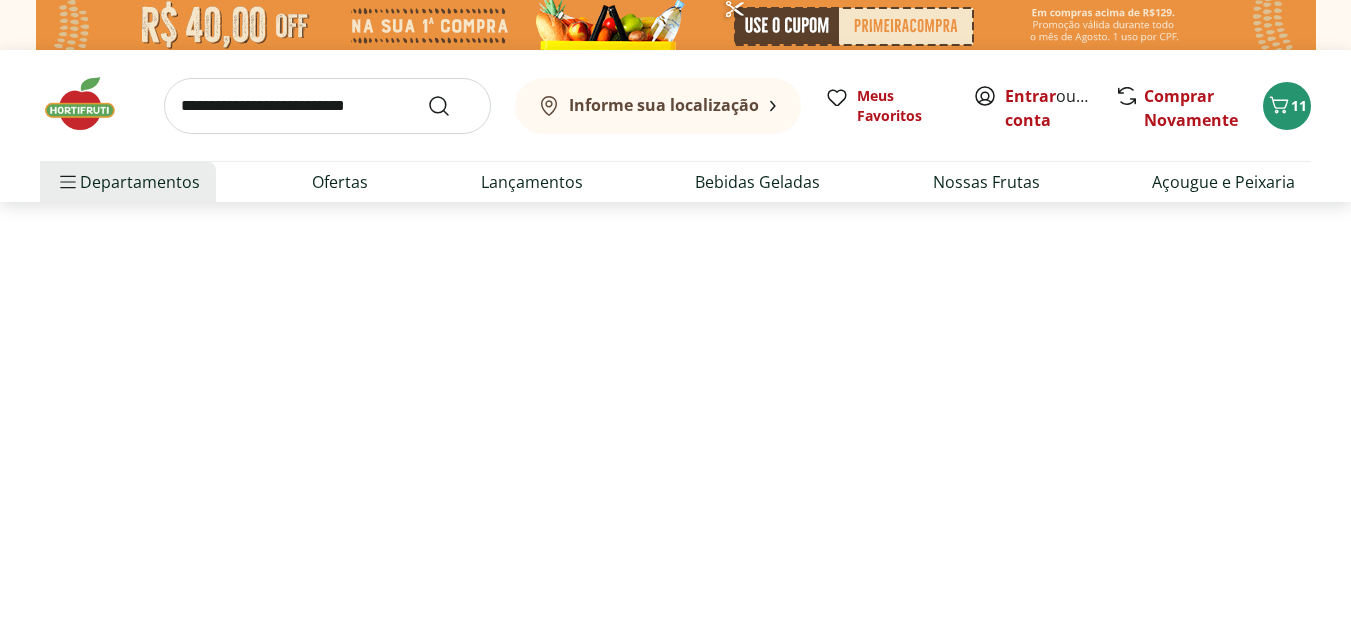 select on "**********" 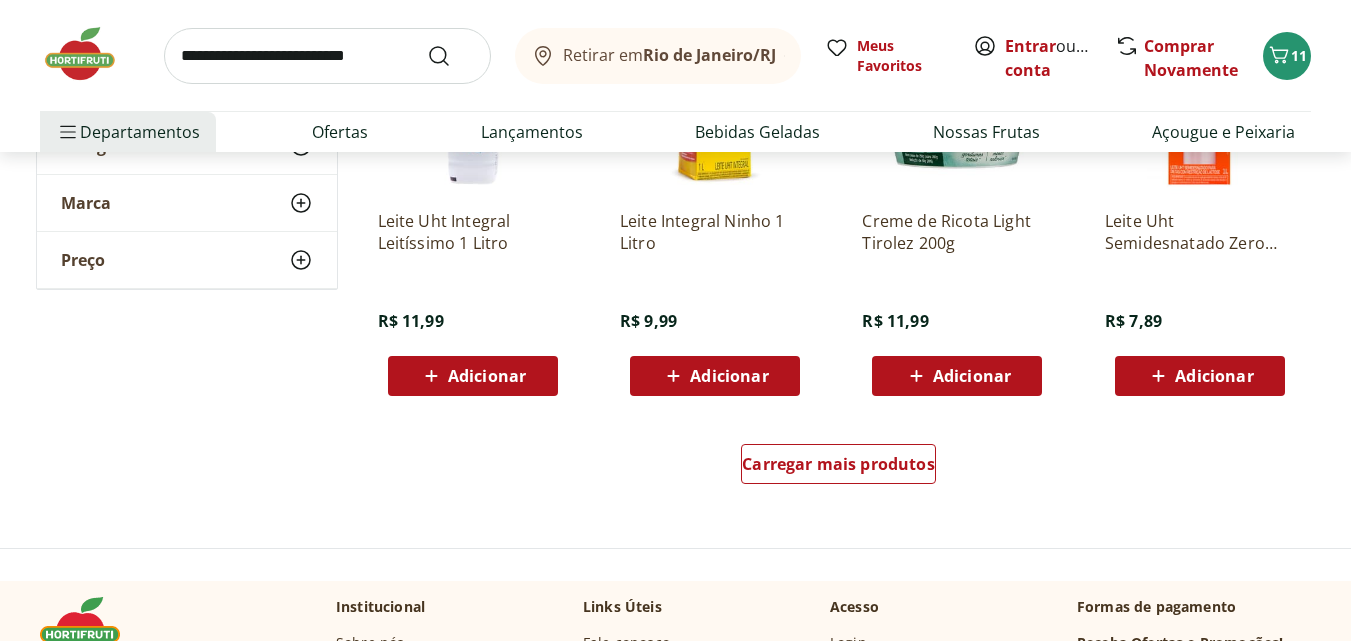scroll, scrollTop: 1300, scrollLeft: 0, axis: vertical 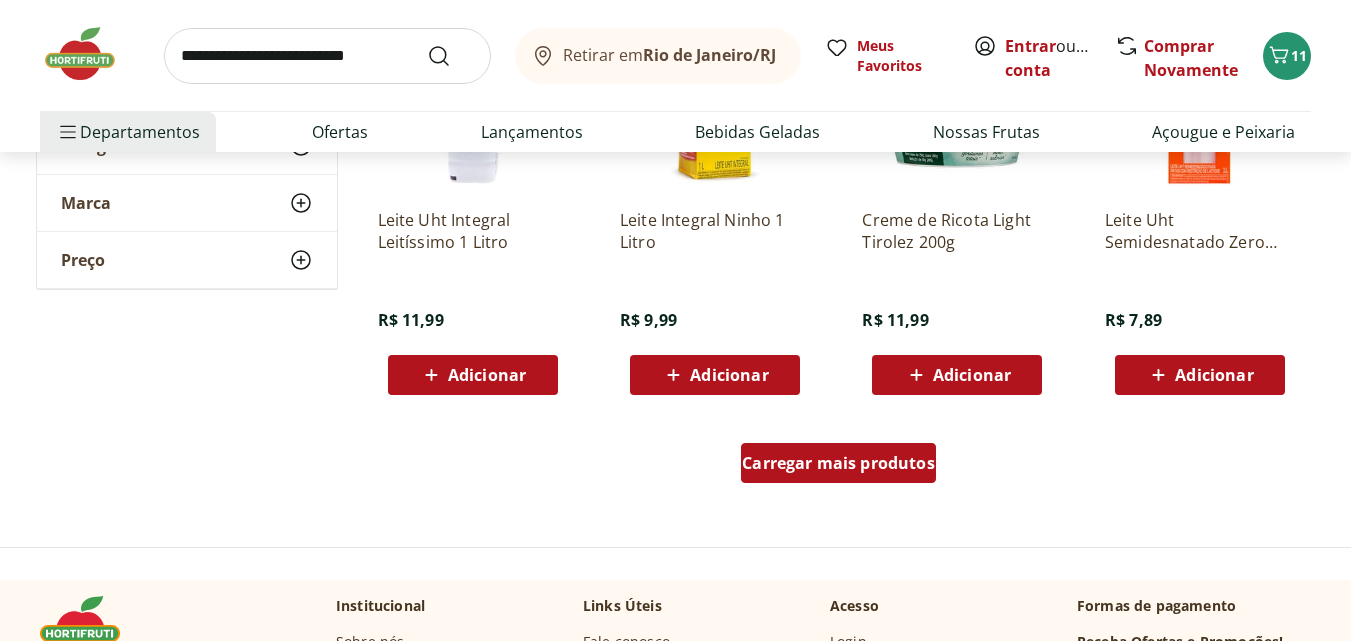 click on "Carregar mais produtos" at bounding box center [838, 463] 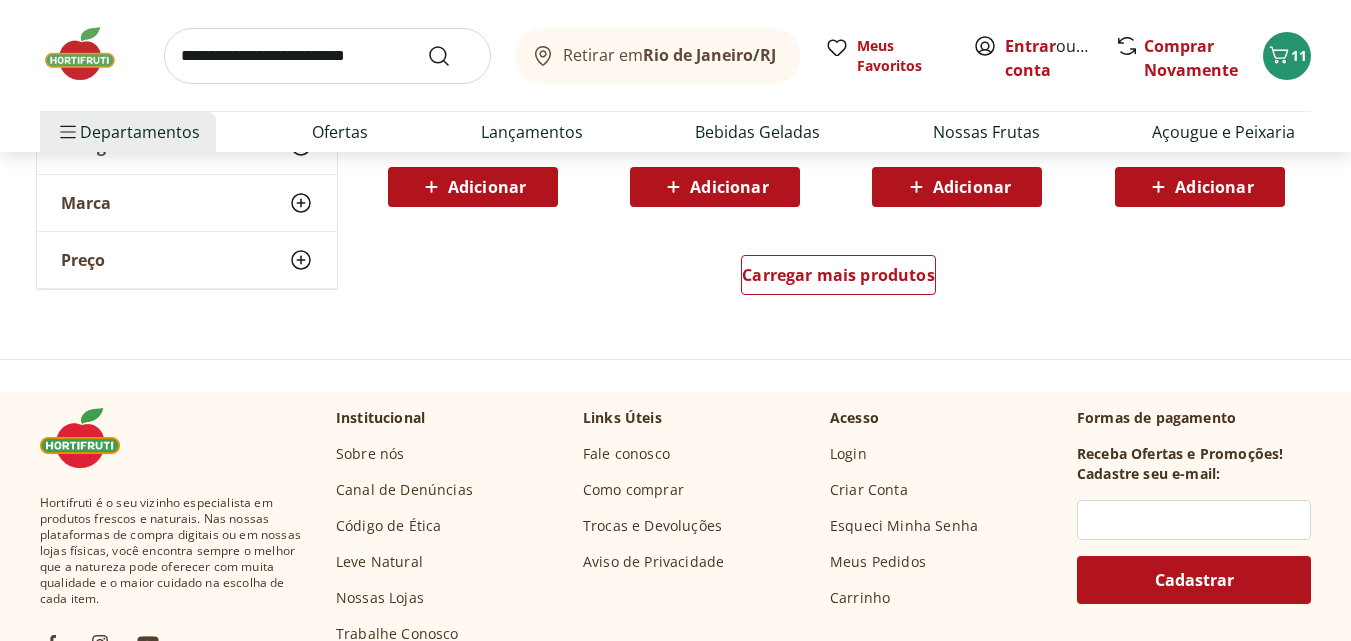 scroll, scrollTop: 2800, scrollLeft: 0, axis: vertical 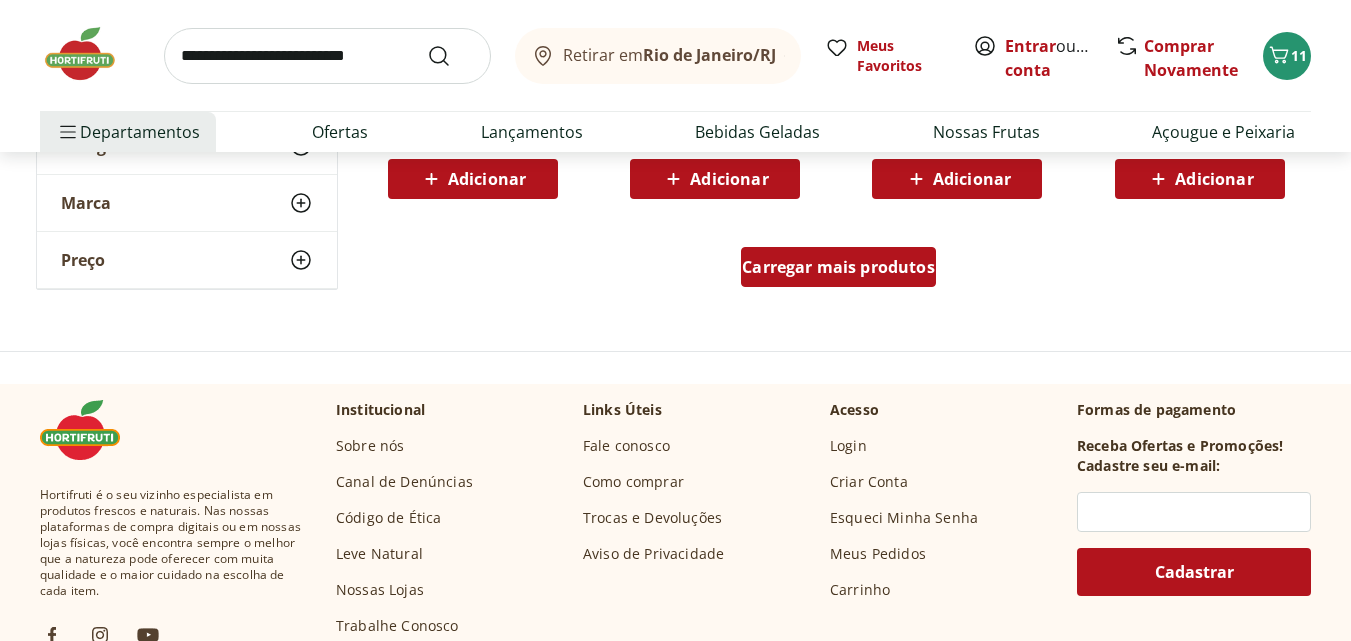click on "Carregar mais produtos" at bounding box center [838, 267] 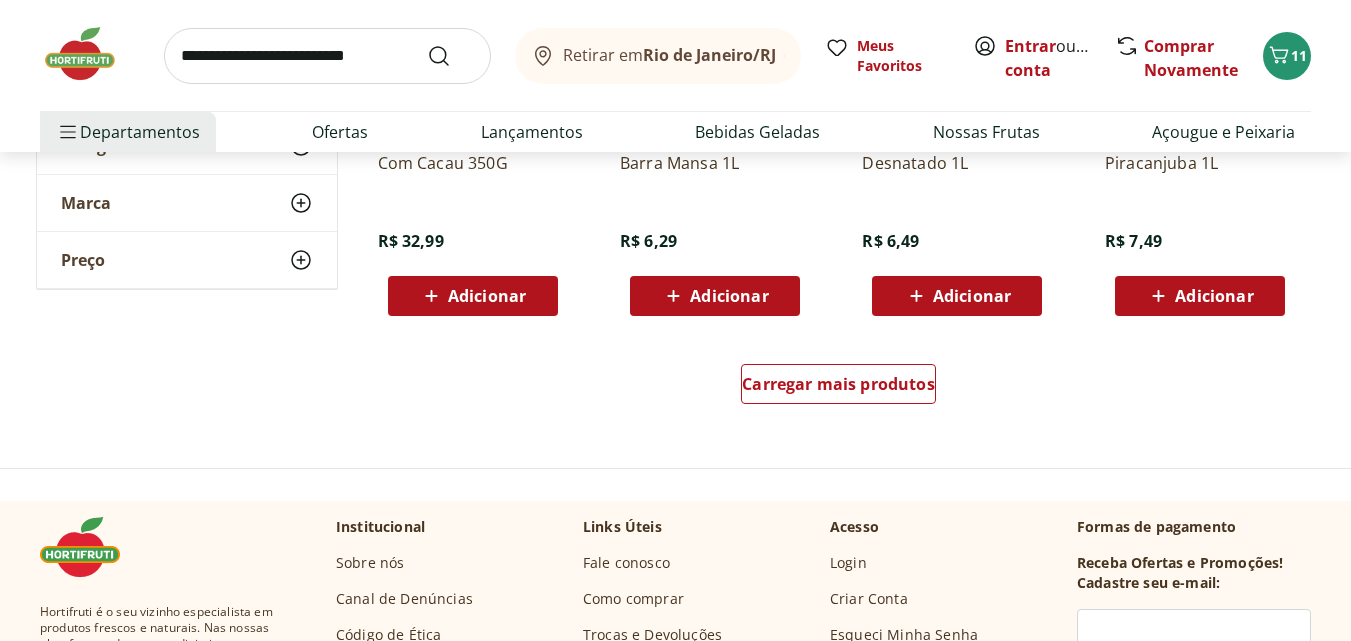 scroll, scrollTop: 4000, scrollLeft: 0, axis: vertical 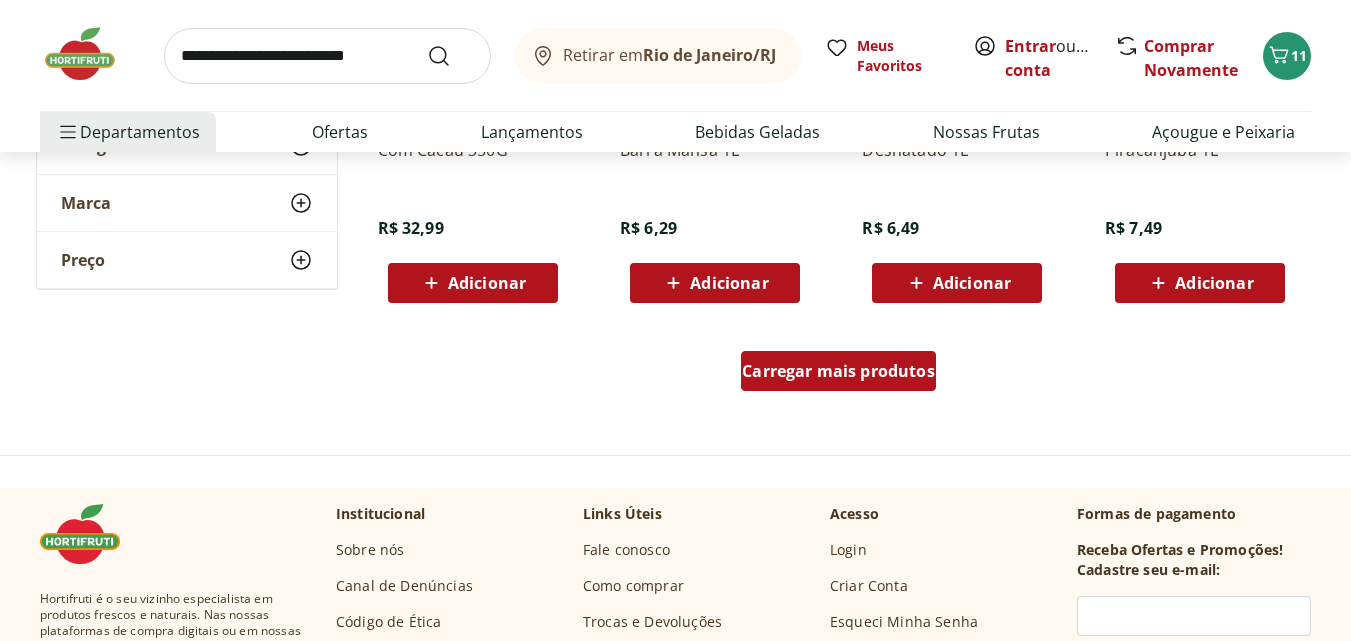 click on "Carregar mais produtos" at bounding box center [838, 371] 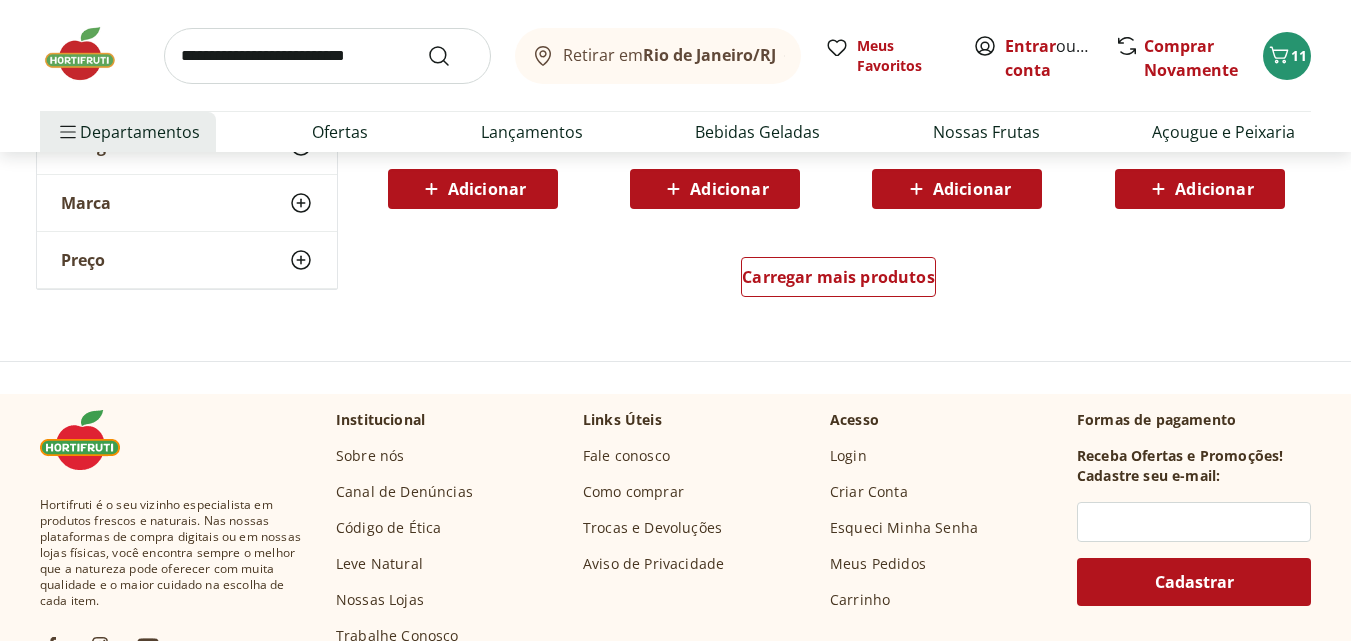 scroll, scrollTop: 5400, scrollLeft: 0, axis: vertical 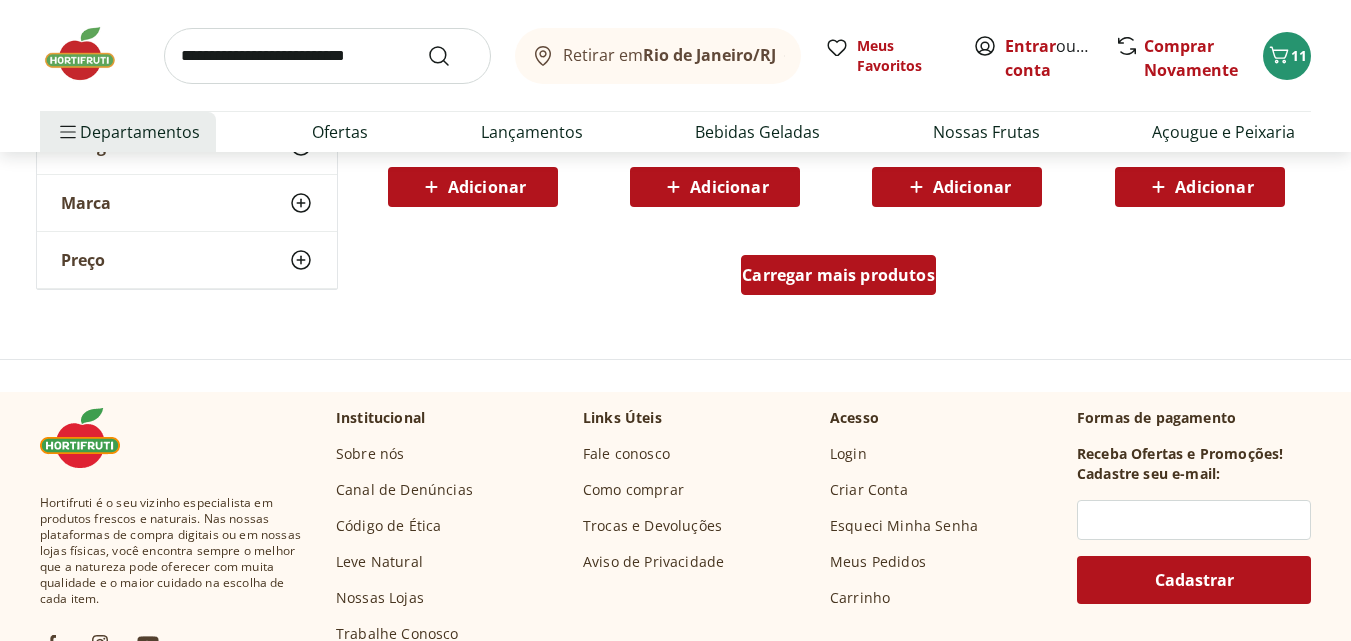 click on "Carregar mais produtos" at bounding box center (838, 275) 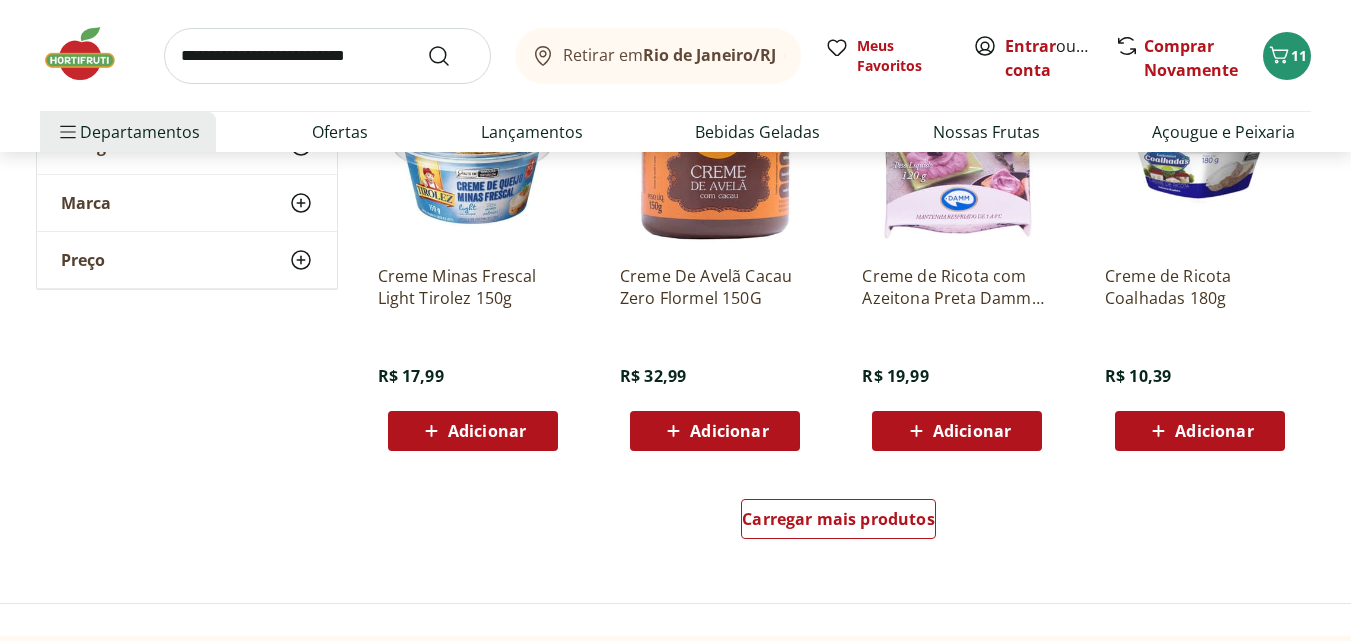 scroll, scrollTop: 6700, scrollLeft: 0, axis: vertical 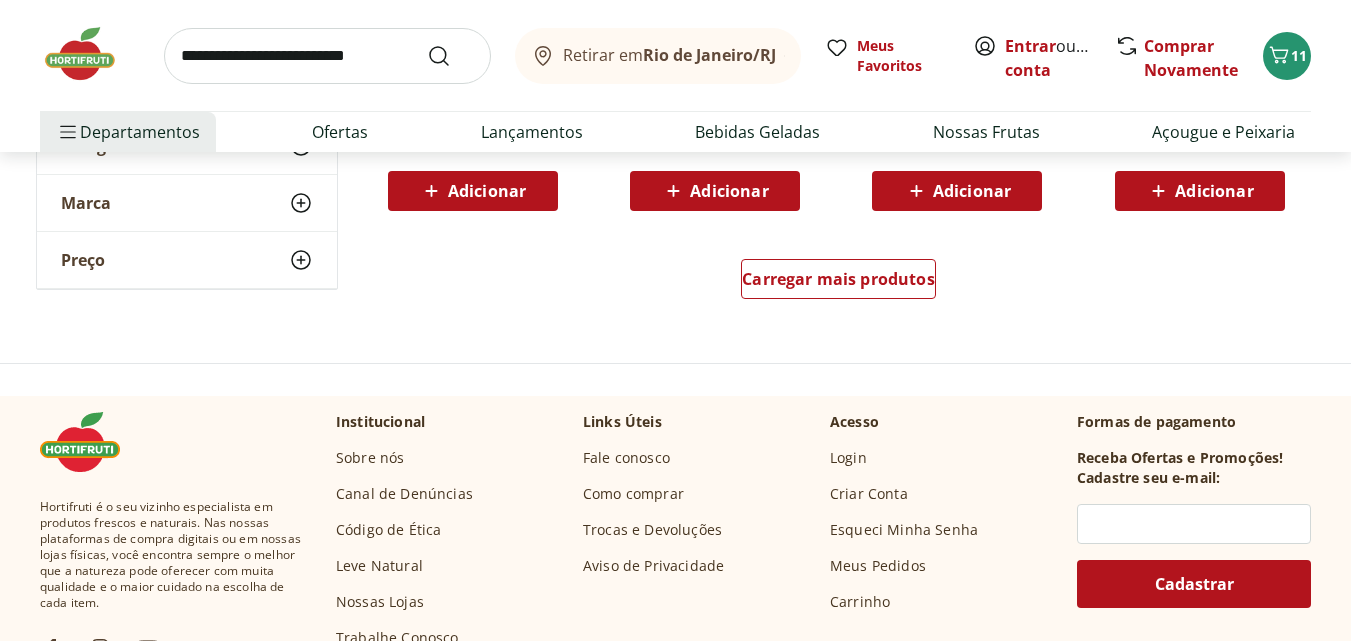 click at bounding box center (327, 56) 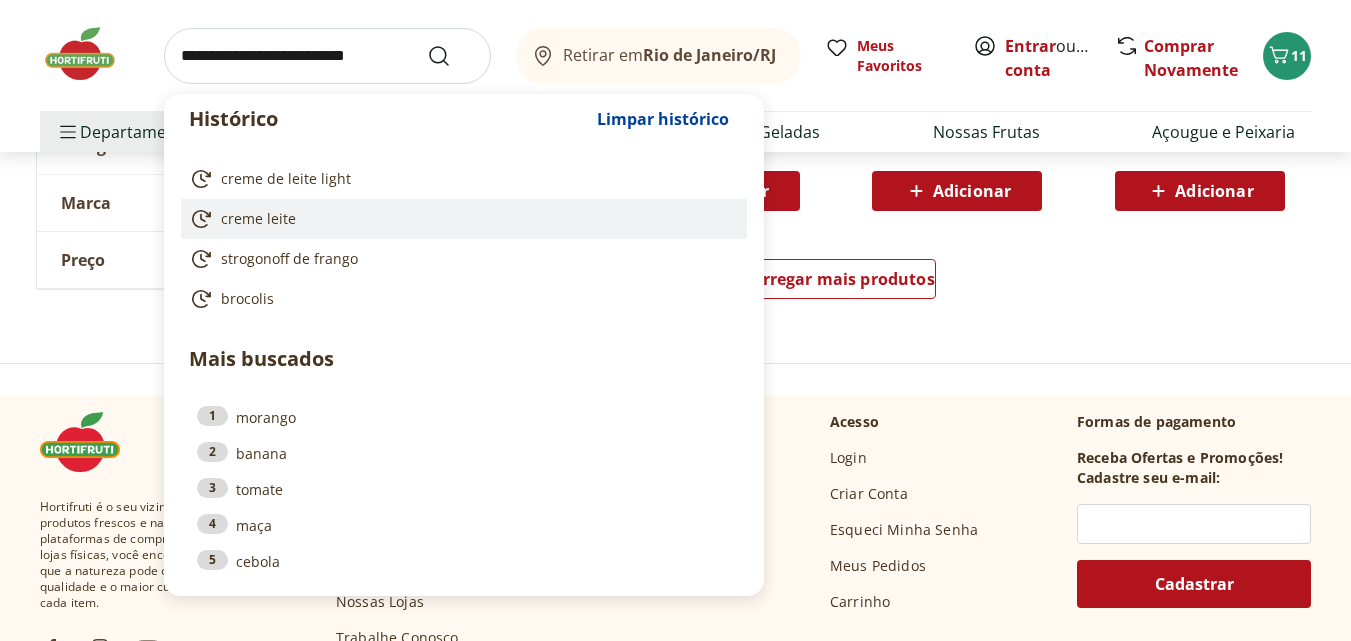click on "creme leite" at bounding box center (258, 219) 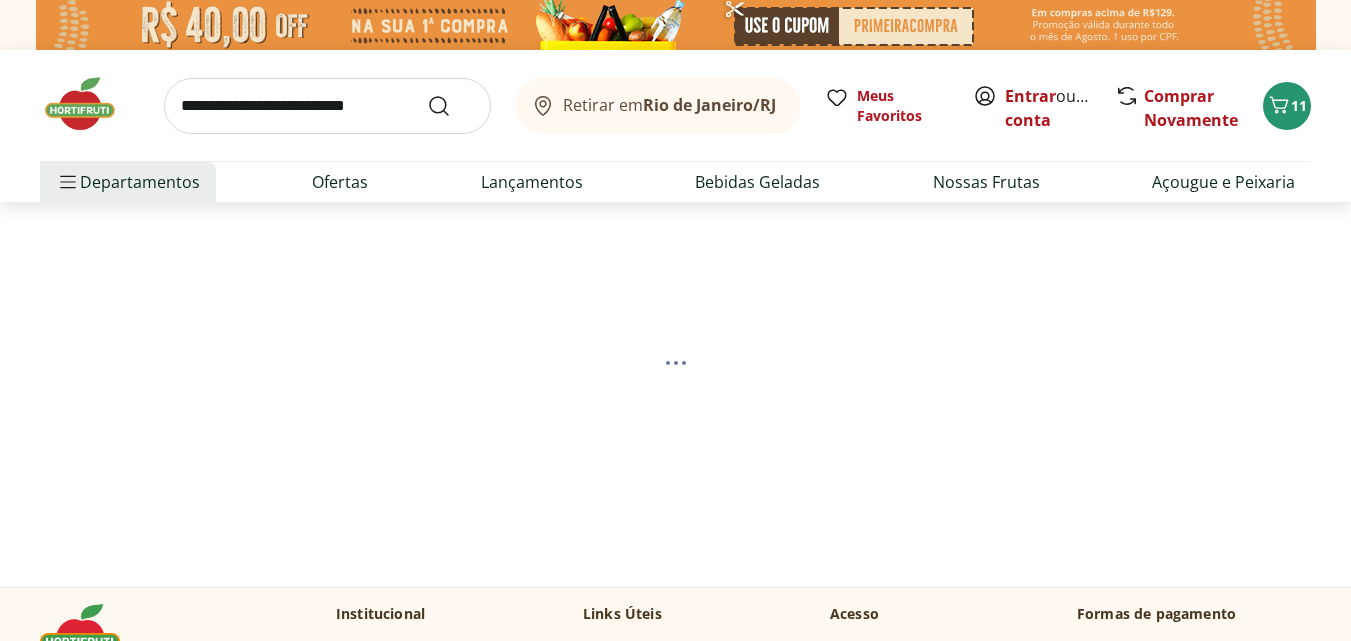 scroll, scrollTop: 0, scrollLeft: 0, axis: both 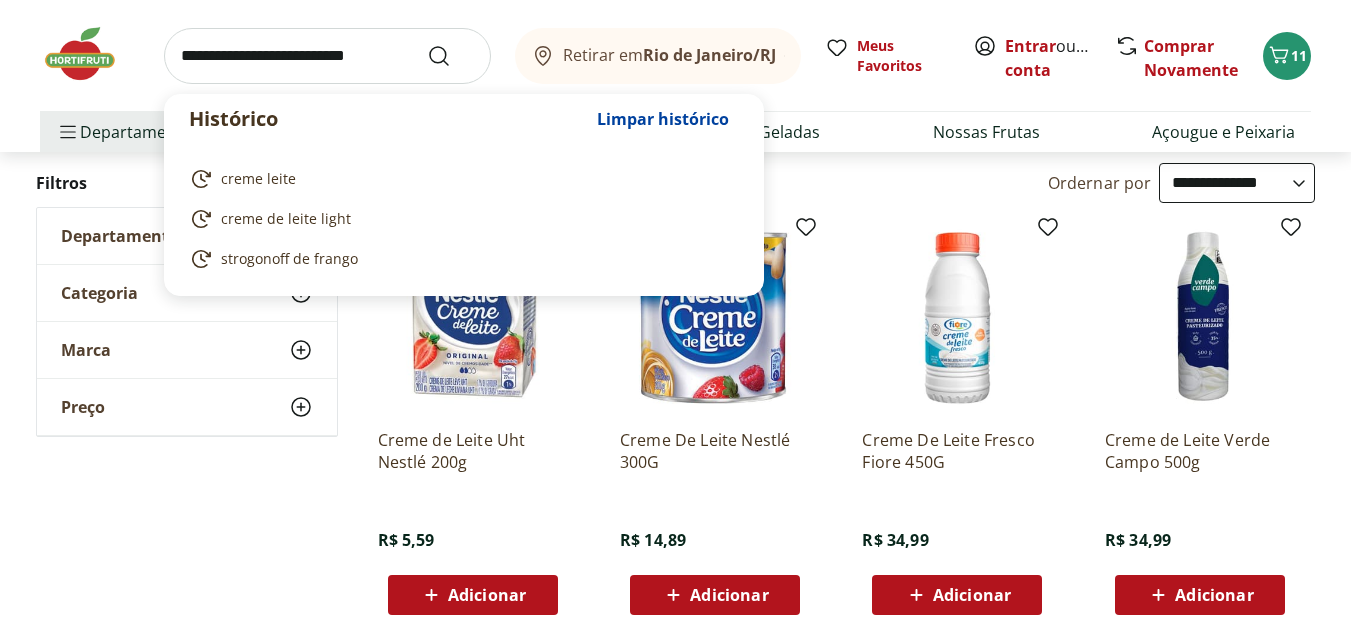 click at bounding box center (327, 56) 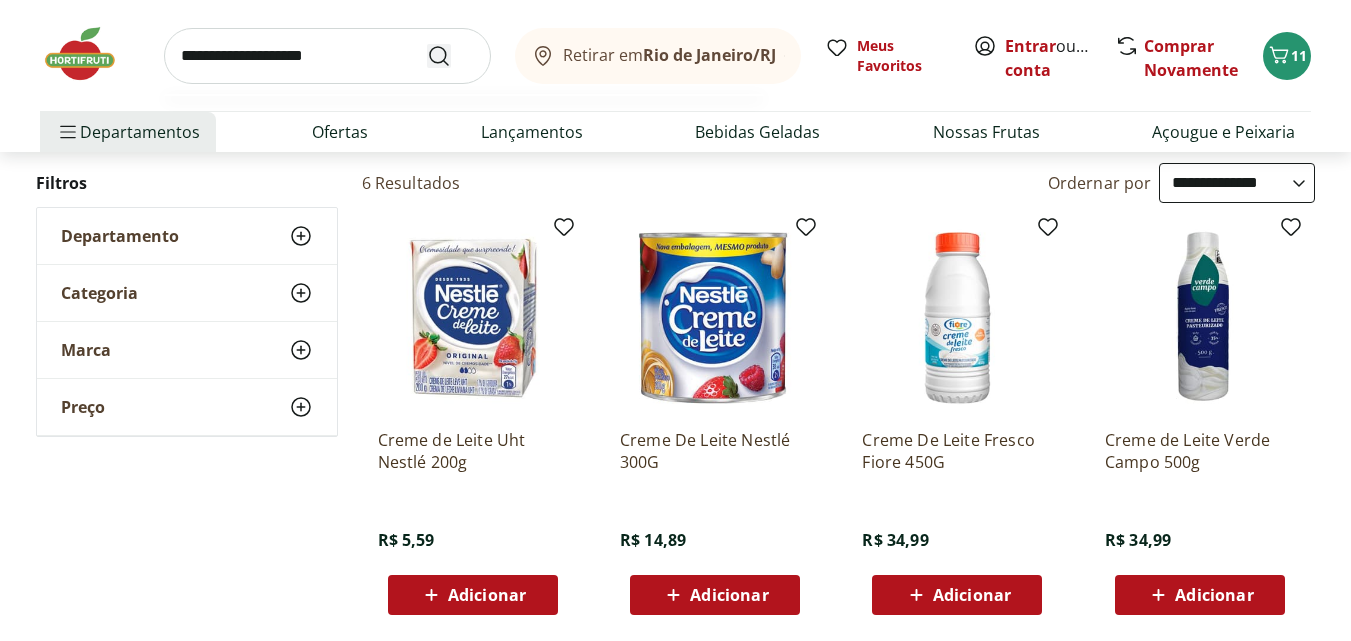 type on "**********" 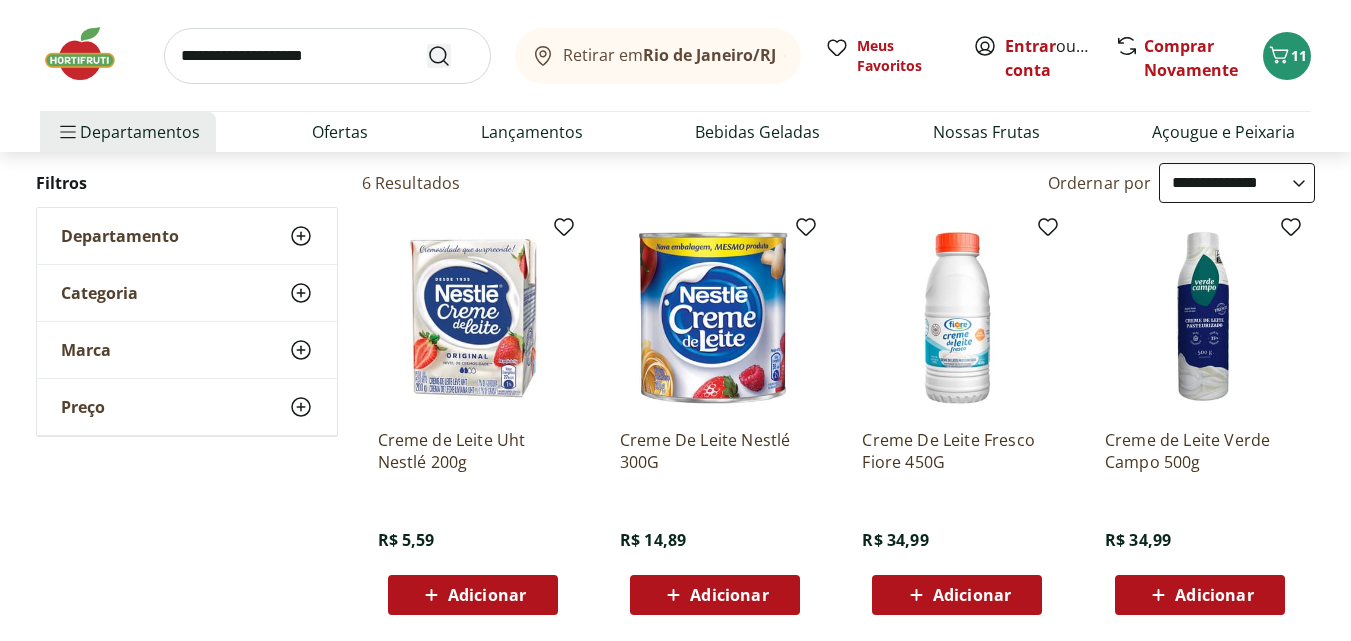 scroll, scrollTop: 0, scrollLeft: 0, axis: both 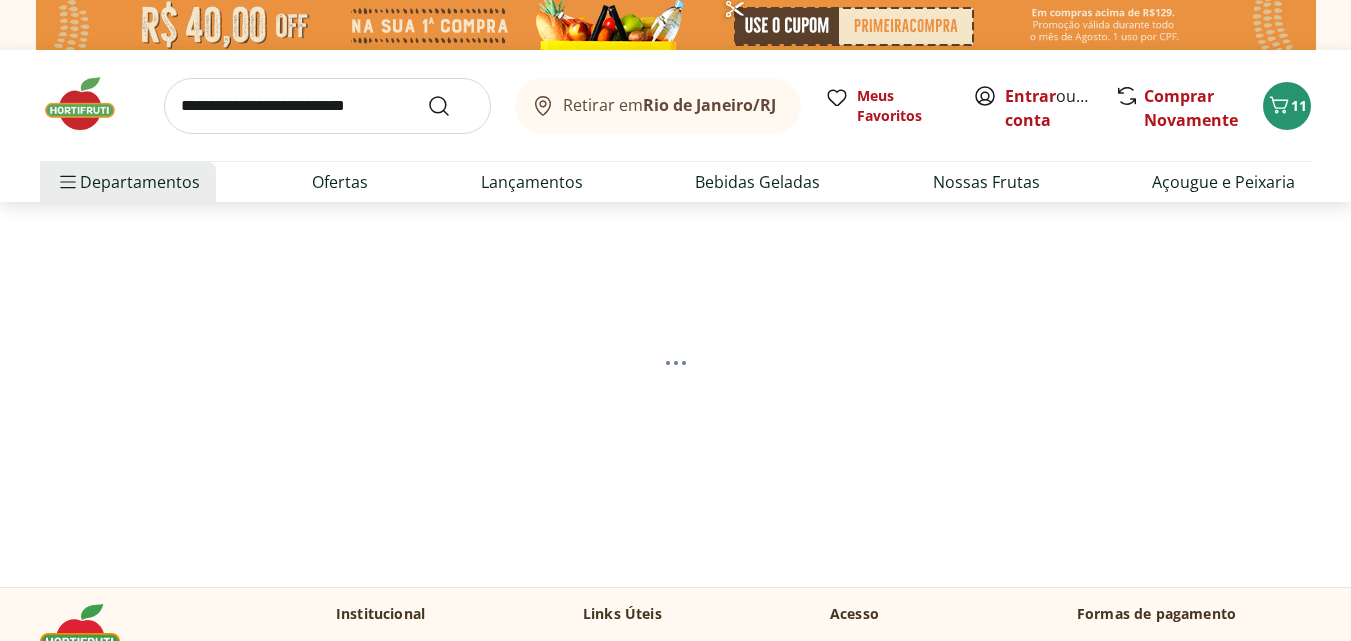 select on "**********" 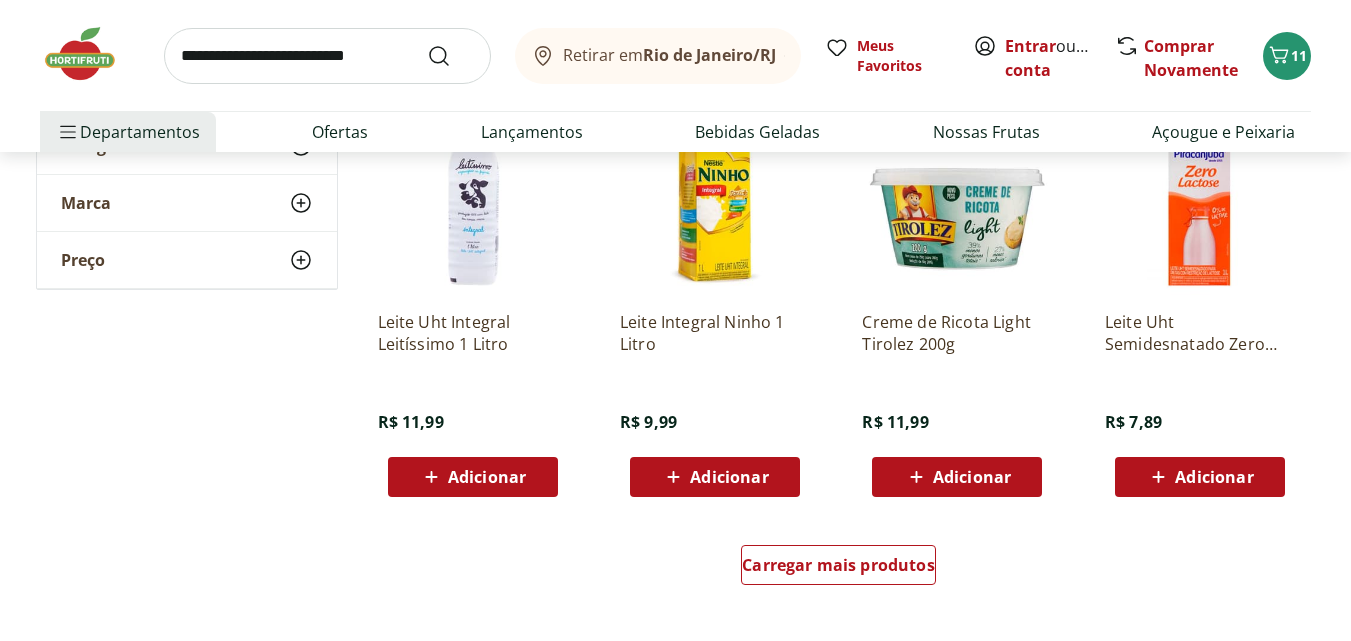 scroll, scrollTop: 1200, scrollLeft: 0, axis: vertical 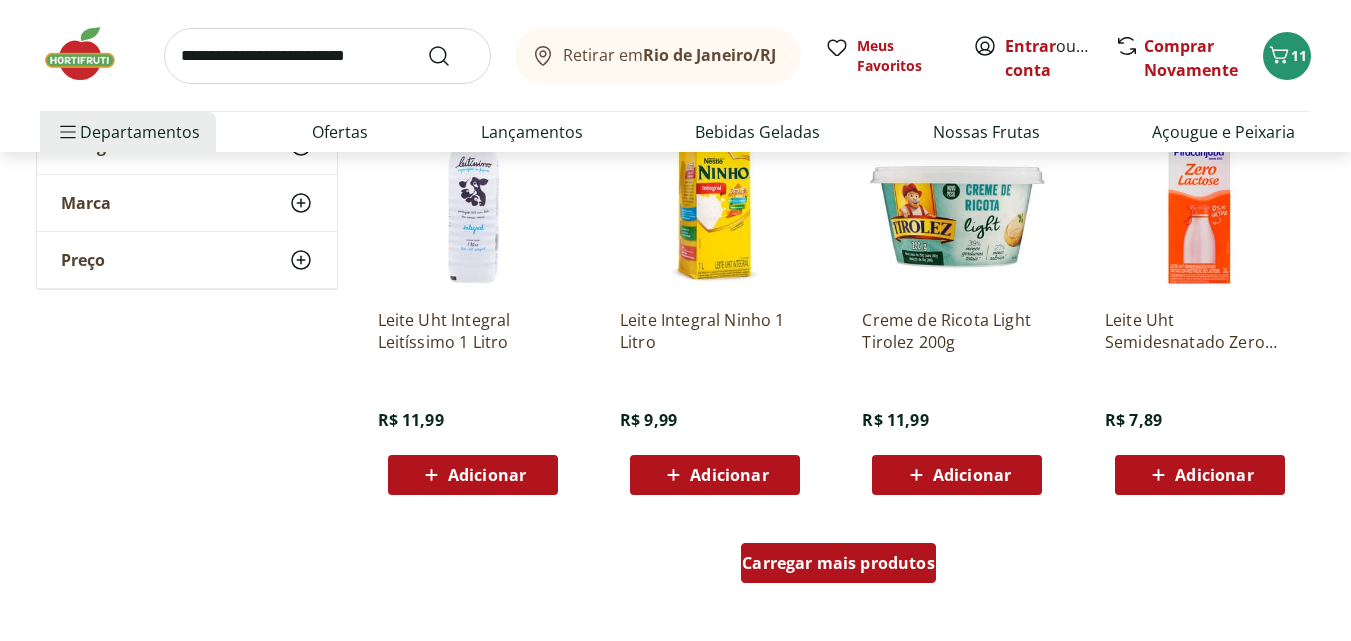 click on "Carregar mais produtos" at bounding box center (838, 563) 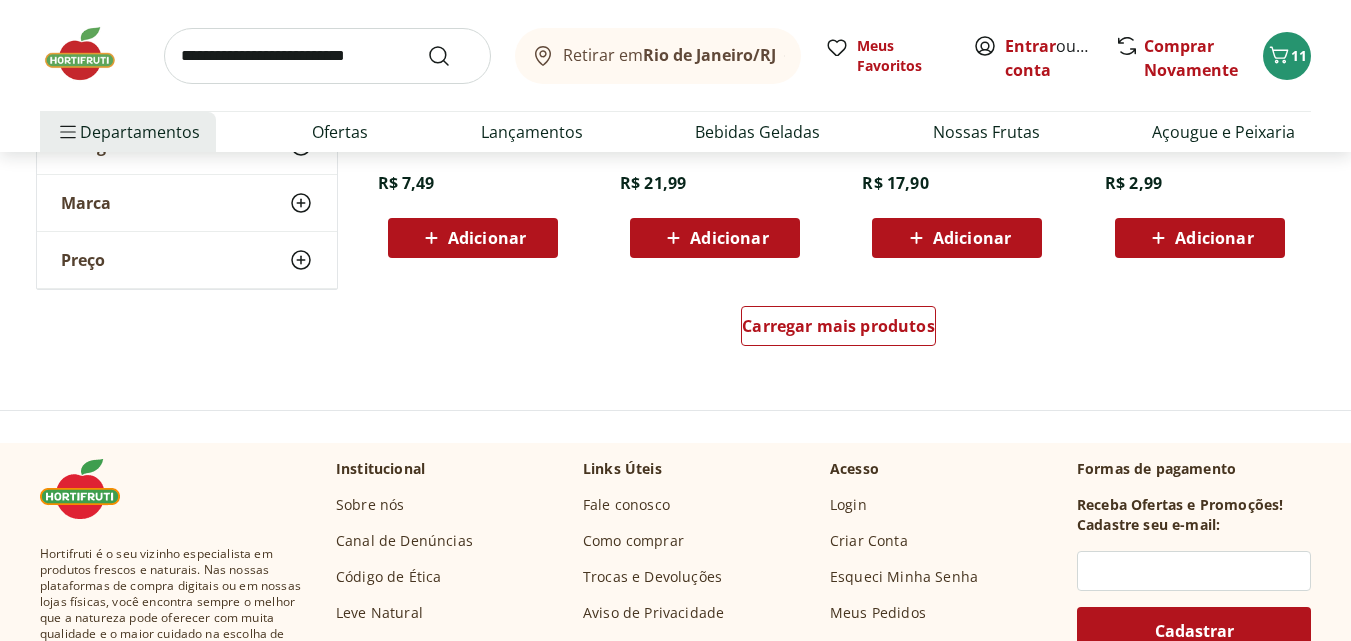 scroll, scrollTop: 2800, scrollLeft: 0, axis: vertical 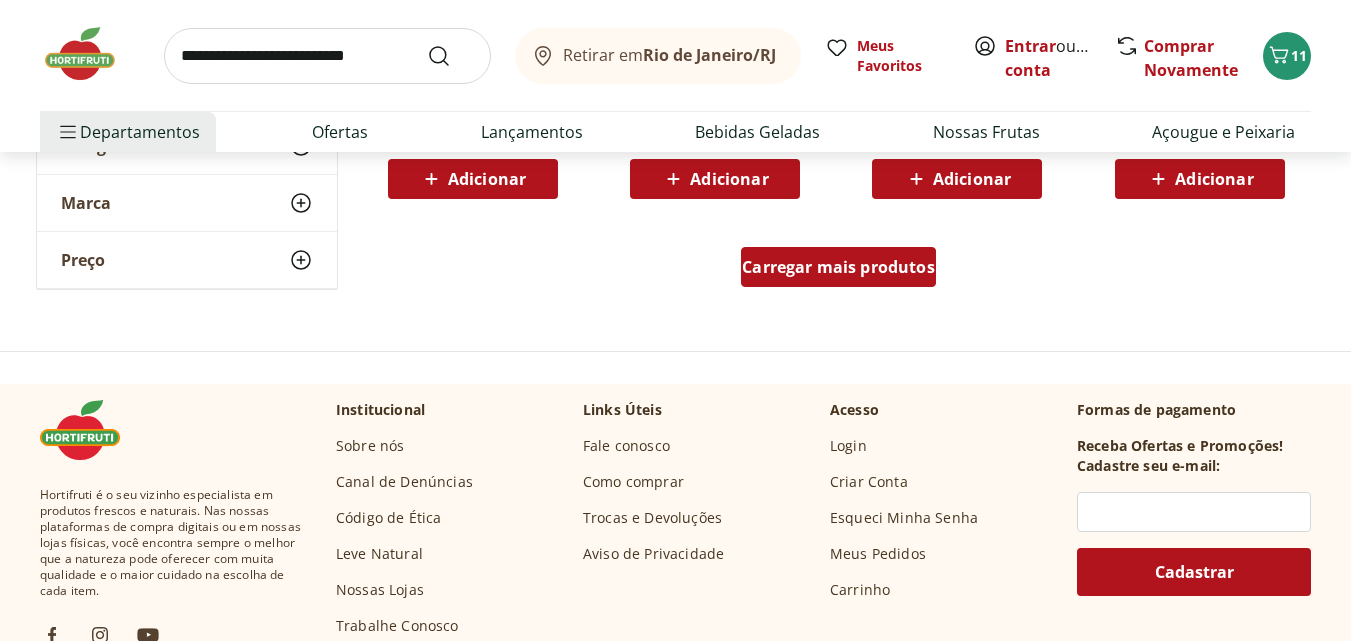 click on "Carregar mais produtos" at bounding box center (838, 267) 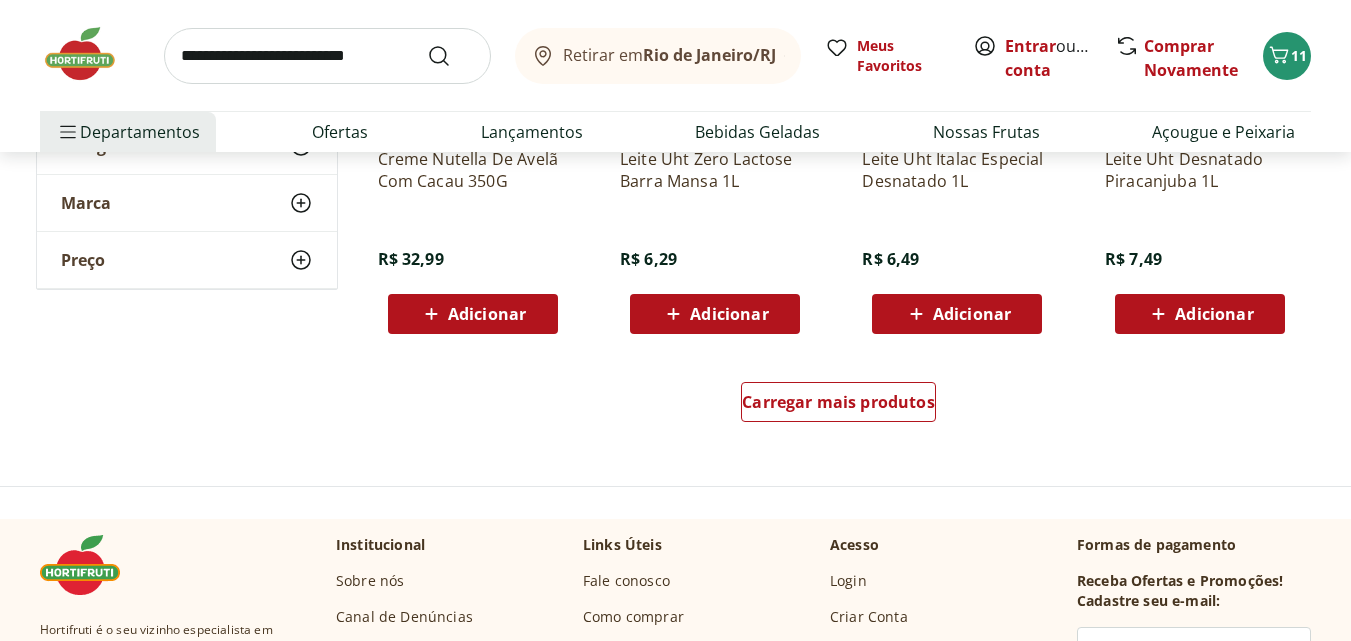 scroll, scrollTop: 4000, scrollLeft: 0, axis: vertical 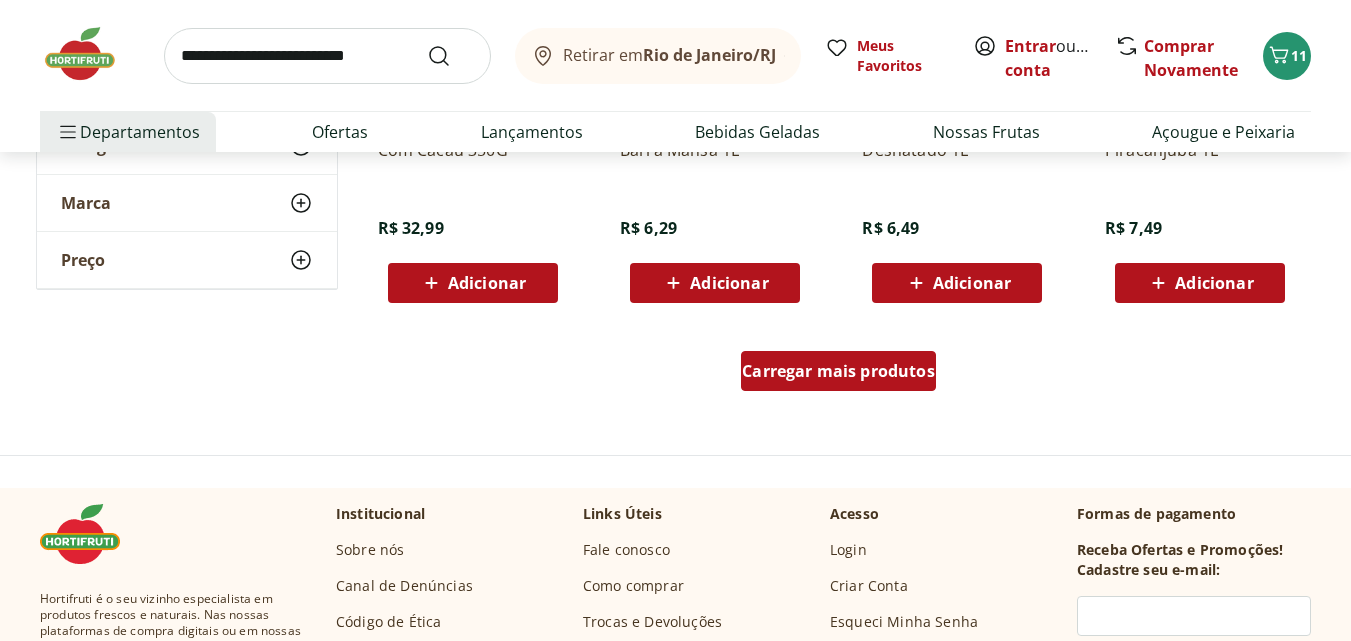click on "Carregar mais produtos" at bounding box center (838, 371) 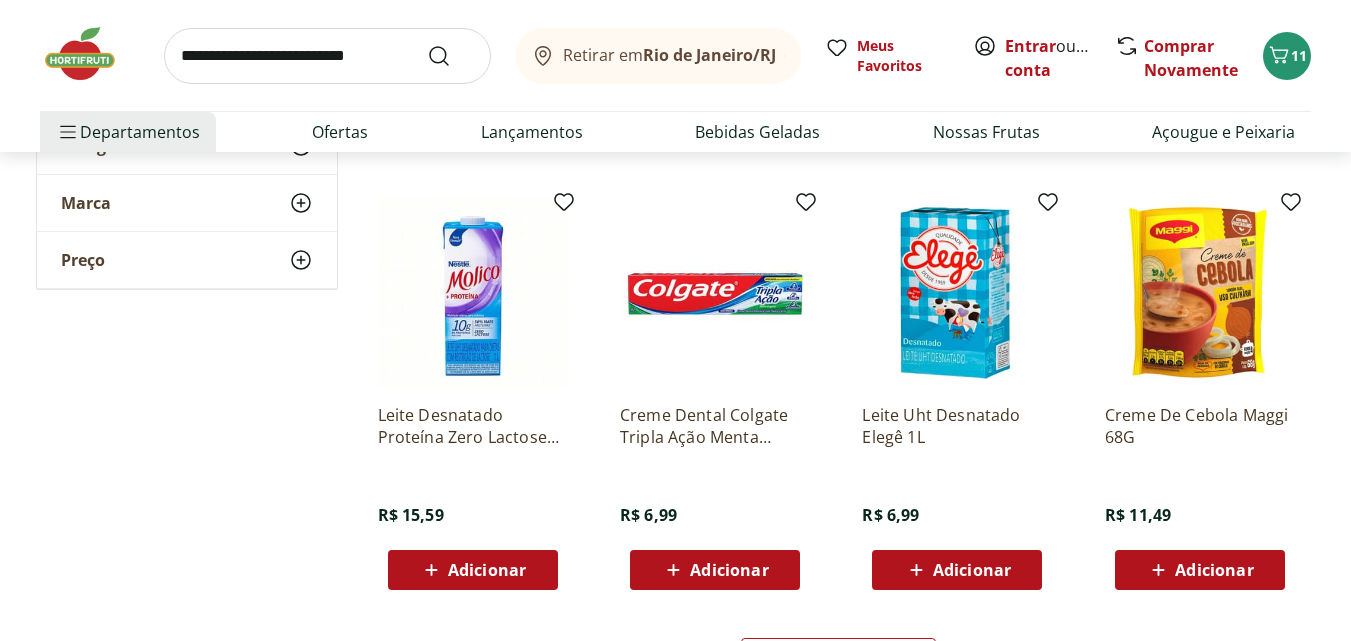 scroll, scrollTop: 5200, scrollLeft: 0, axis: vertical 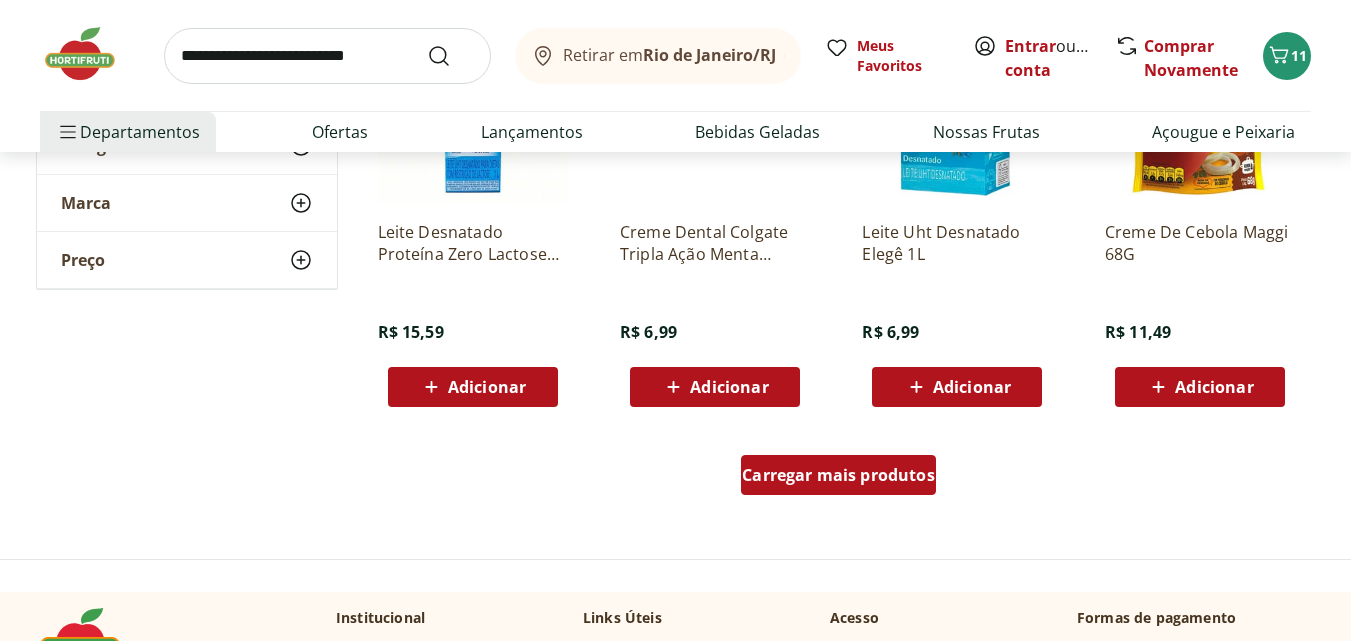 click on "Carregar mais produtos" at bounding box center [838, 475] 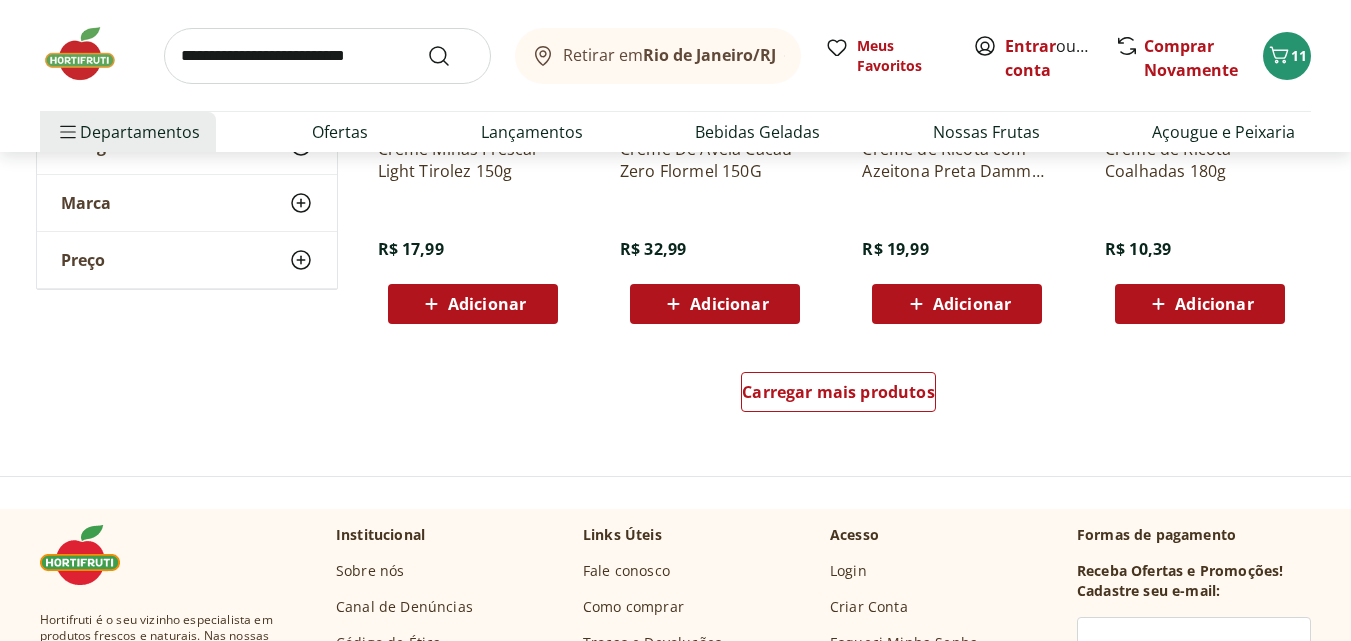 scroll, scrollTop: 6600, scrollLeft: 0, axis: vertical 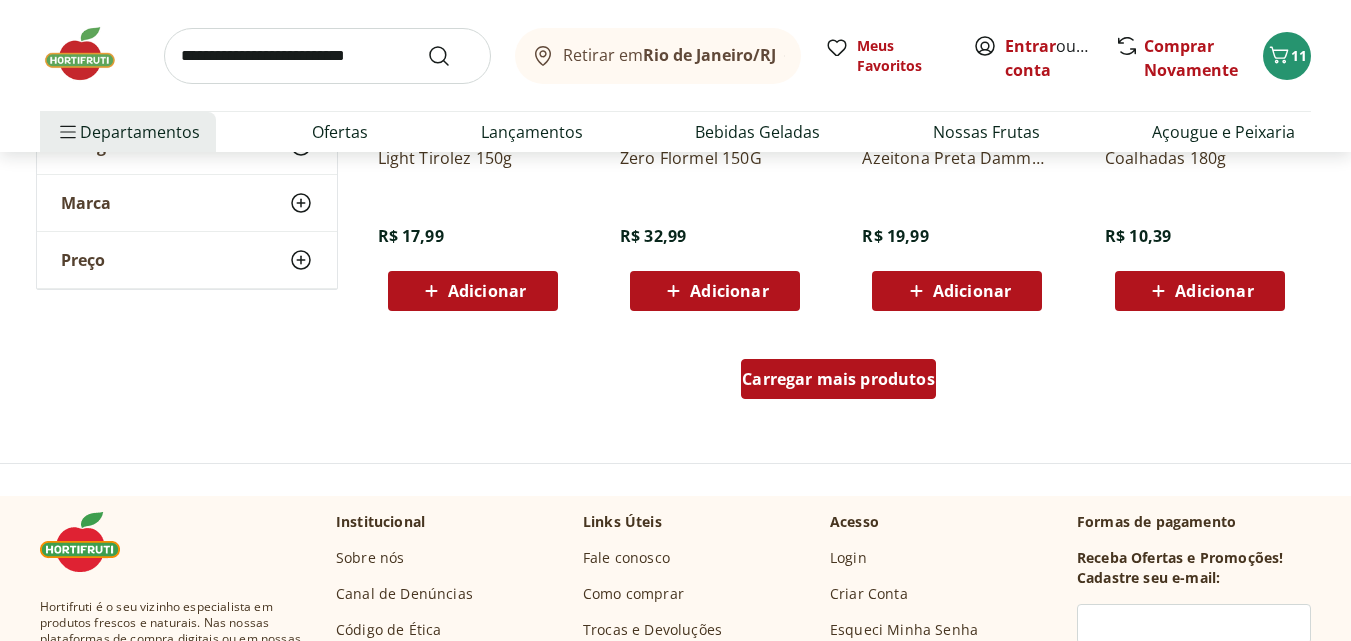 click on "Carregar mais produtos" at bounding box center (838, 379) 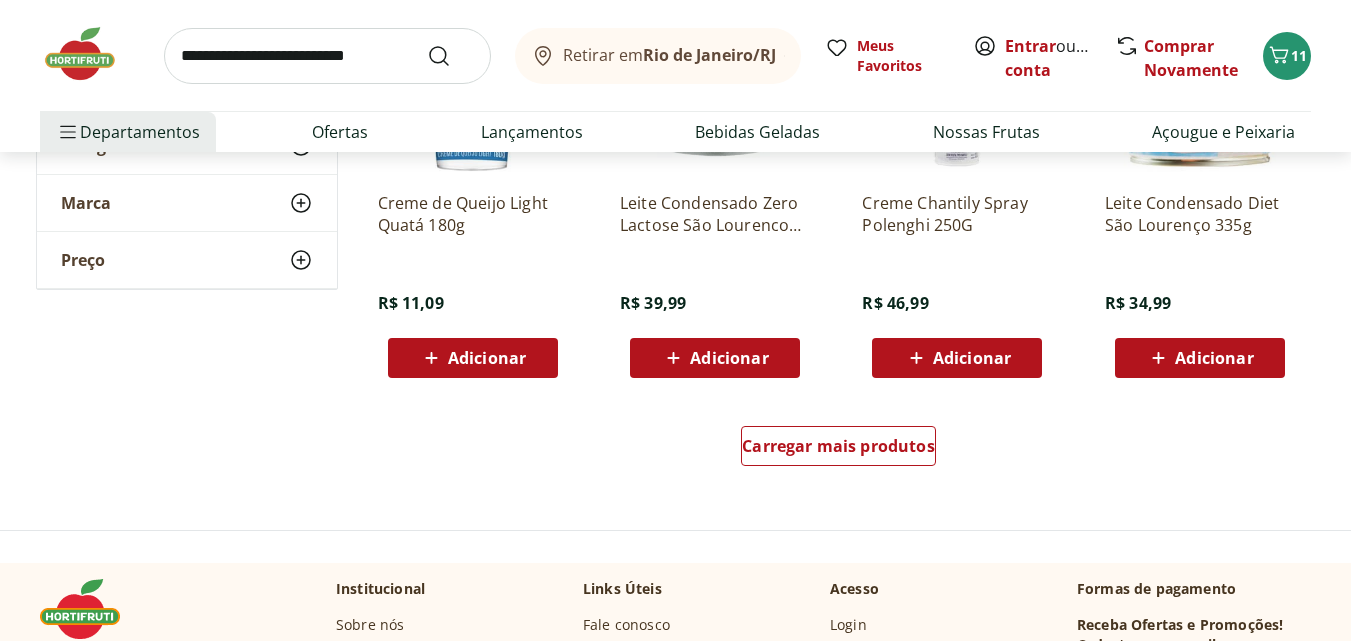 scroll, scrollTop: 7900, scrollLeft: 0, axis: vertical 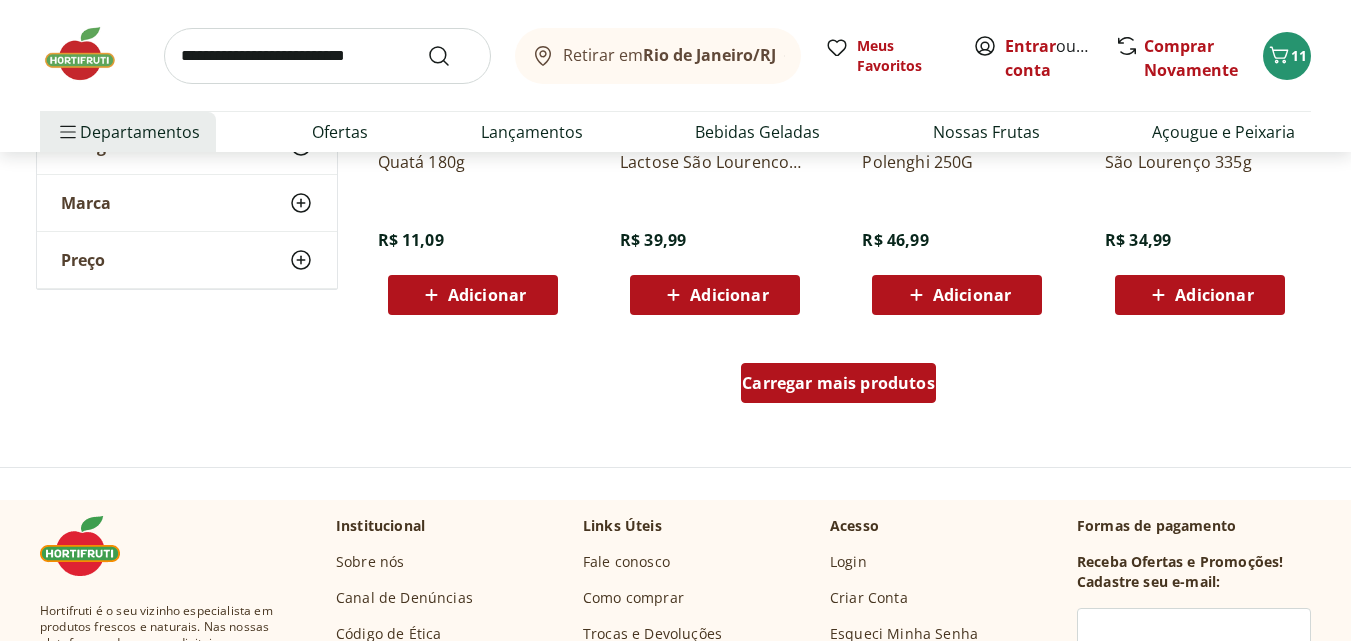 click on "Carregar mais produtos" at bounding box center [838, 383] 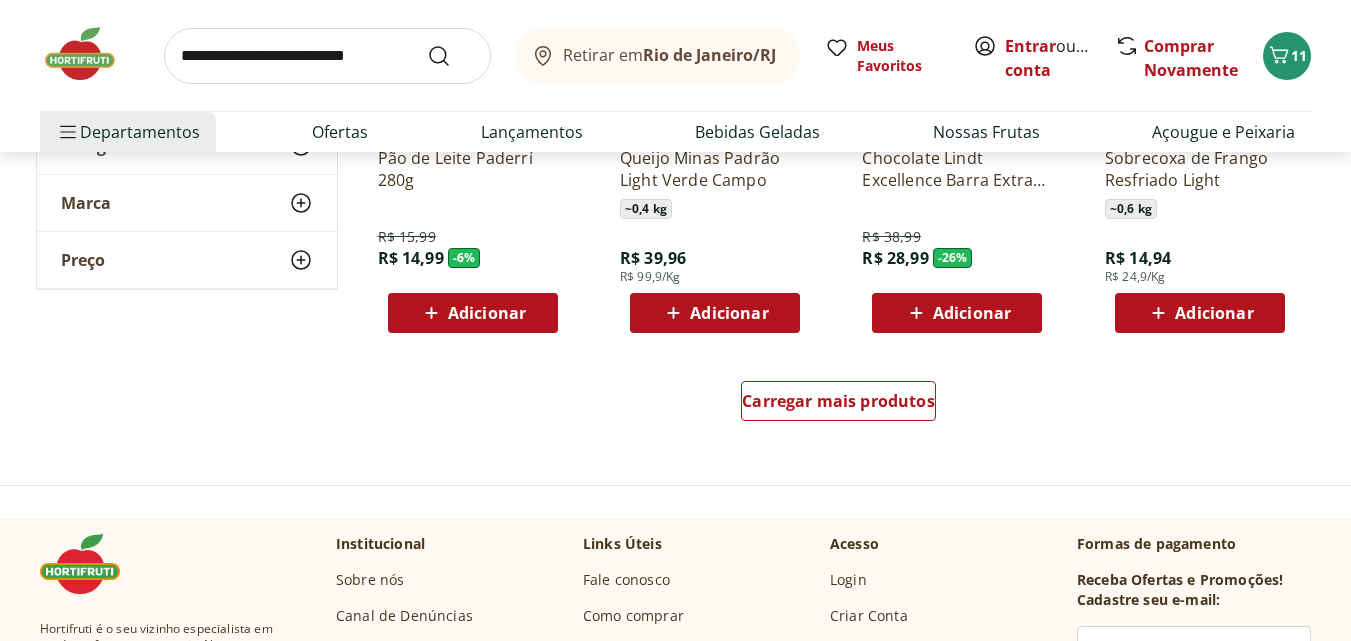 scroll, scrollTop: 9200, scrollLeft: 0, axis: vertical 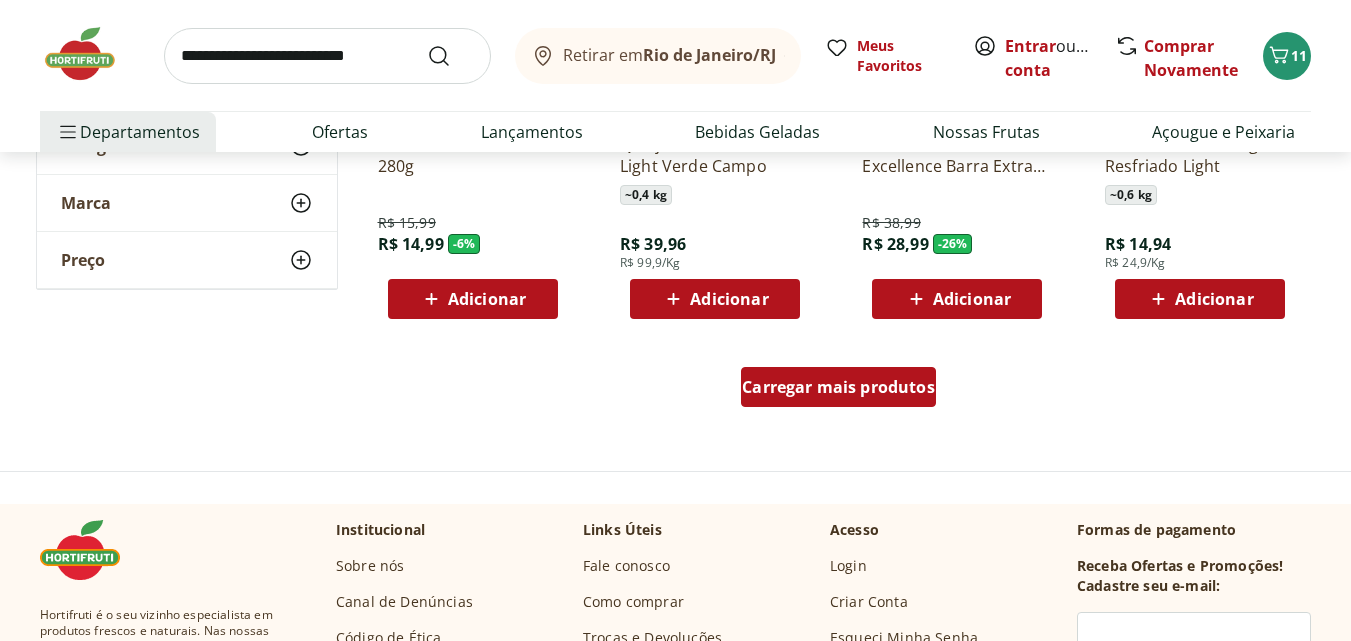 click on "Carregar mais produtos" at bounding box center (838, 387) 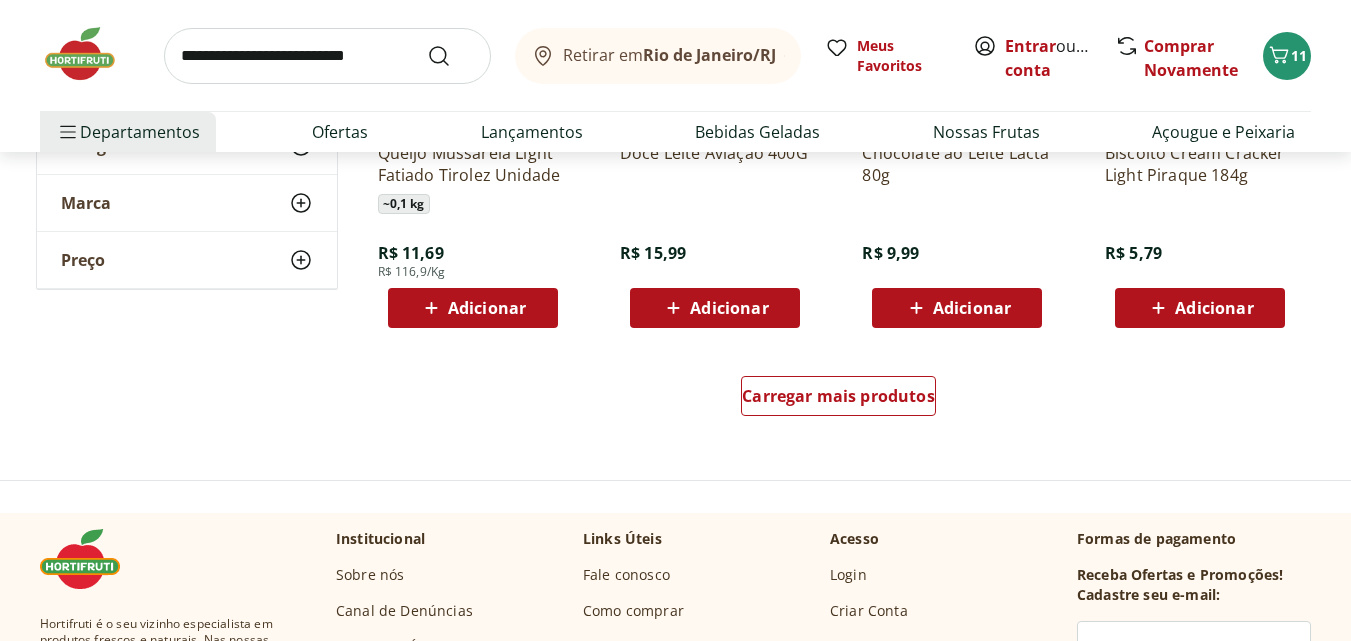 scroll, scrollTop: 10500, scrollLeft: 0, axis: vertical 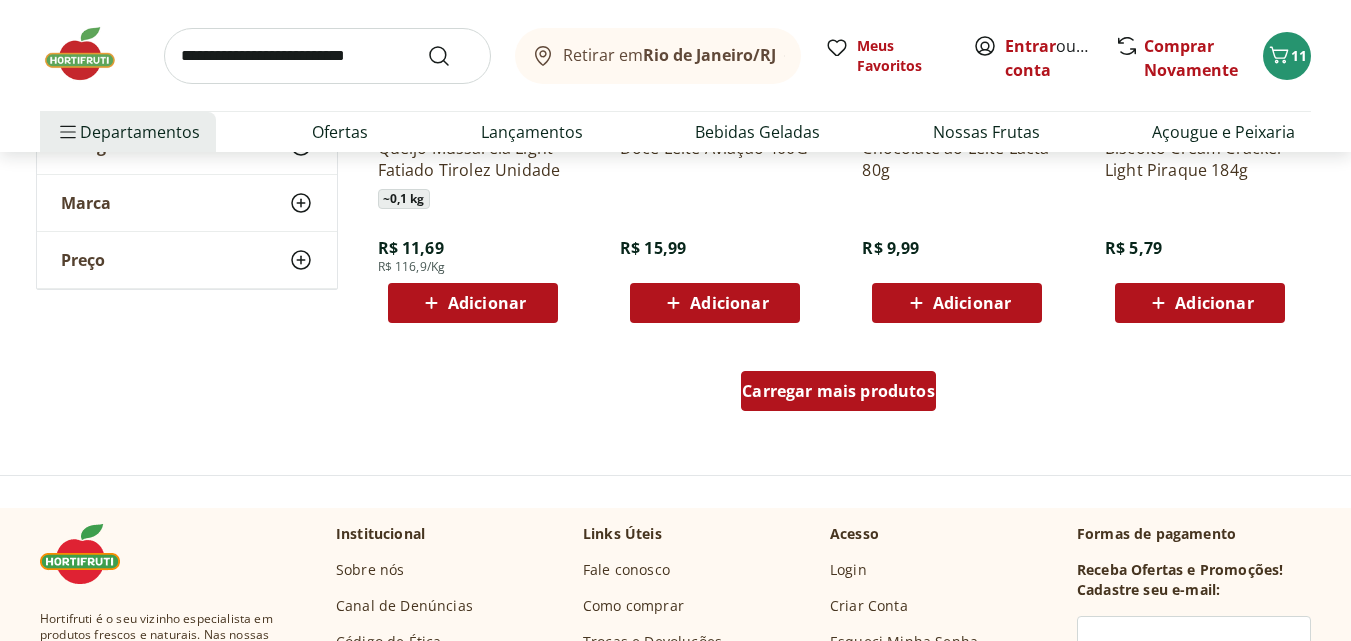 click on "Carregar mais produtos" at bounding box center (838, 391) 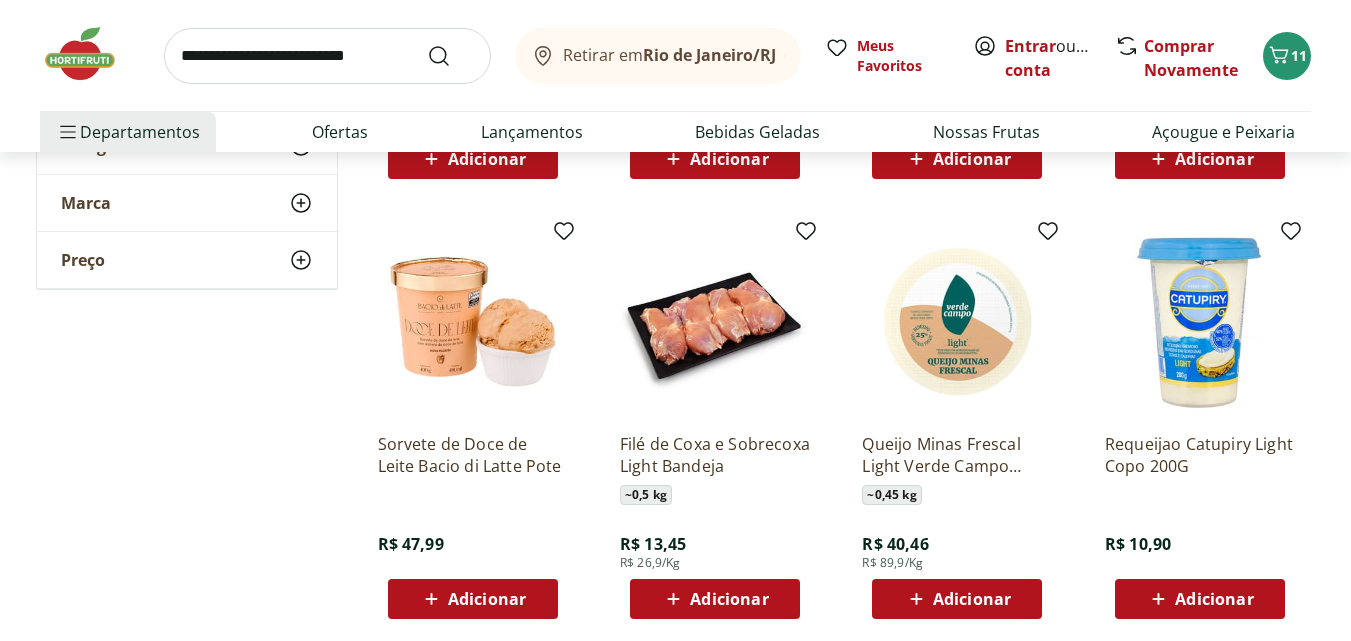 scroll, scrollTop: 11100, scrollLeft: 0, axis: vertical 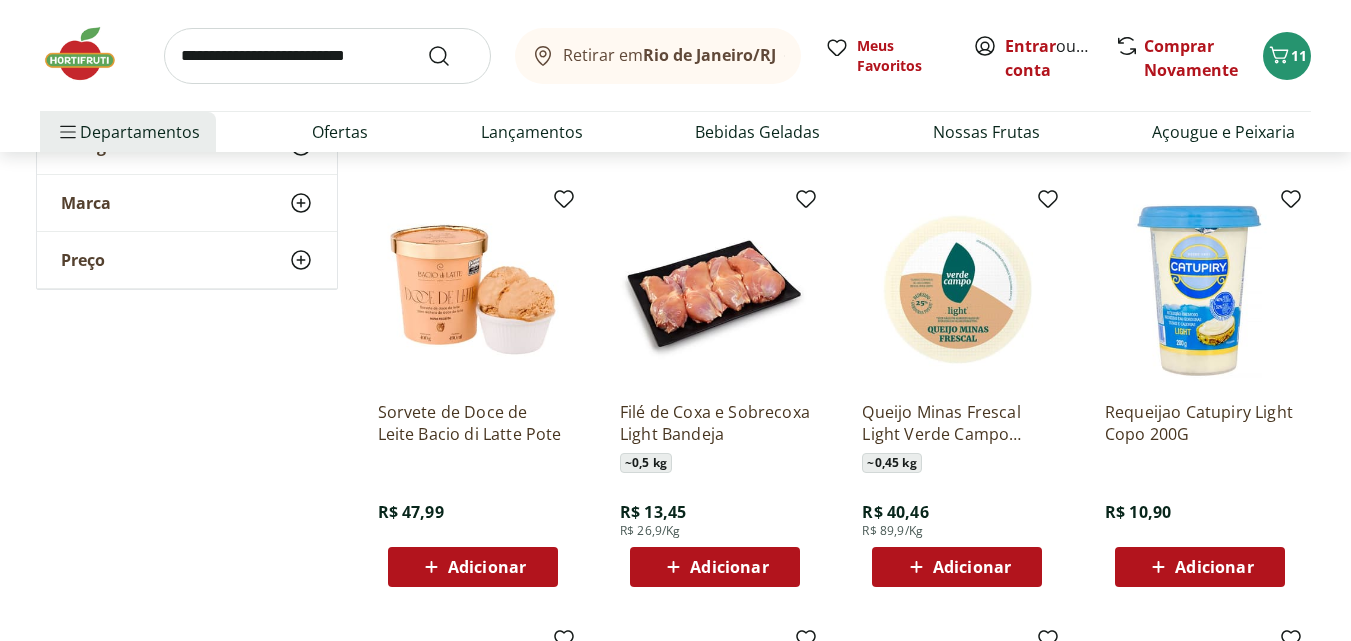 click on "Adicionar" at bounding box center (972, 567) 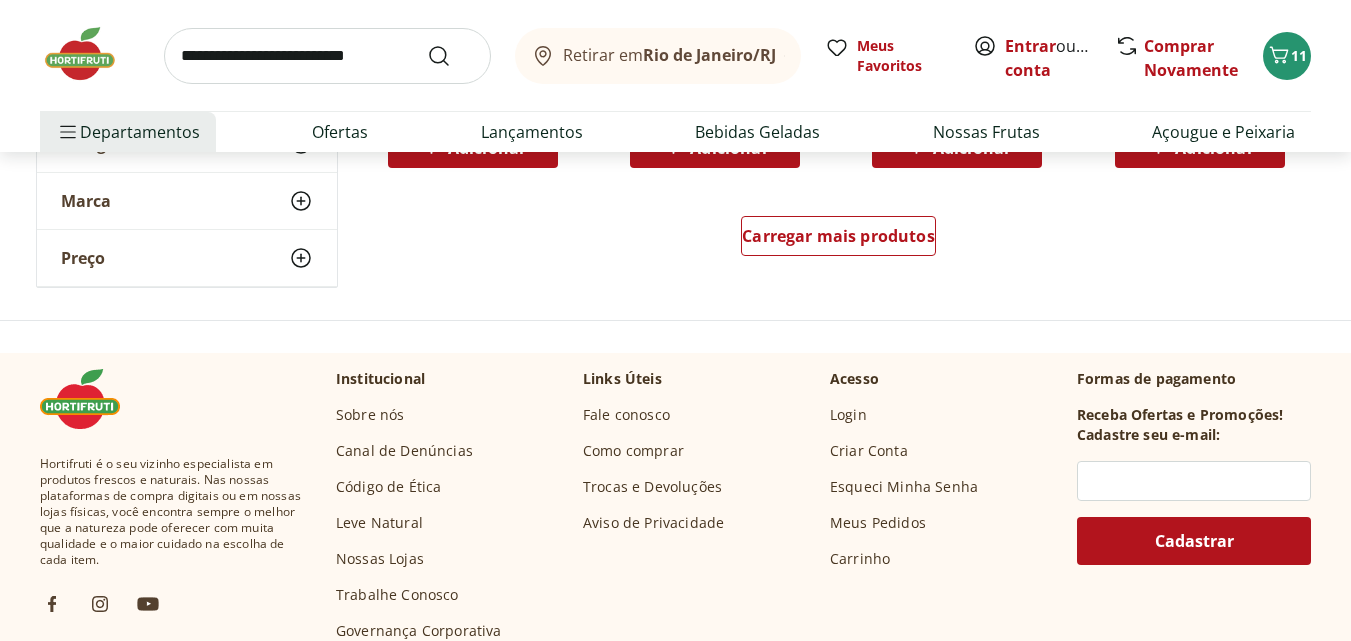 scroll, scrollTop: 12000, scrollLeft: 0, axis: vertical 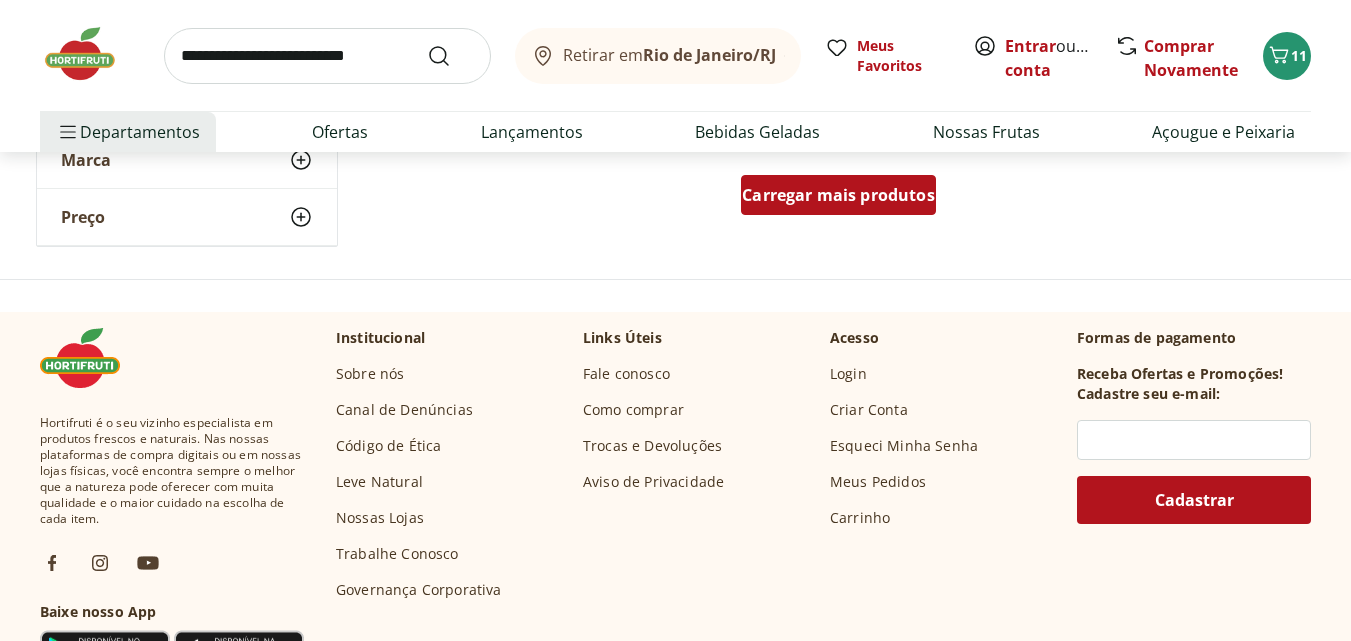 click on "Carregar mais produtos" at bounding box center (838, 195) 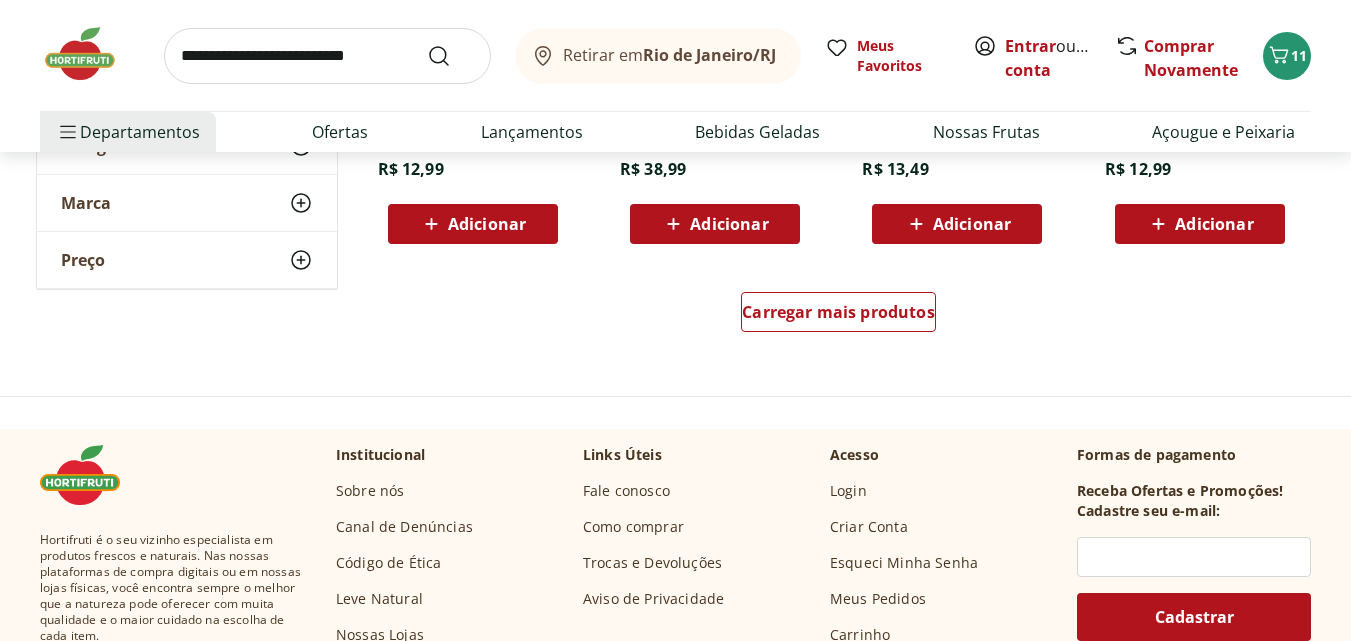 scroll, scrollTop: 13200, scrollLeft: 0, axis: vertical 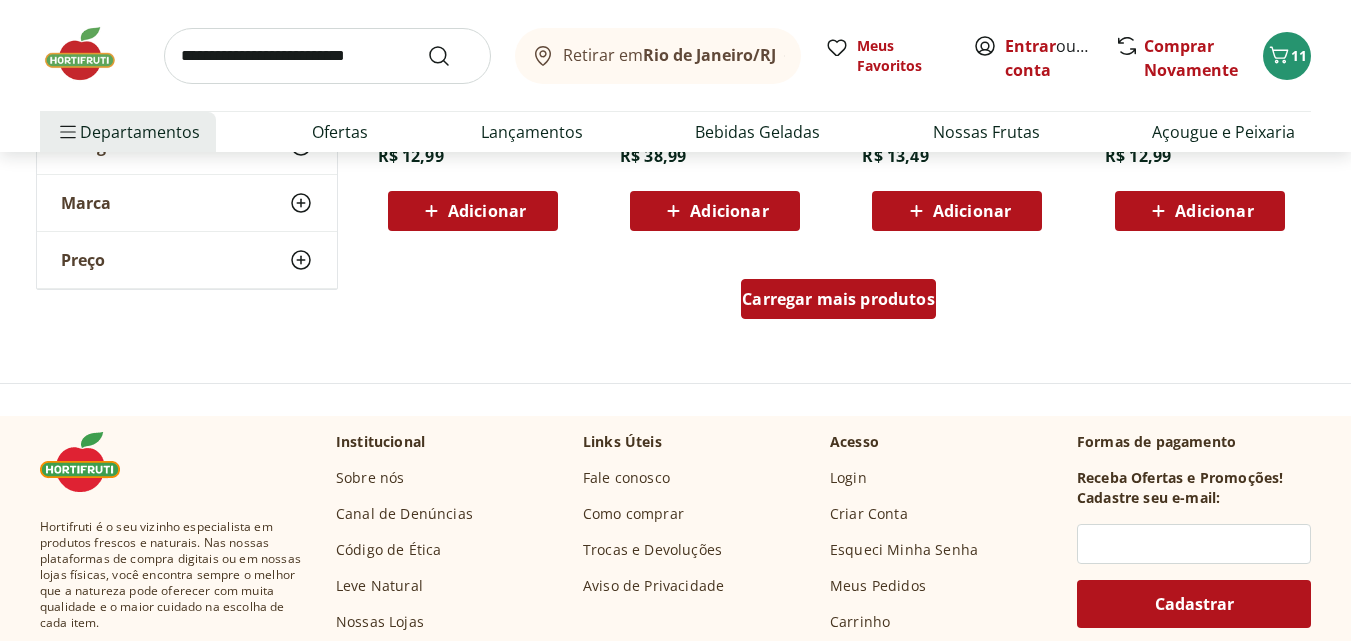 click on "Carregar mais produtos" at bounding box center [838, 299] 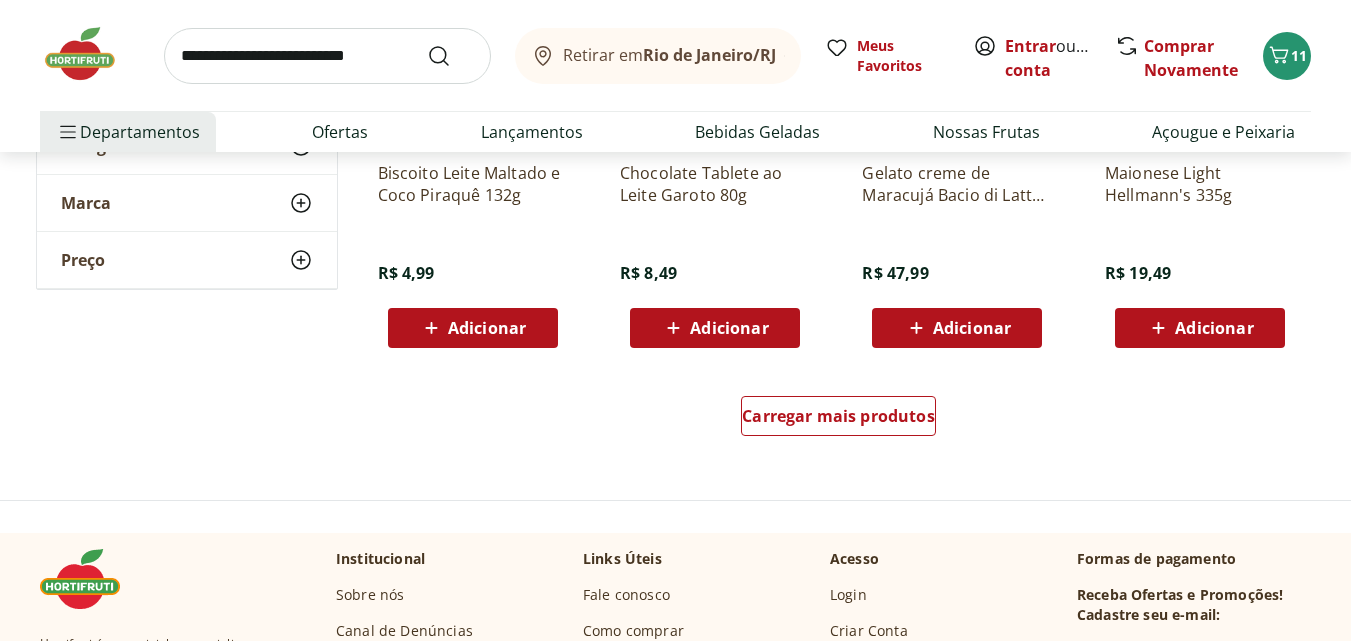 scroll, scrollTop: 14400, scrollLeft: 0, axis: vertical 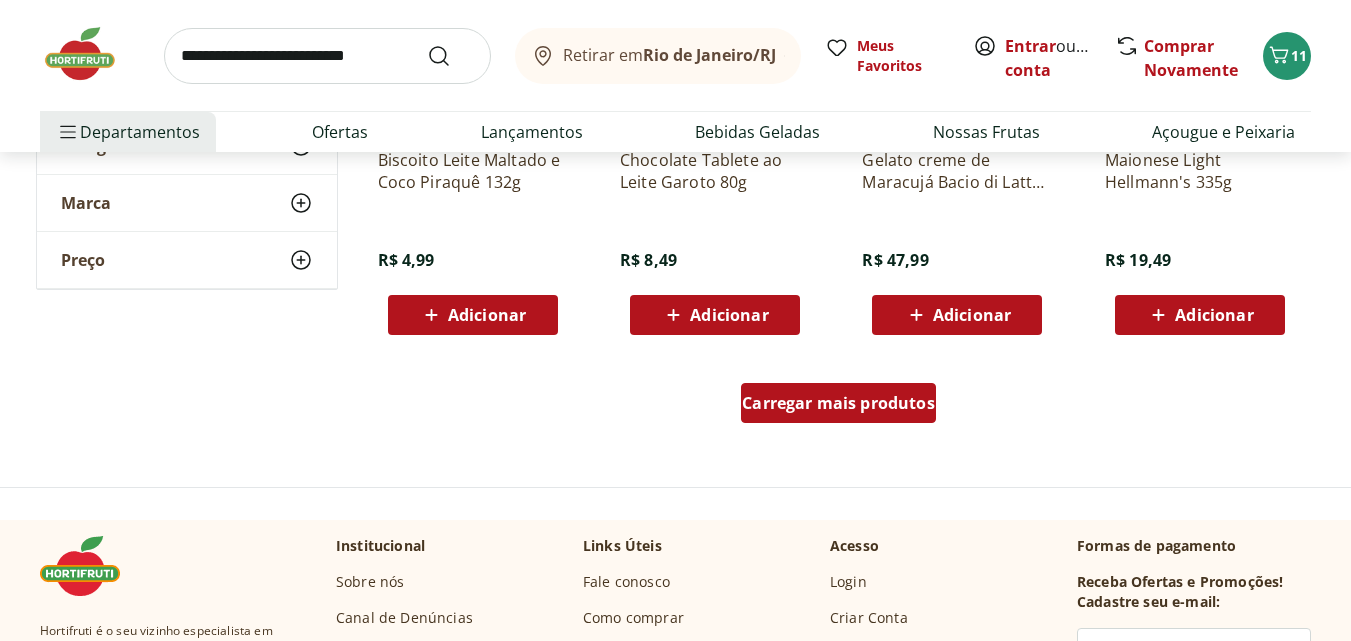 click on "Carregar mais produtos" at bounding box center (838, 403) 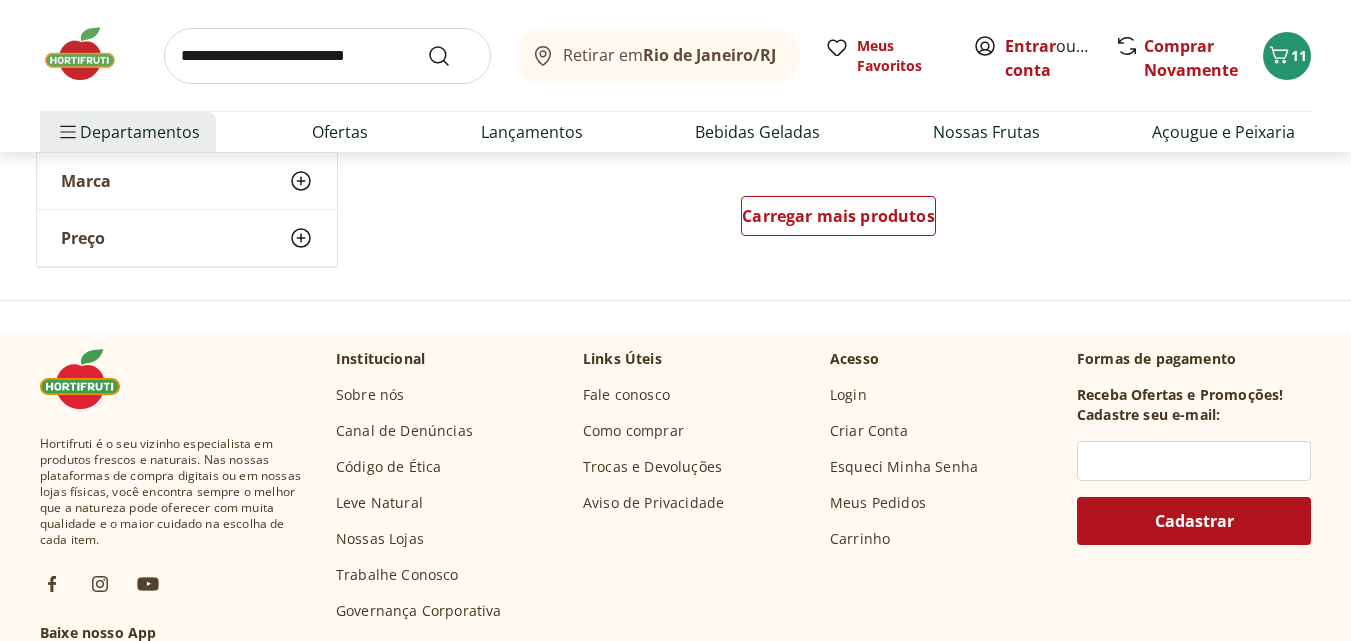 scroll, scrollTop: 15900, scrollLeft: 0, axis: vertical 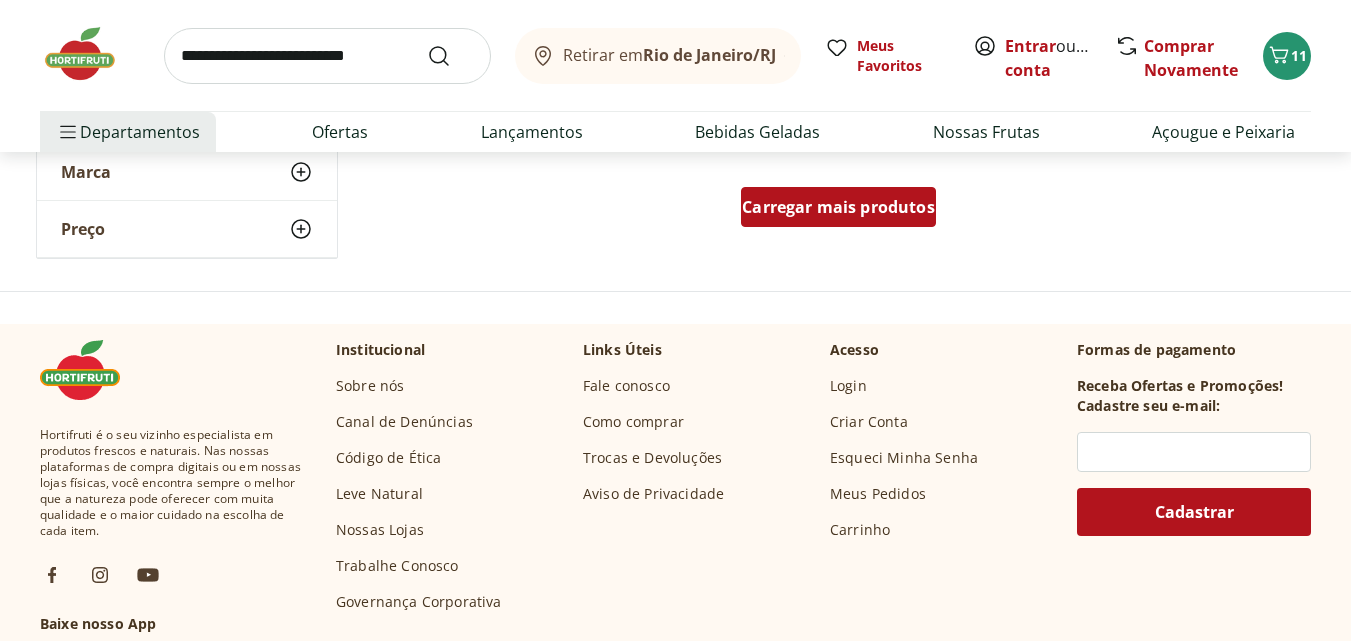 click on "Carregar mais produtos" at bounding box center (838, 207) 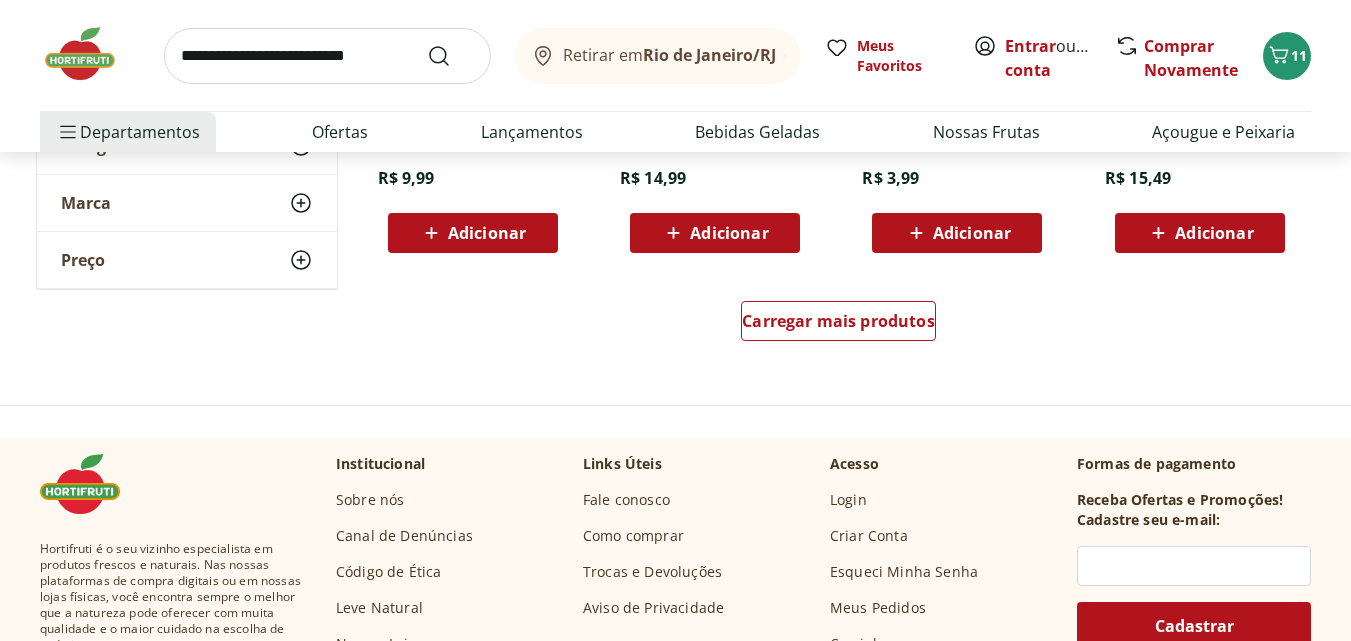 scroll, scrollTop: 17100, scrollLeft: 0, axis: vertical 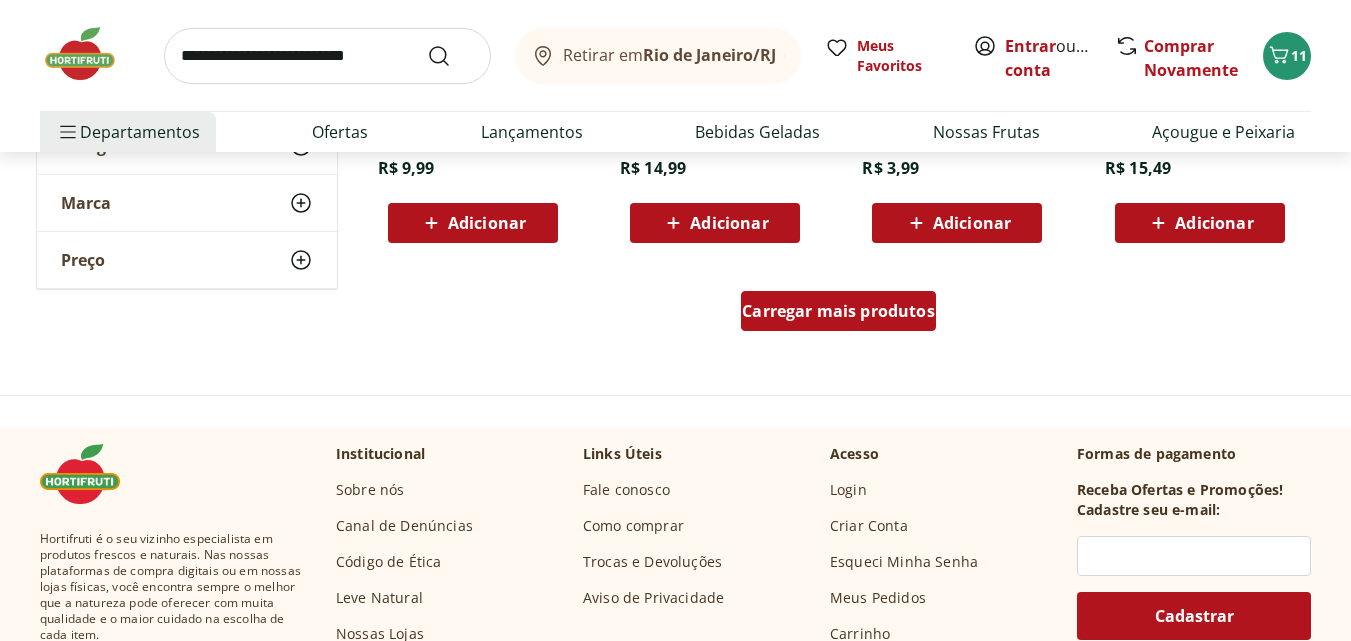 click on "Carregar mais produtos" at bounding box center (838, 311) 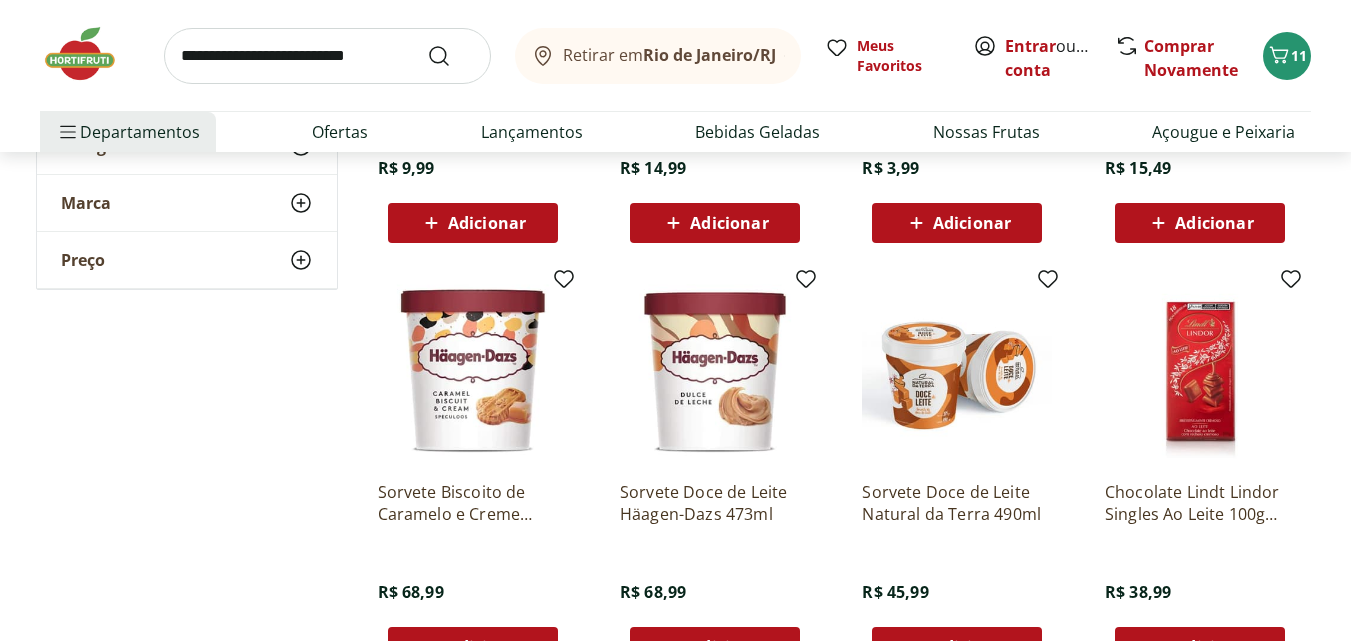 scroll, scrollTop: 17200, scrollLeft: 0, axis: vertical 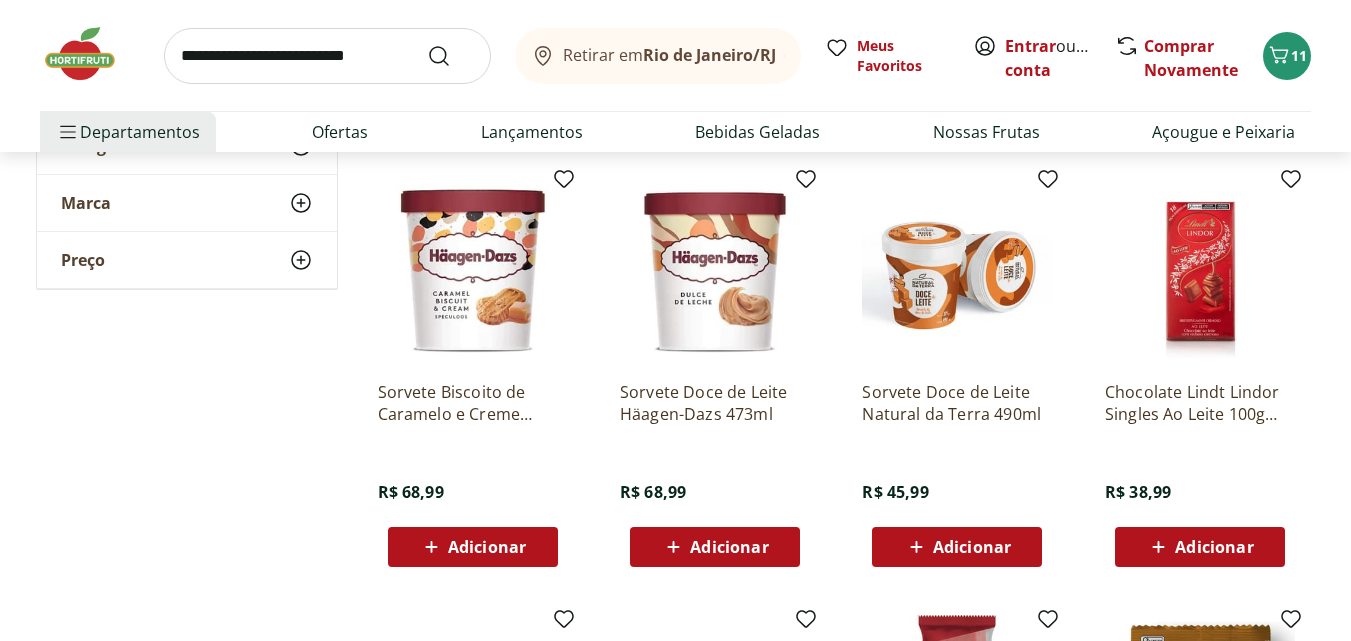 click 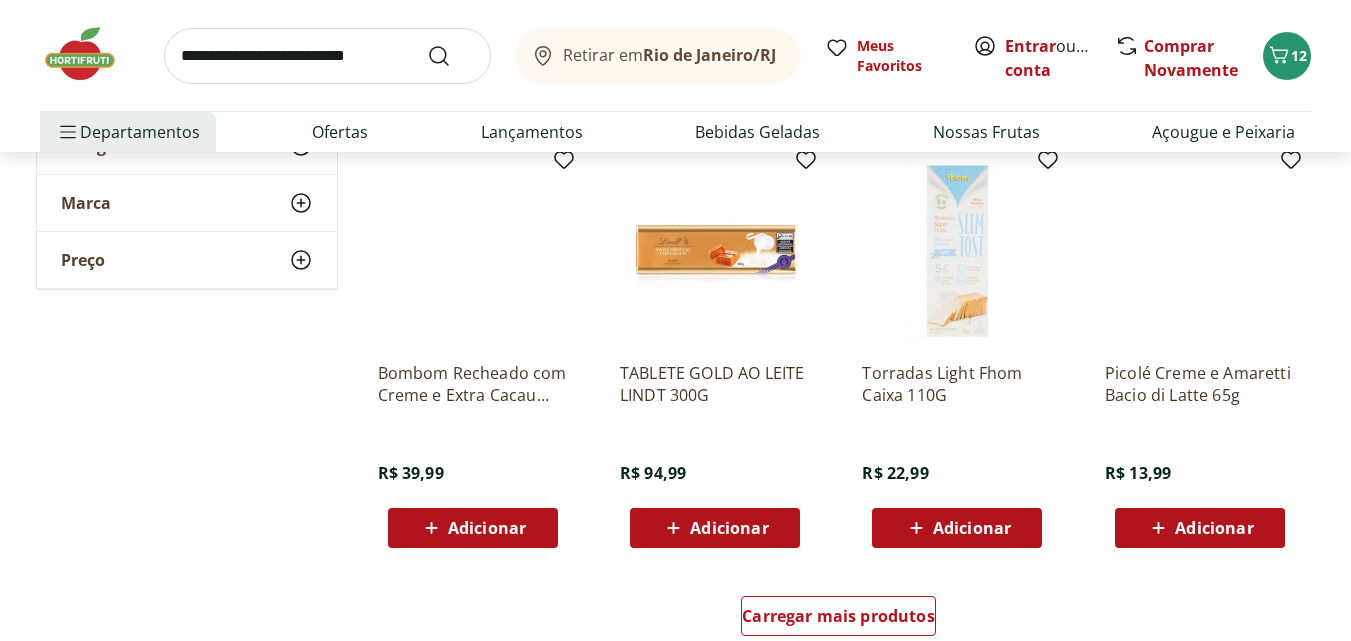 scroll, scrollTop: 18100, scrollLeft: 0, axis: vertical 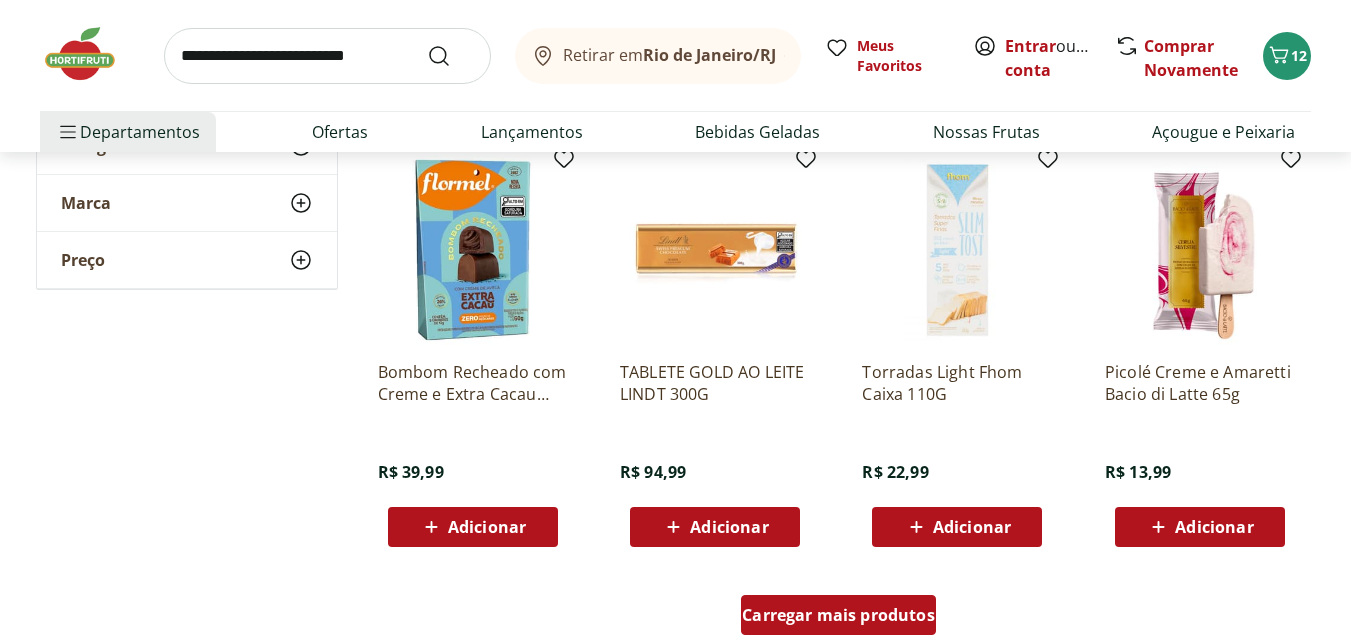 click on "Carregar mais produtos" at bounding box center (838, 615) 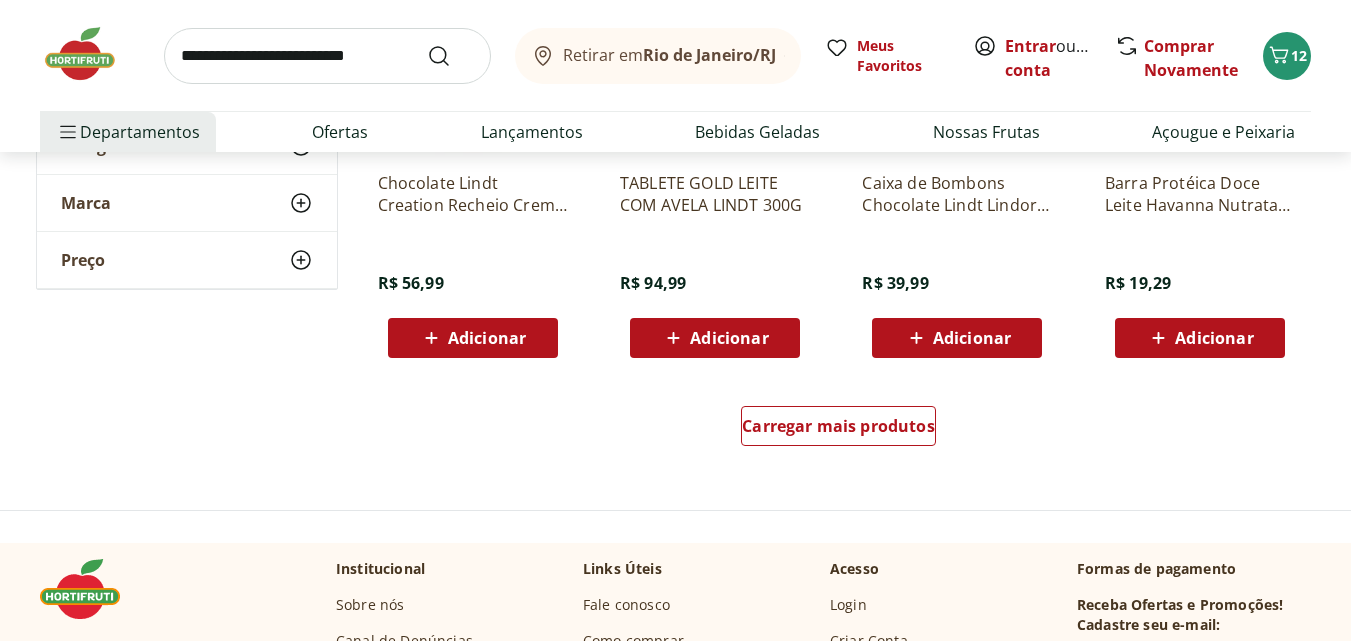 scroll, scrollTop: 19600, scrollLeft: 0, axis: vertical 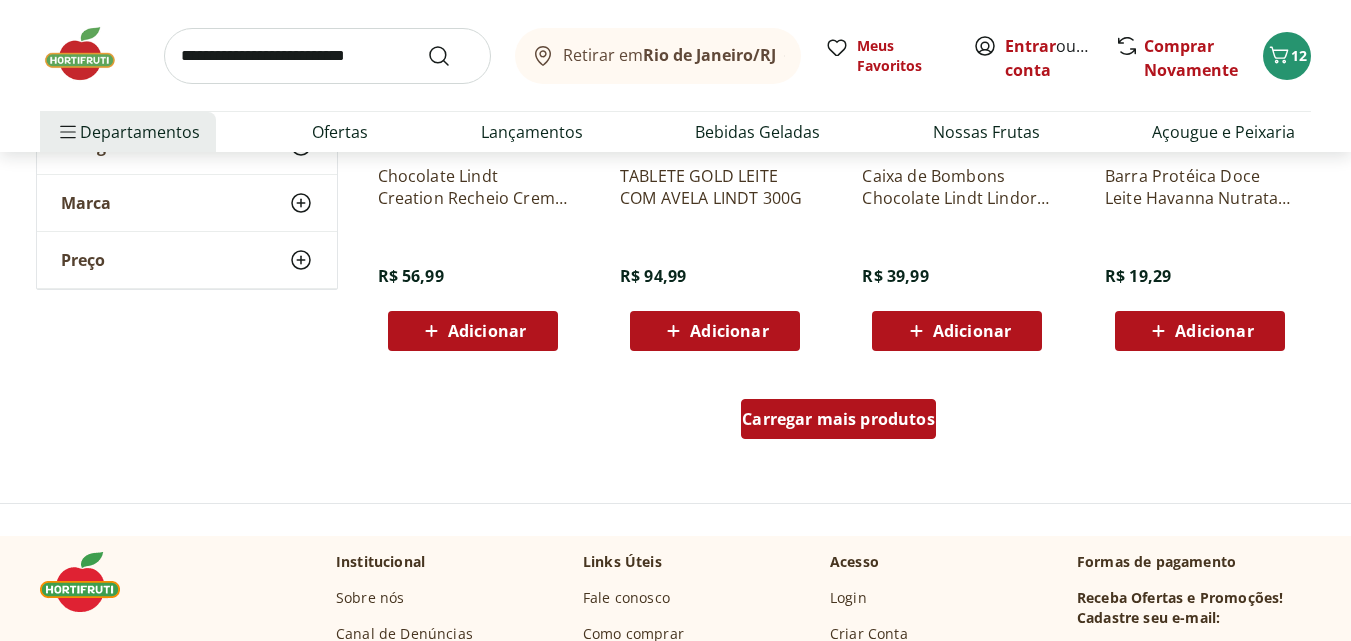 click on "Carregar mais produtos" at bounding box center (838, 419) 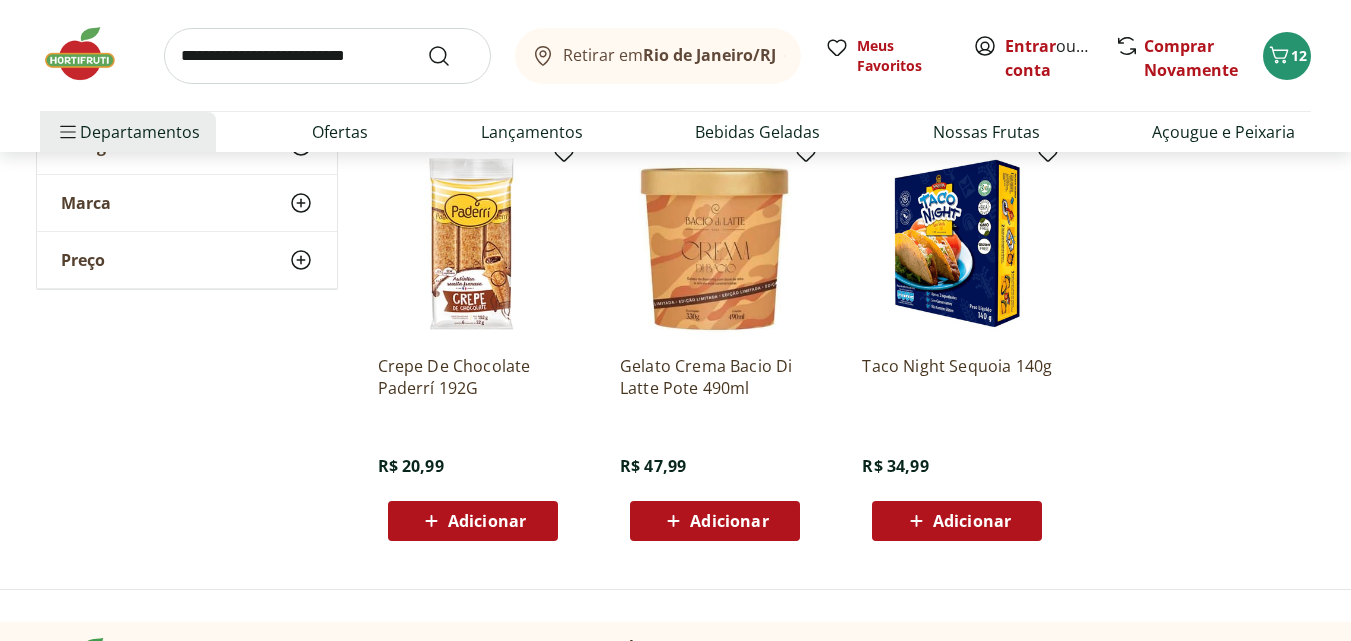 scroll, scrollTop: 19800, scrollLeft: 0, axis: vertical 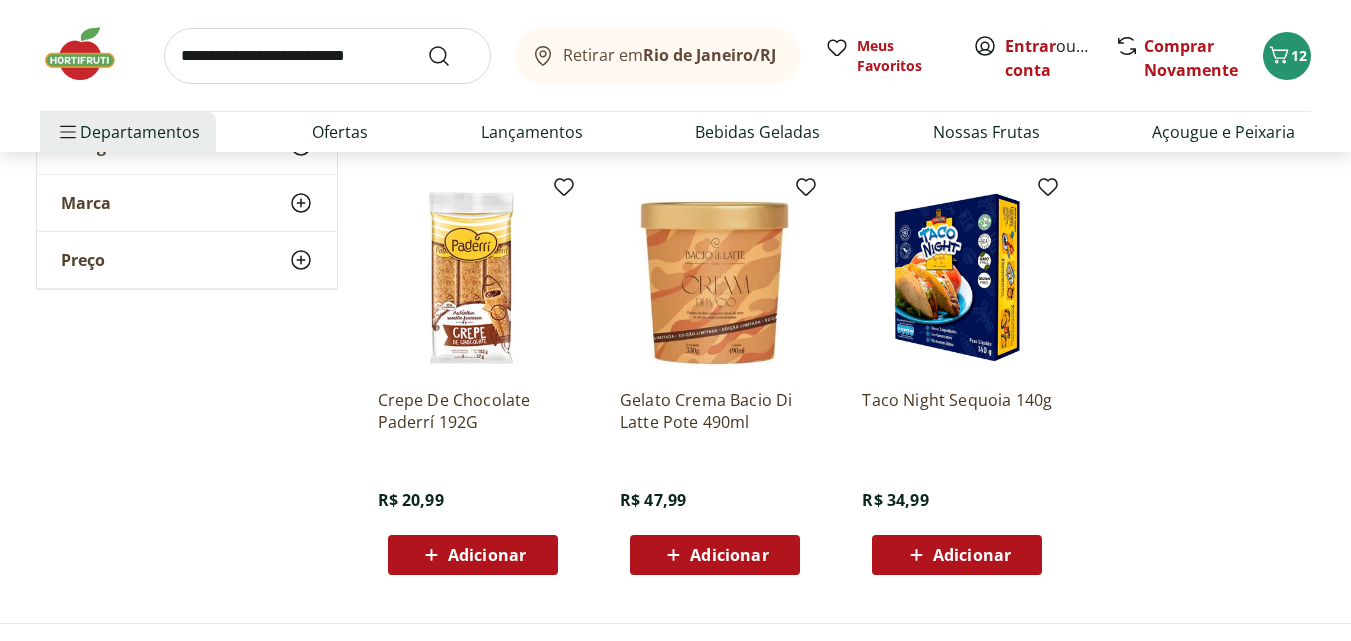 click at bounding box center (957, 278) 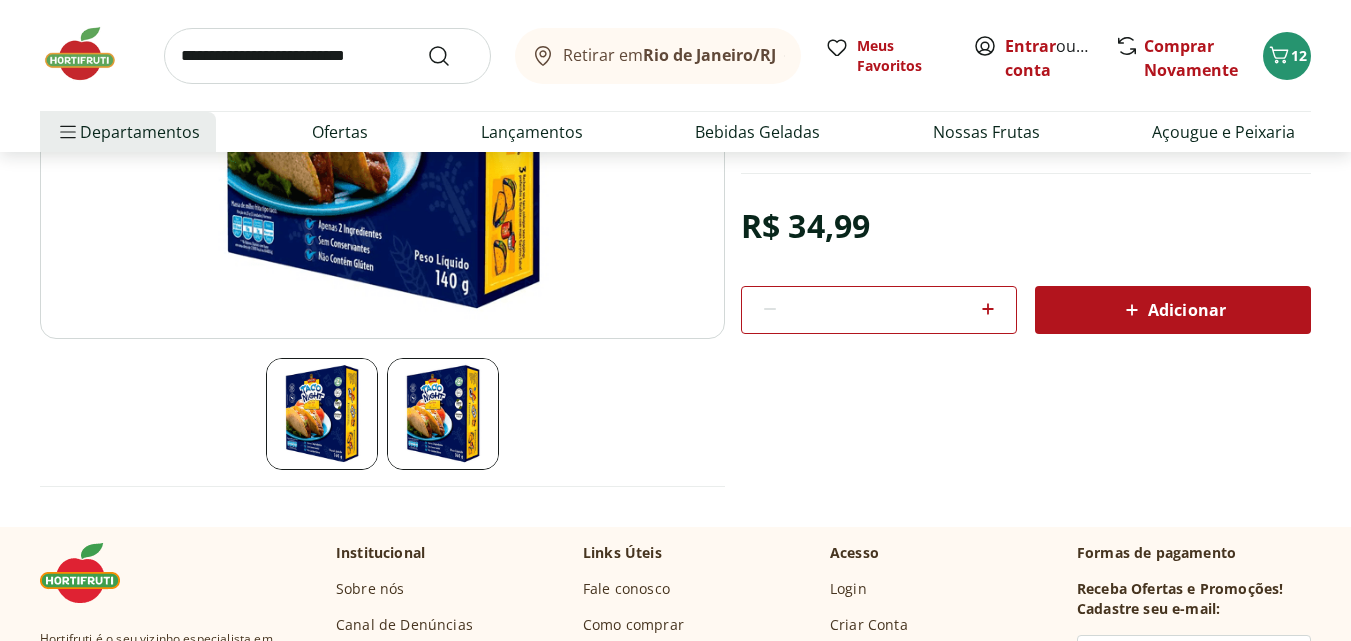 scroll, scrollTop: 400, scrollLeft: 0, axis: vertical 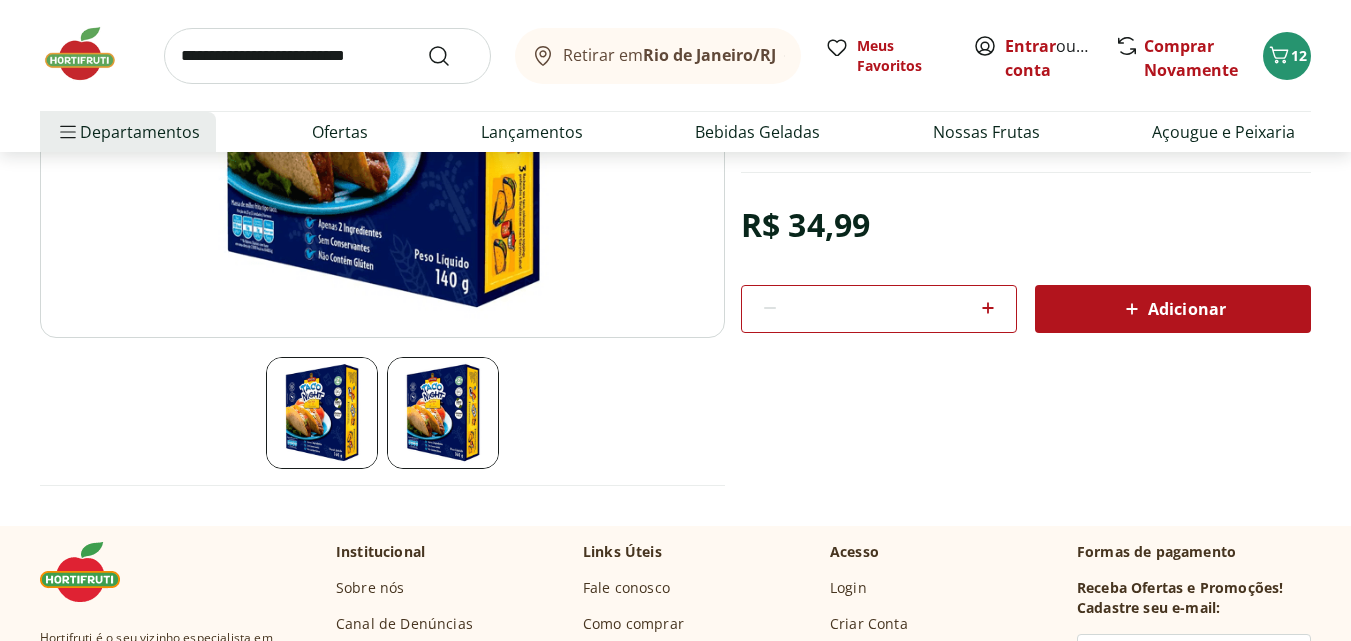 click at bounding box center [443, 413] 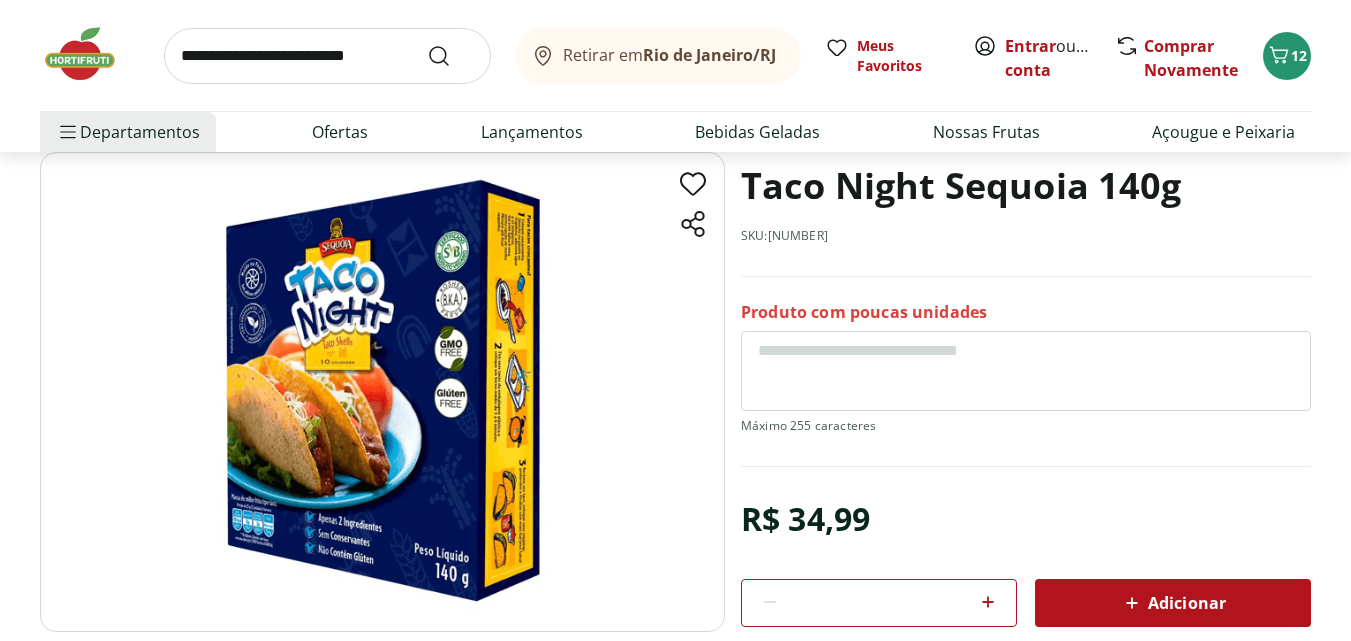 scroll, scrollTop: 100, scrollLeft: 0, axis: vertical 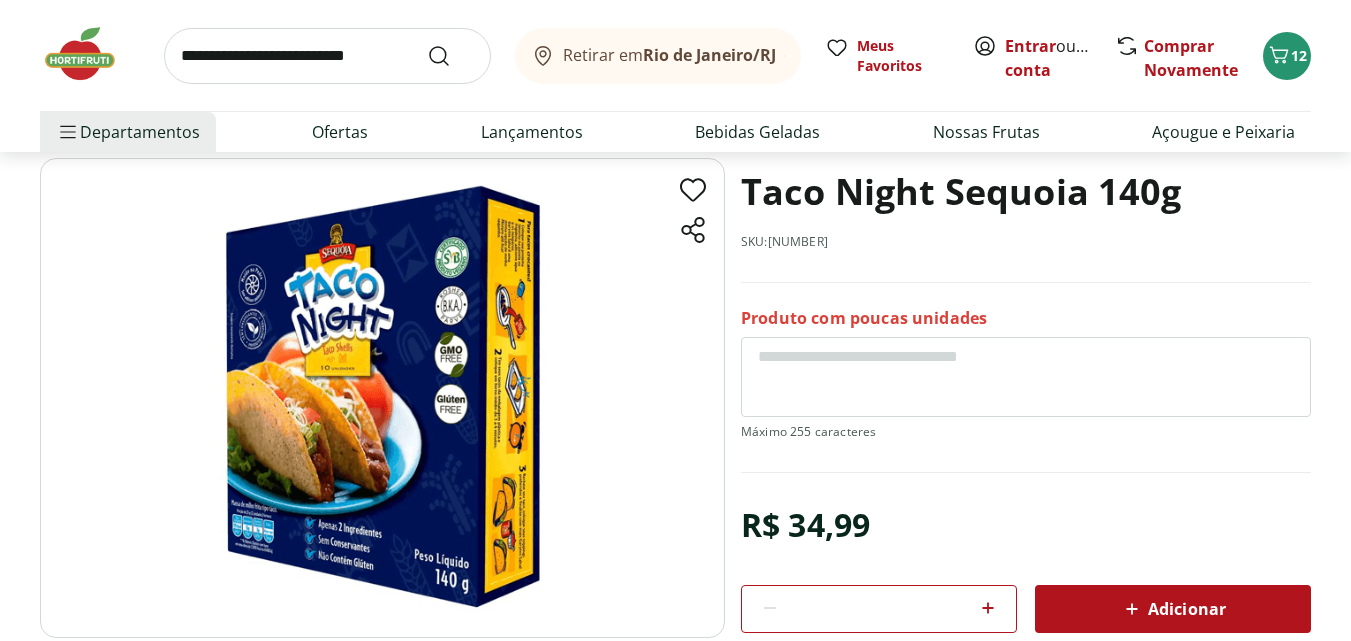click on "Adicionar" at bounding box center (1173, 609) 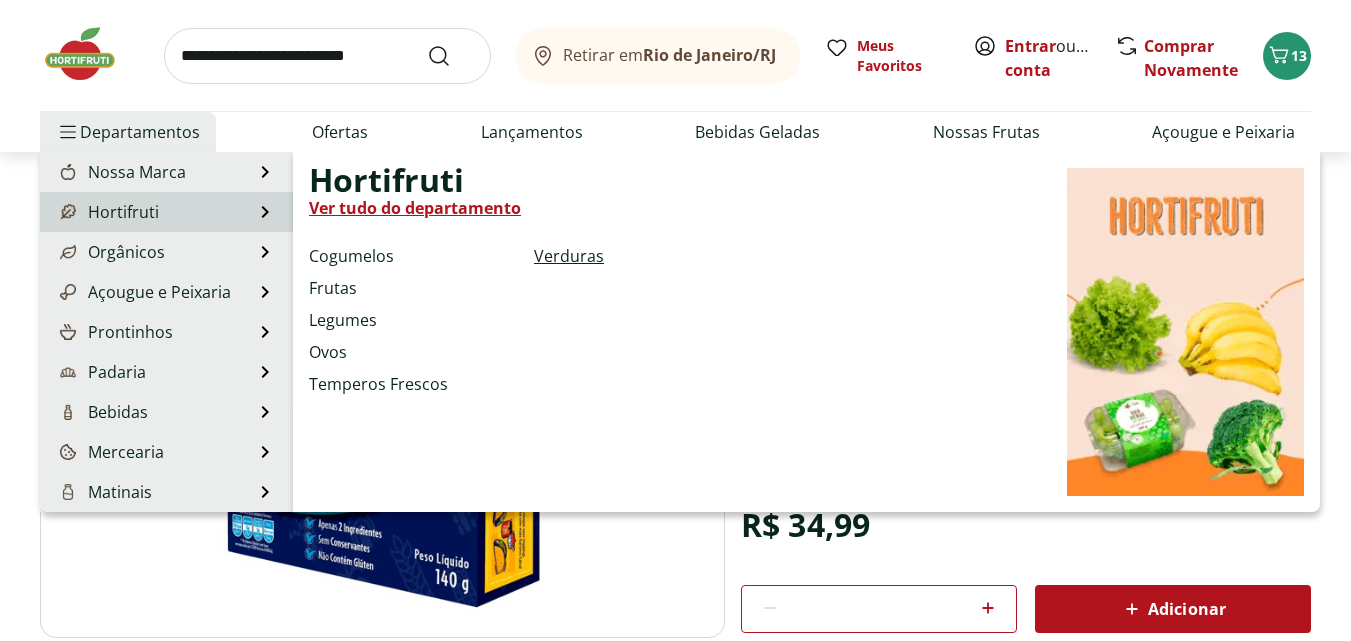 click on "Verduras" at bounding box center (569, 256) 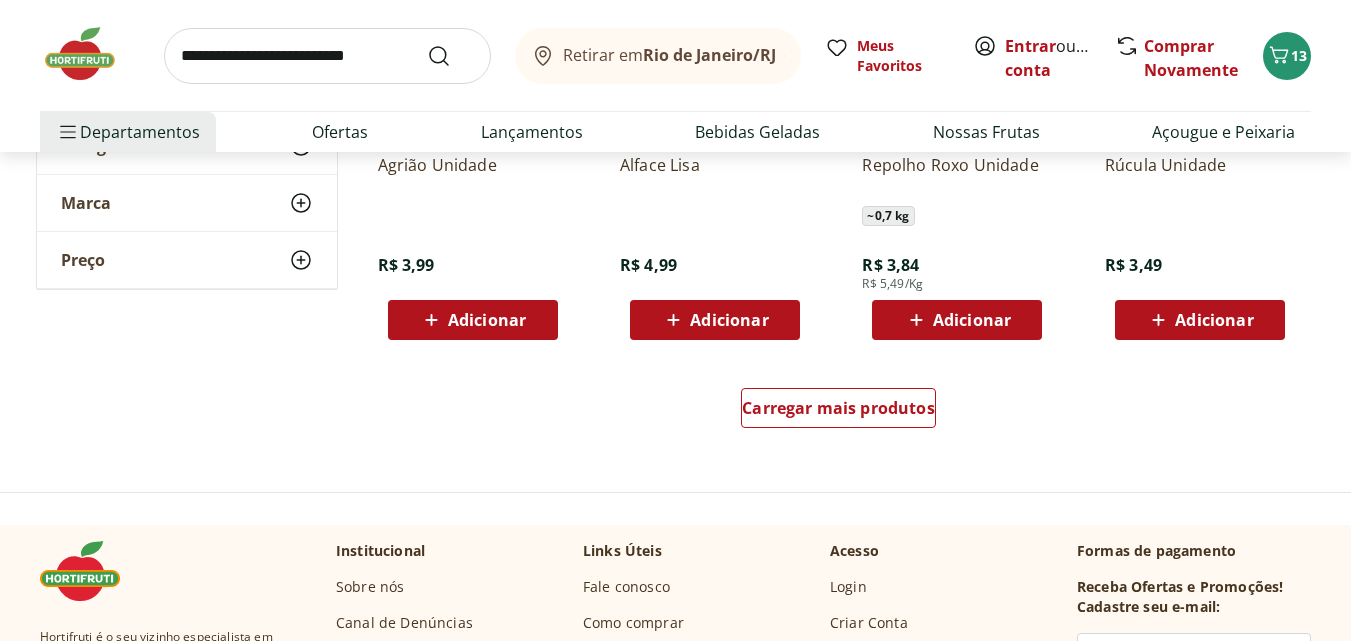 scroll, scrollTop: 1300, scrollLeft: 0, axis: vertical 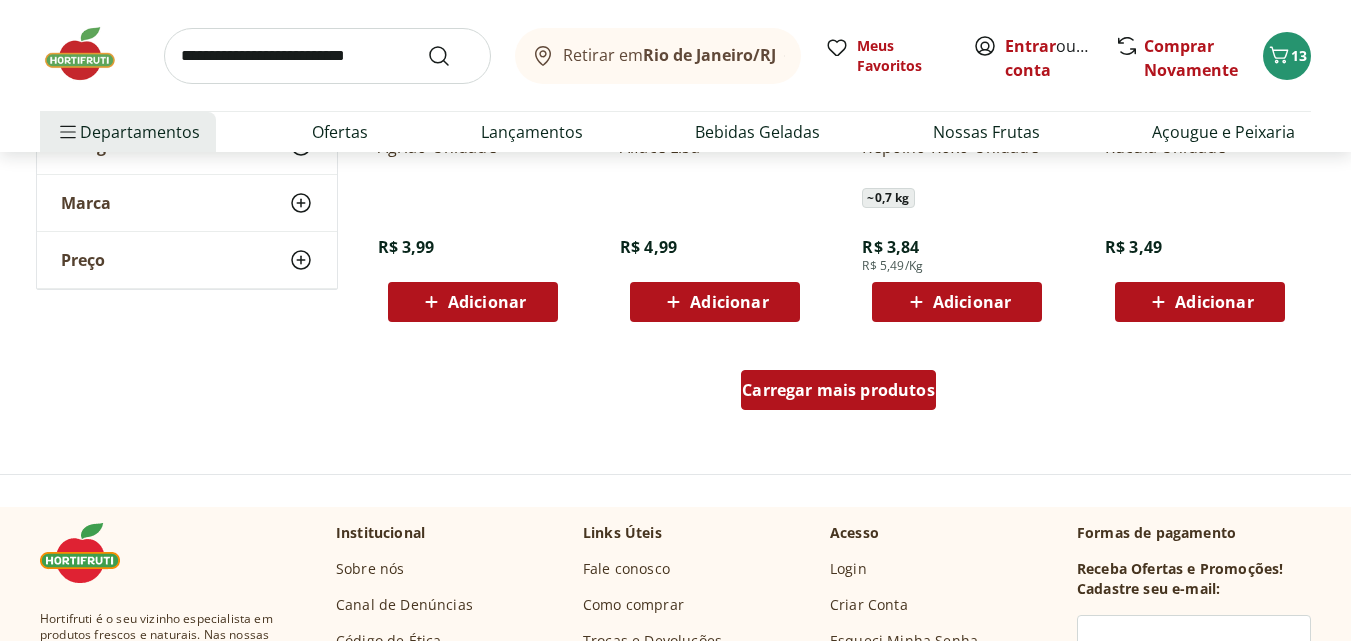 click on "Carregar mais produtos" at bounding box center (838, 390) 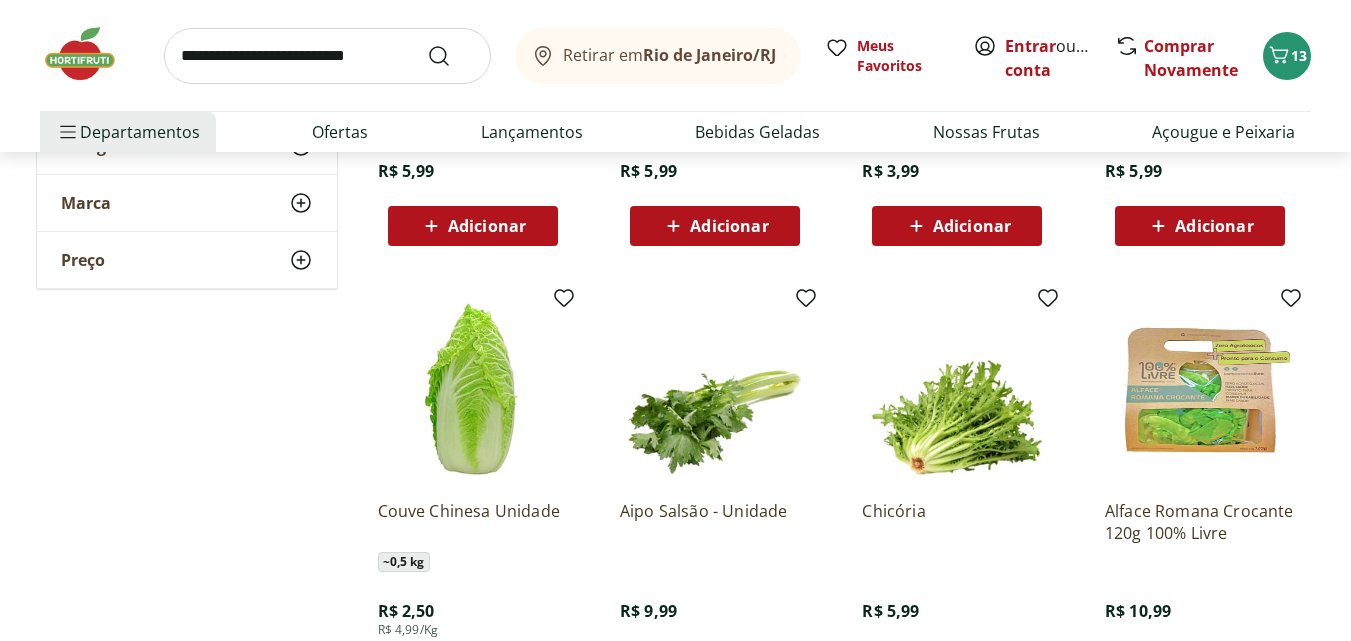 scroll, scrollTop: 1900, scrollLeft: 0, axis: vertical 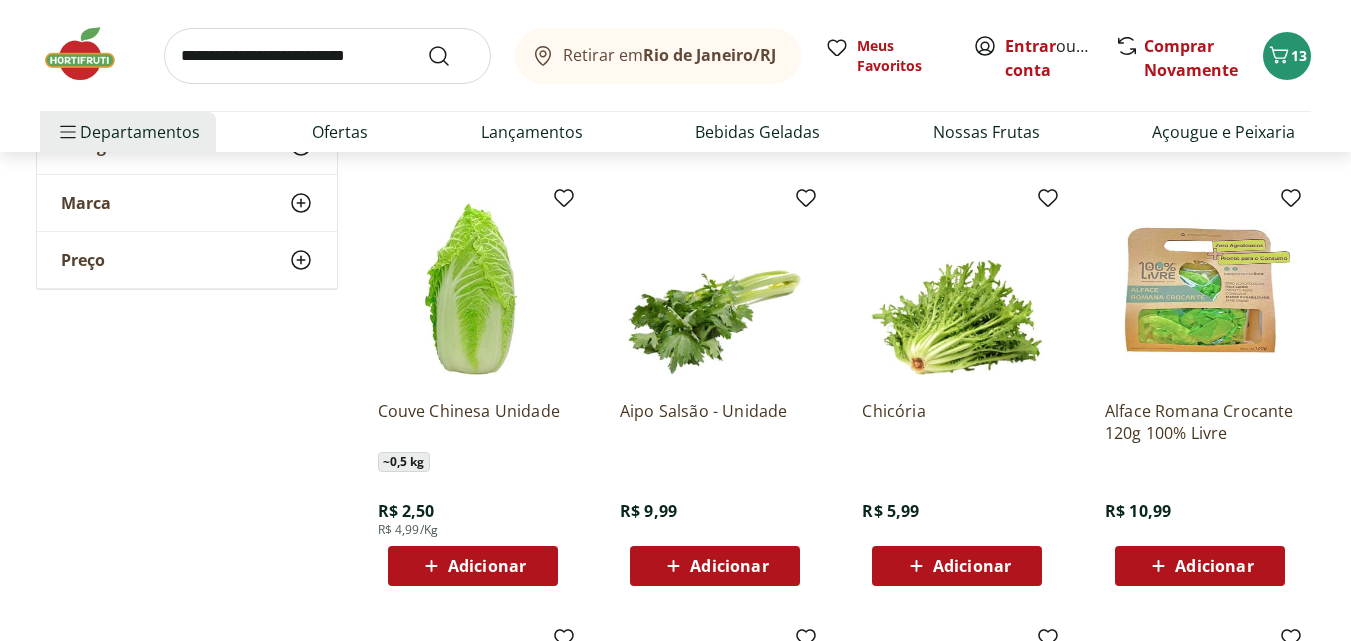click on "Adicionar" at bounding box center (1214, 566) 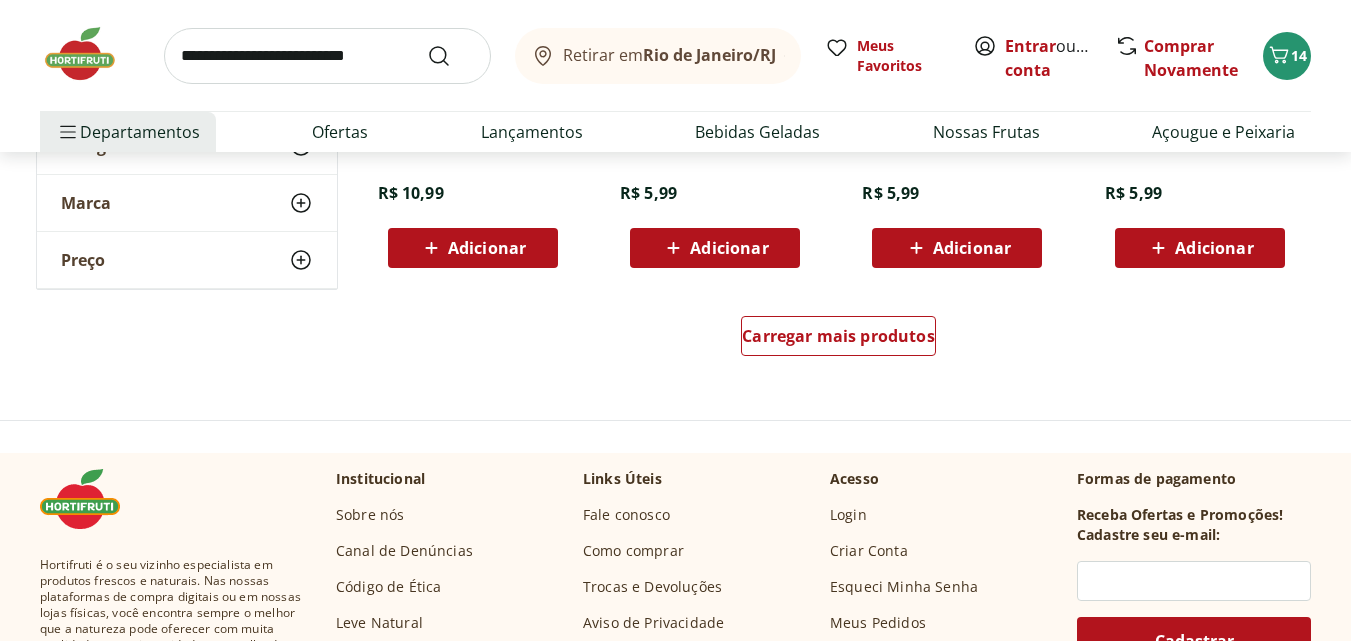 scroll, scrollTop: 2700, scrollLeft: 0, axis: vertical 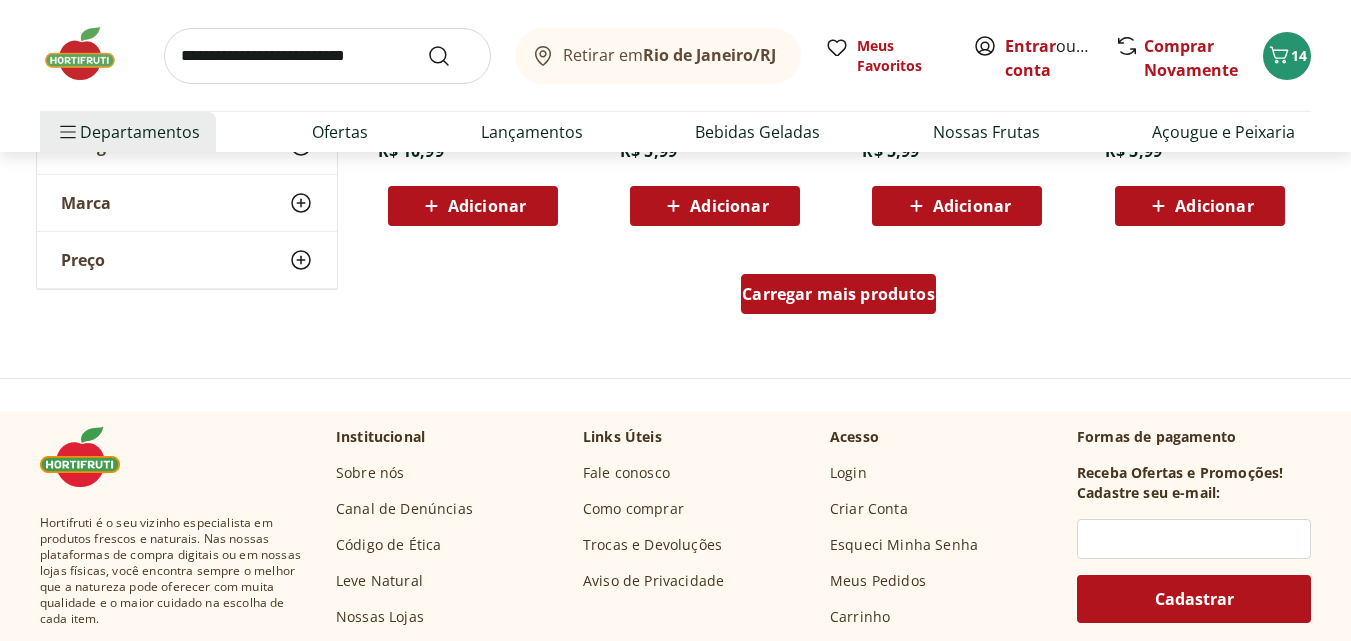 click on "Carregar mais produtos" at bounding box center [838, 294] 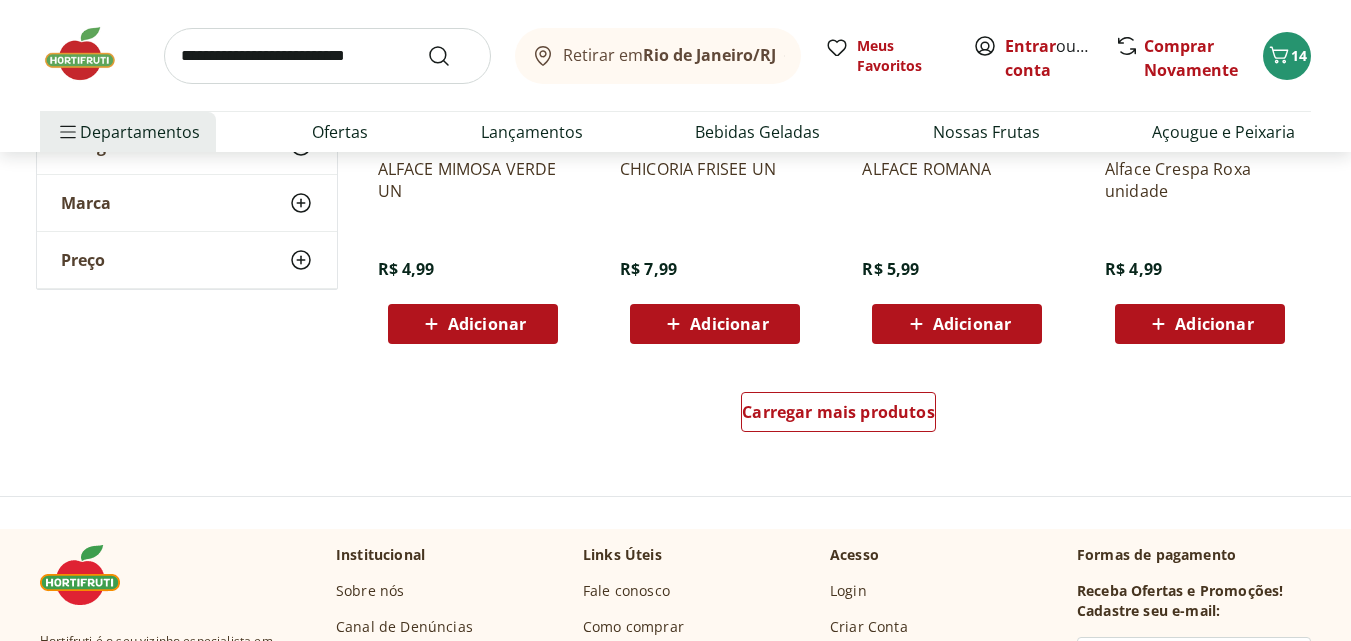 scroll, scrollTop: 3900, scrollLeft: 0, axis: vertical 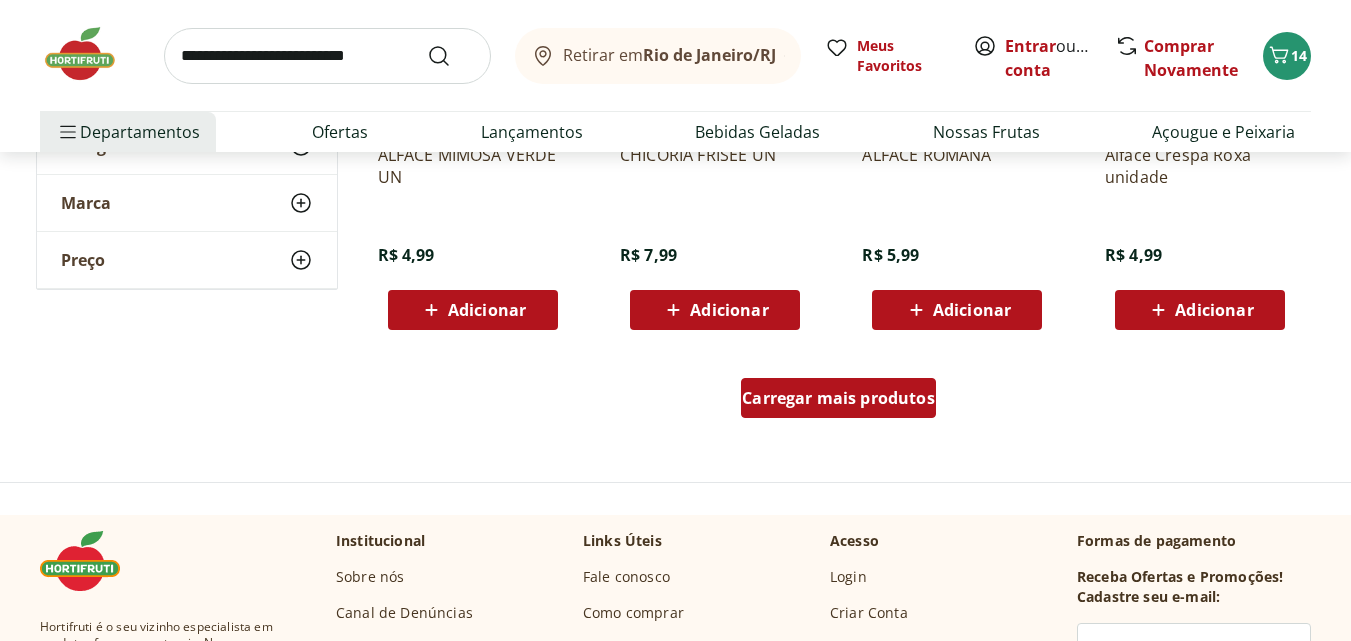 click on "Carregar mais produtos" at bounding box center [838, 398] 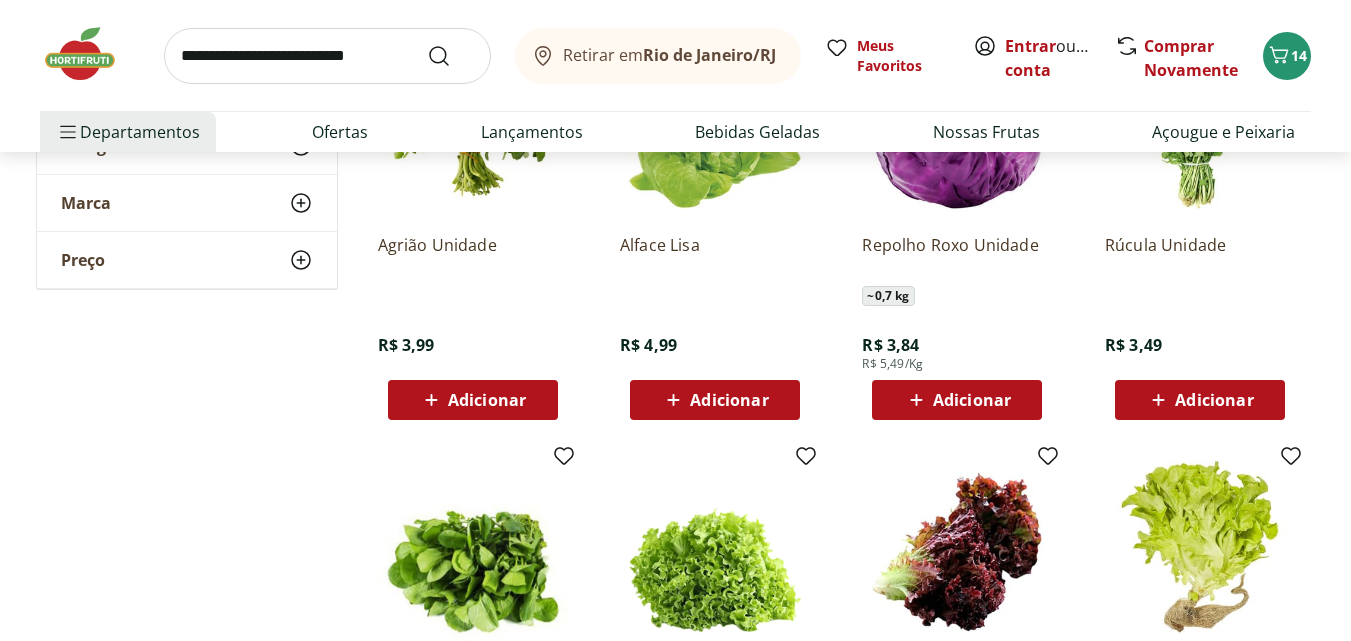 scroll, scrollTop: 1200, scrollLeft: 0, axis: vertical 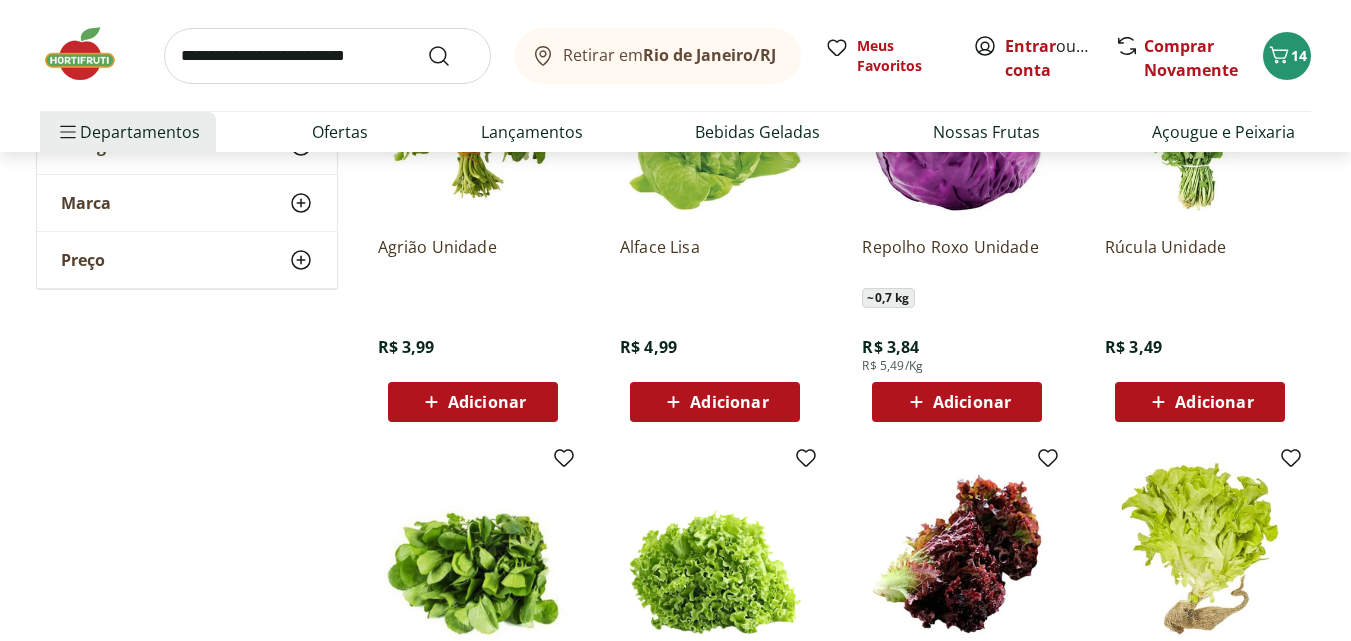 click at bounding box center (327, 56) 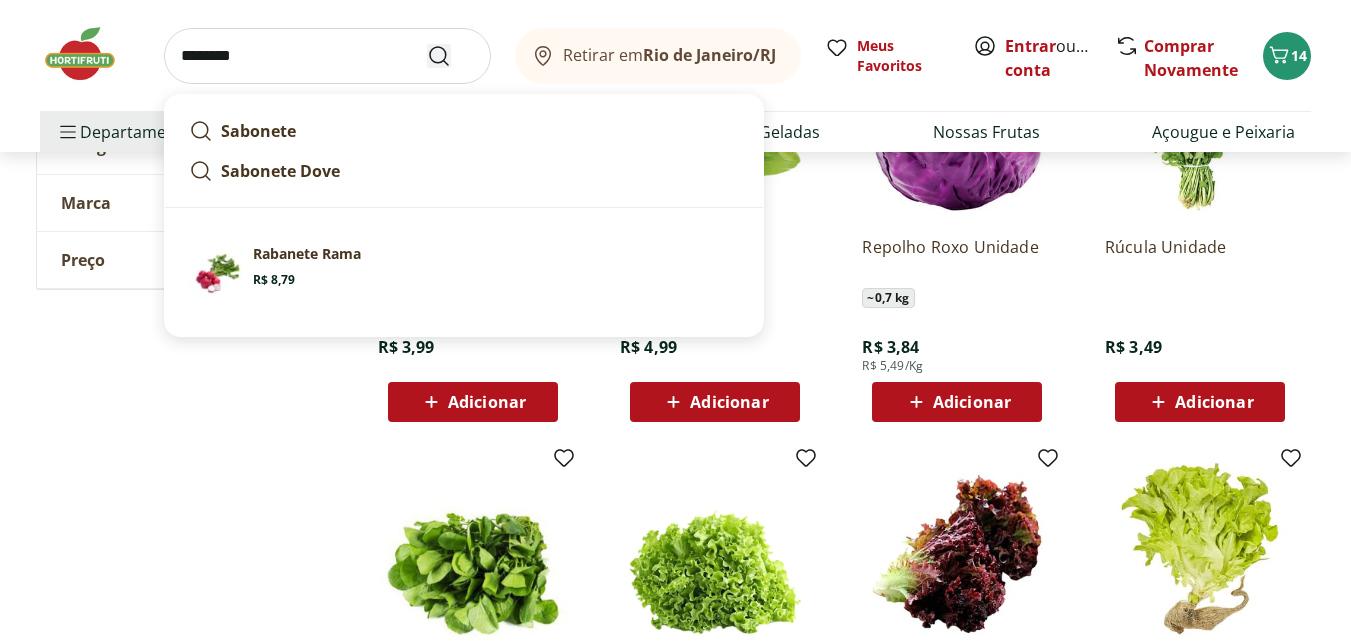 type on "********" 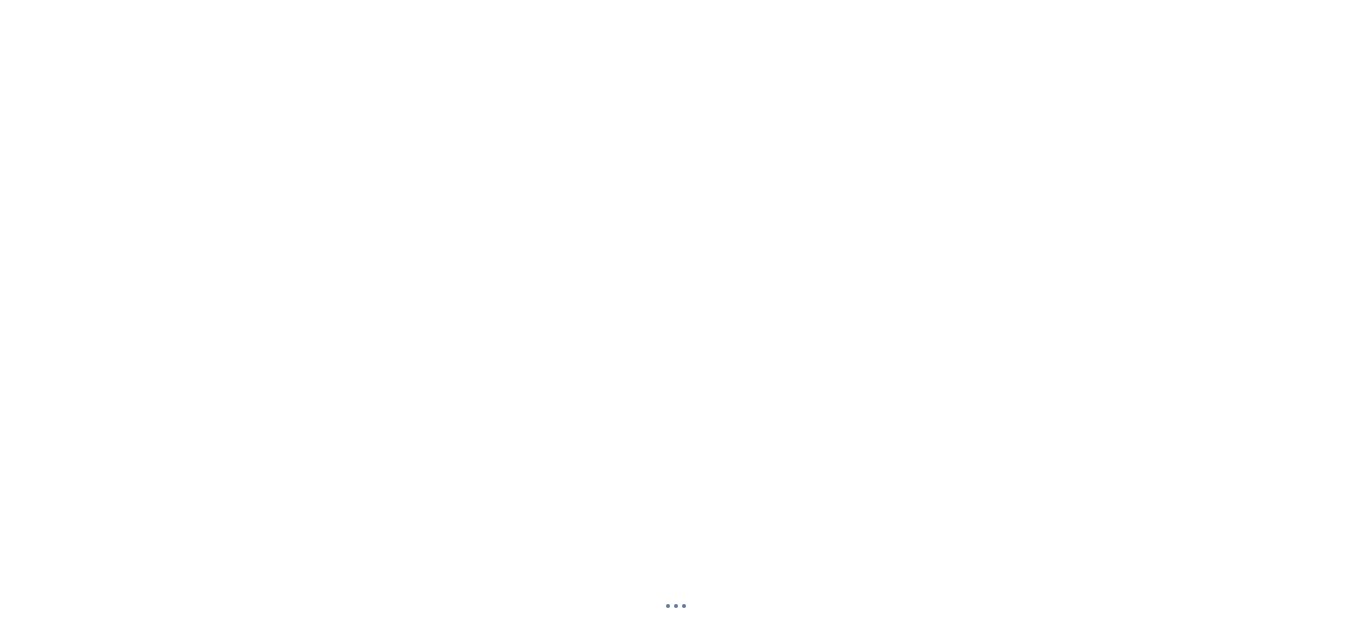 scroll, scrollTop: 0, scrollLeft: 0, axis: both 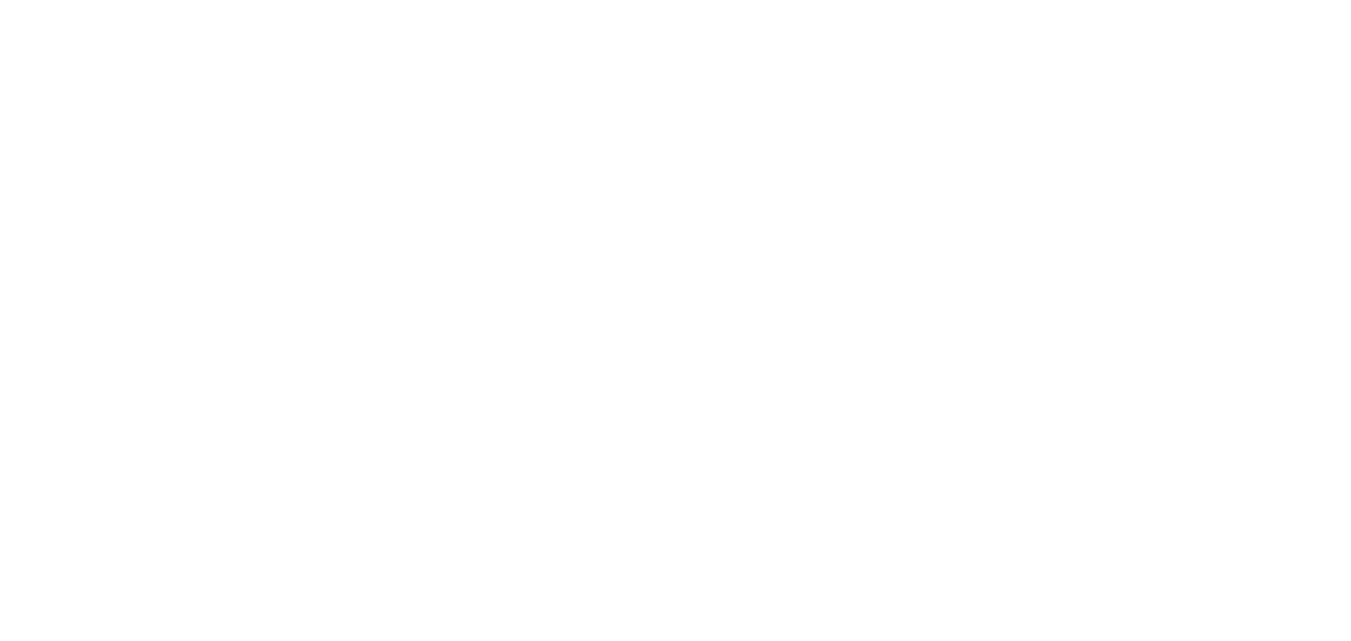 select on "**********" 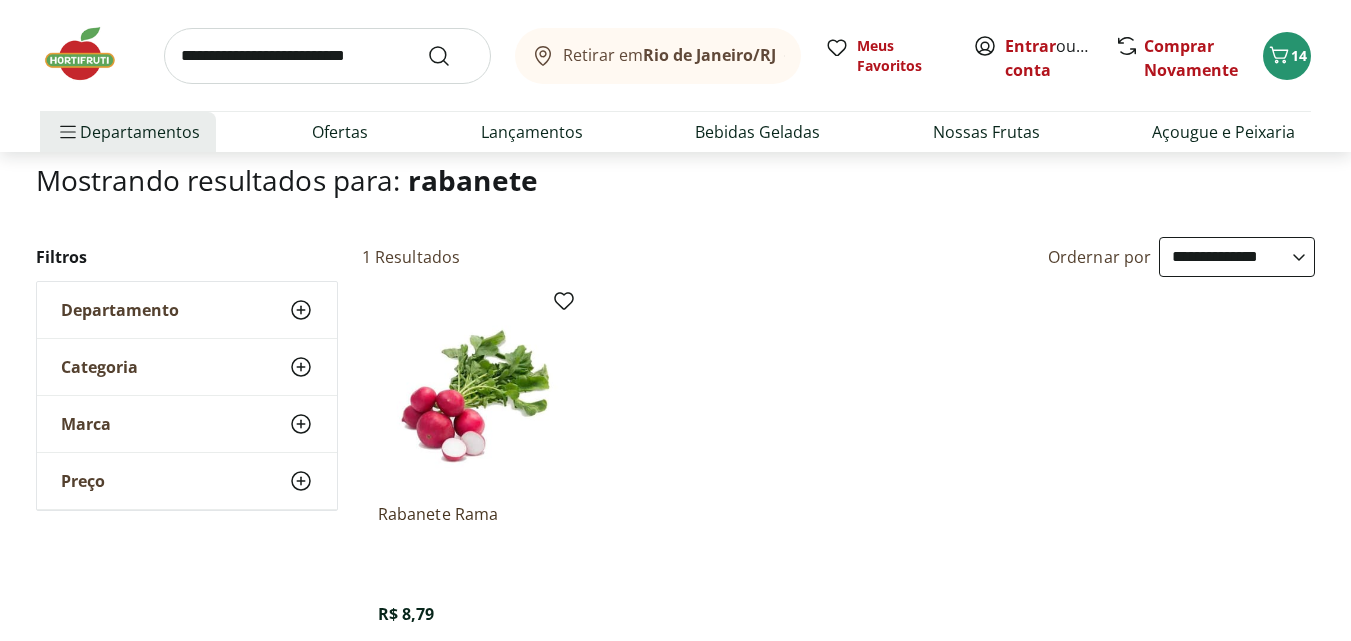 scroll, scrollTop: 0, scrollLeft: 0, axis: both 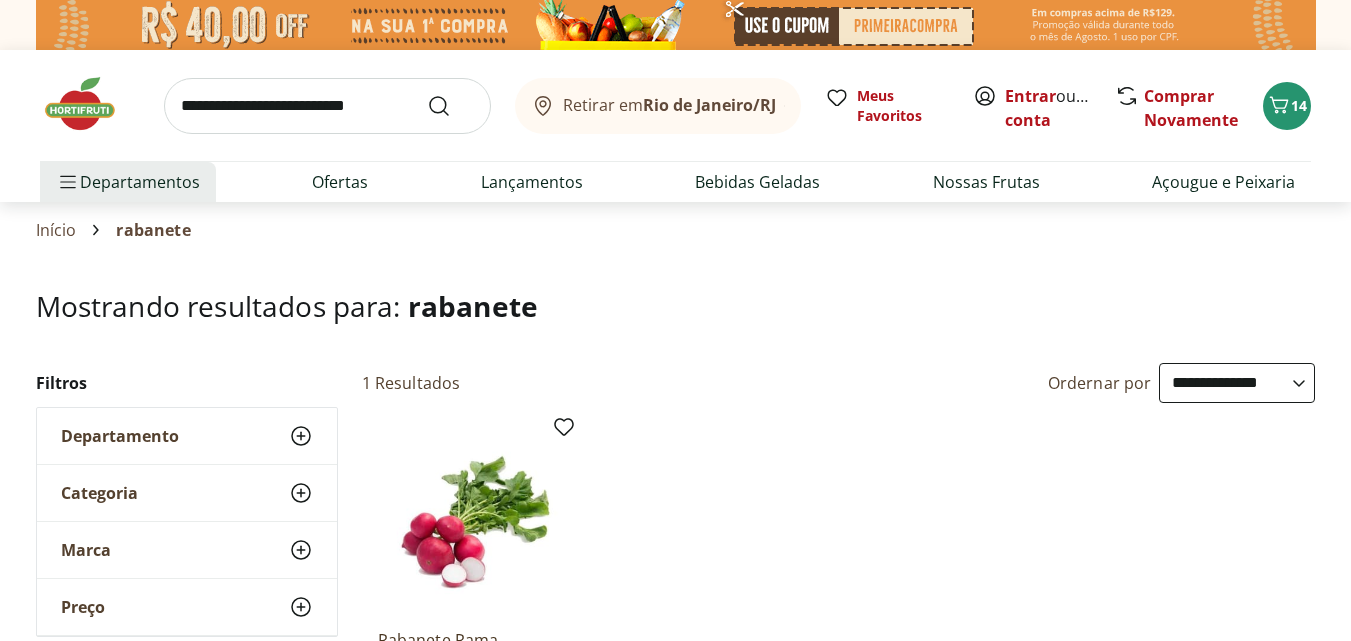 click at bounding box center (327, 106) 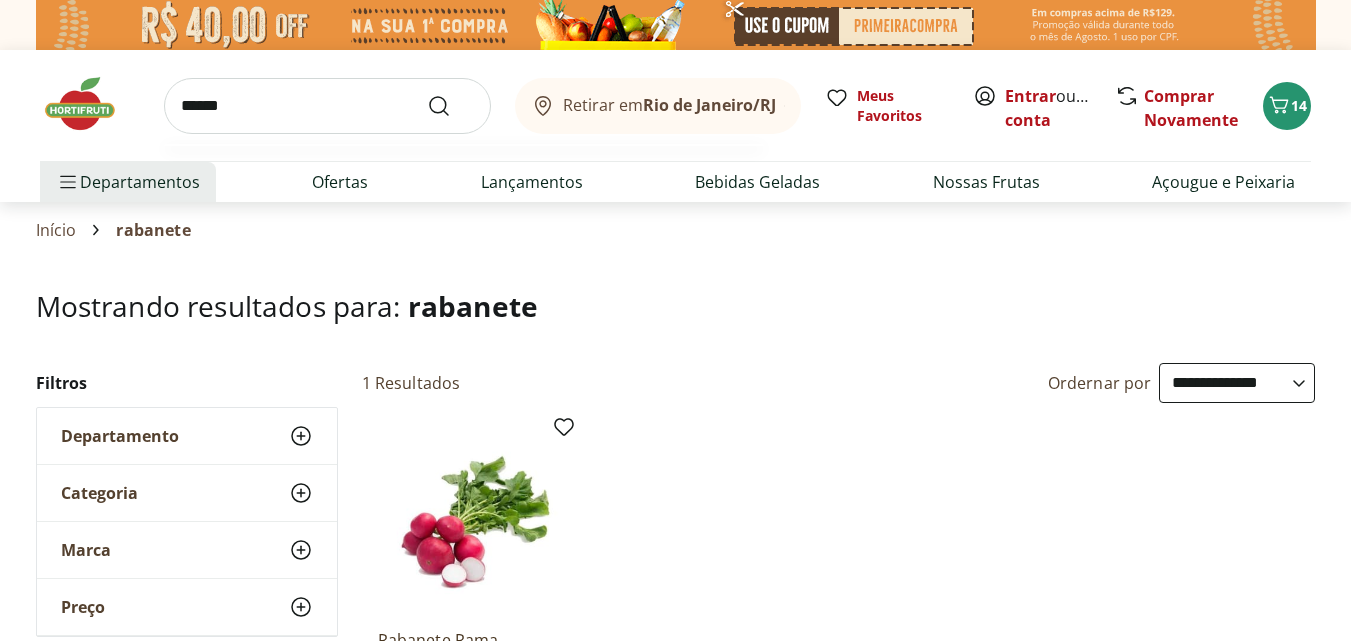 type on "******" 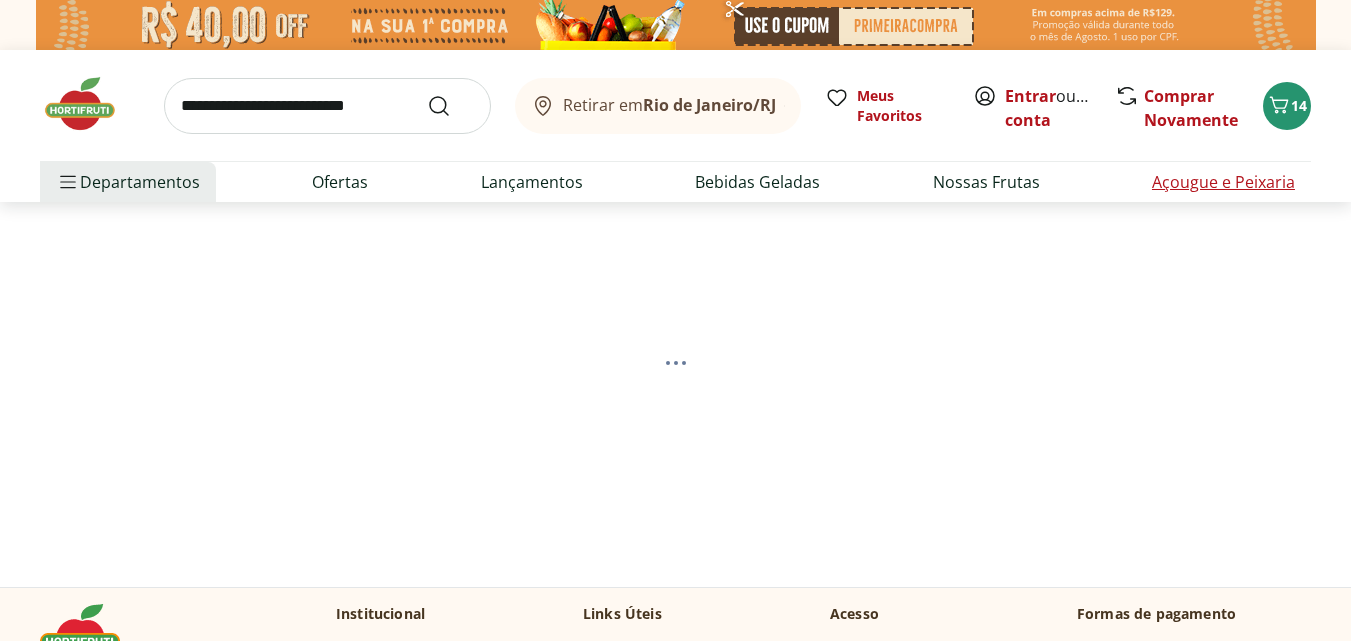 select on "**********" 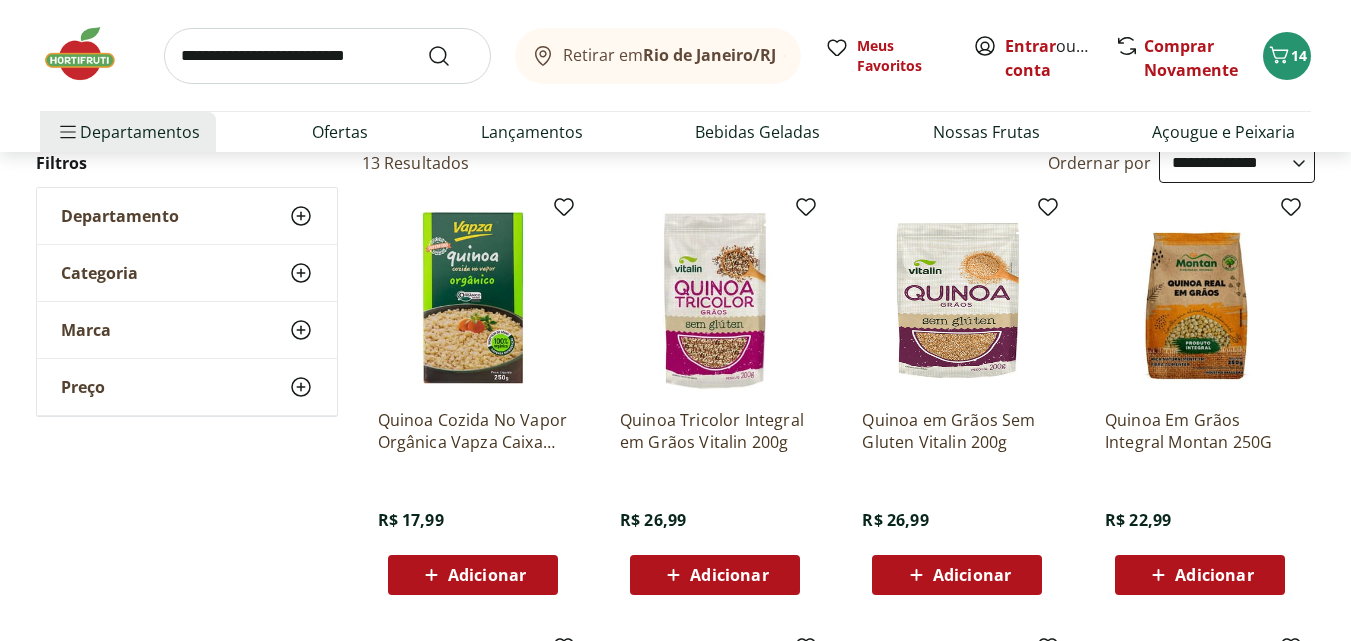 scroll, scrollTop: 100, scrollLeft: 0, axis: vertical 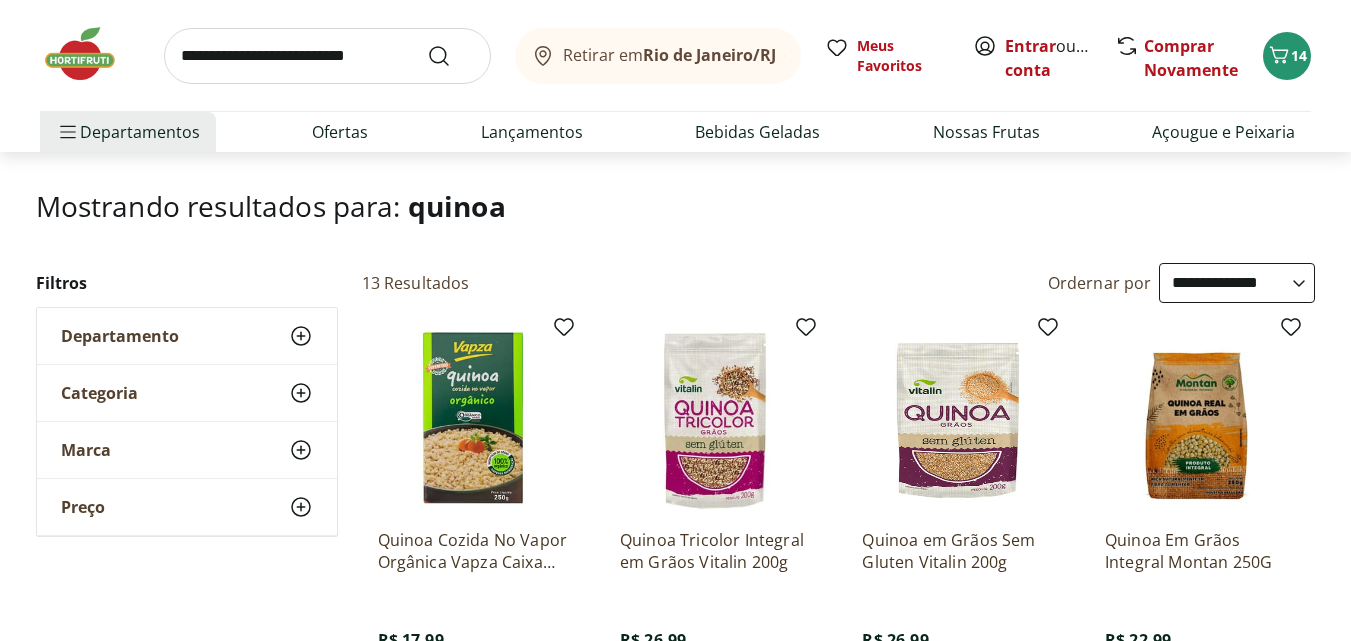 click at bounding box center (473, 418) 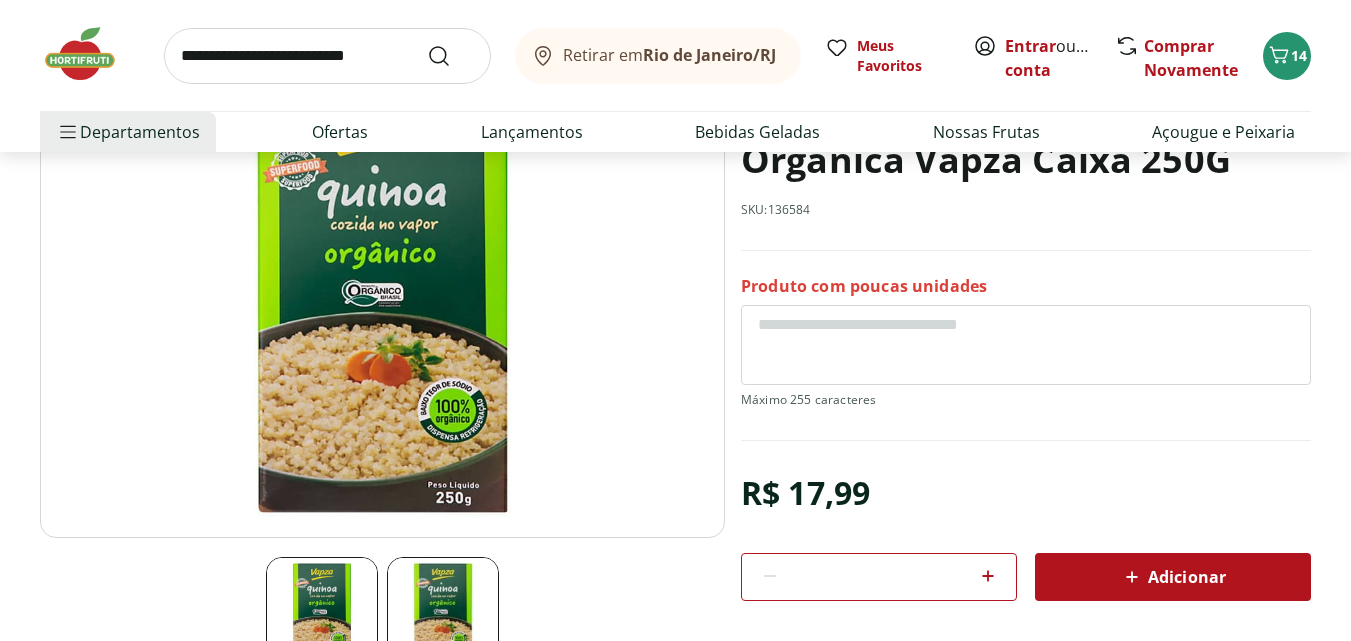 scroll, scrollTop: 300, scrollLeft: 0, axis: vertical 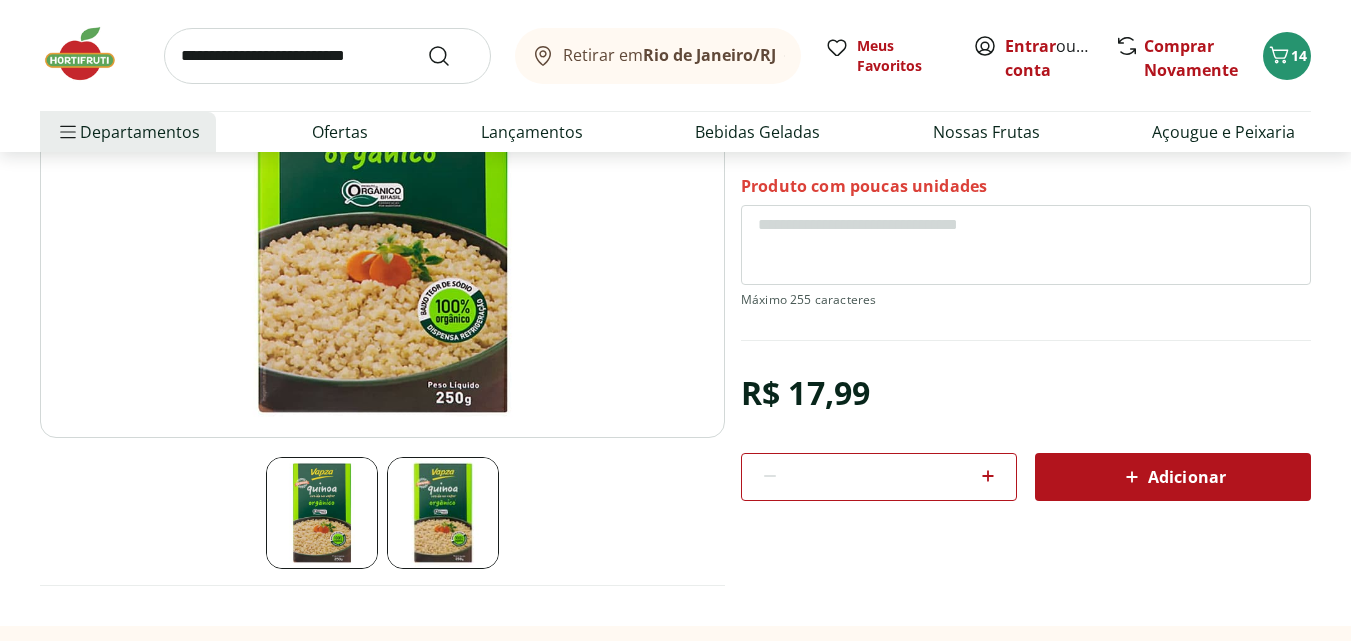 click at bounding box center [443, 513] 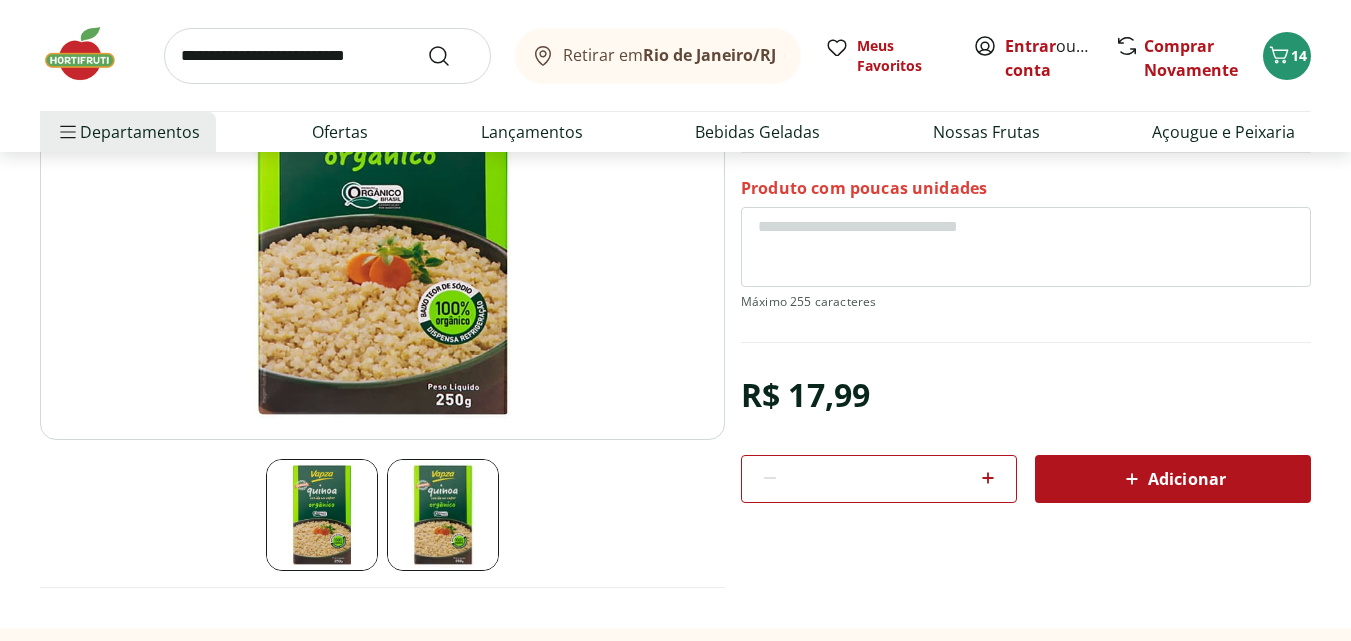 scroll, scrollTop: 300, scrollLeft: 0, axis: vertical 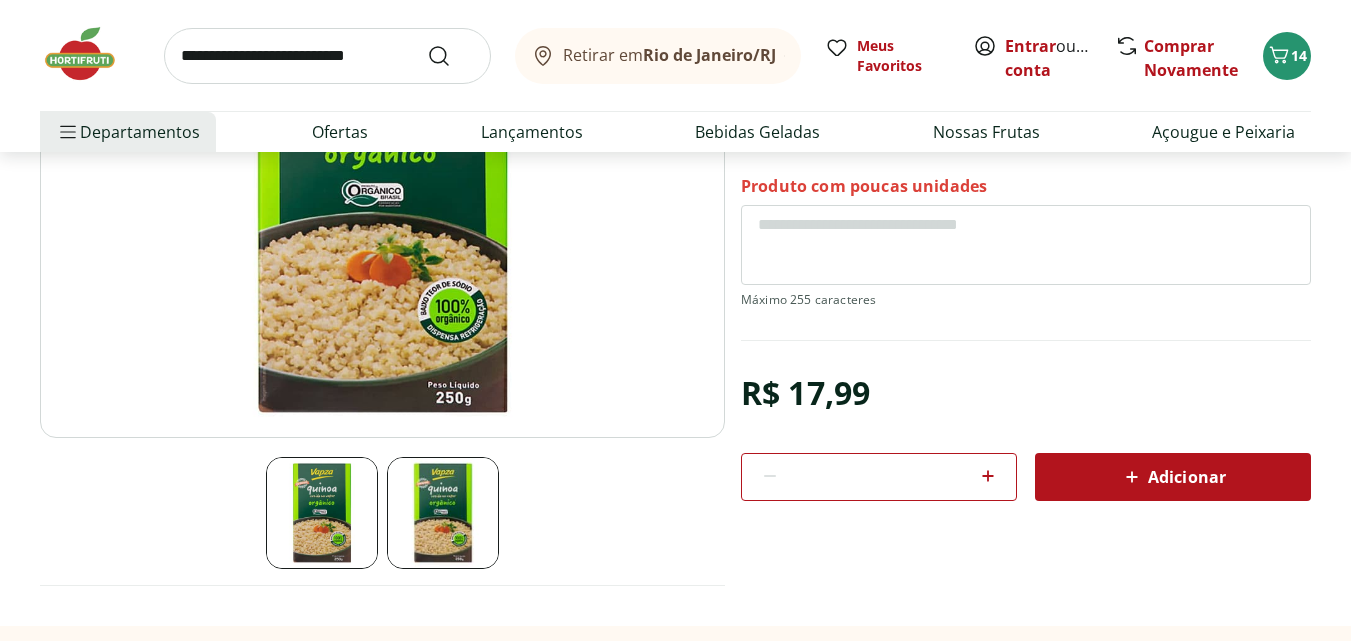 click on "Adicionar" at bounding box center (1173, 477) 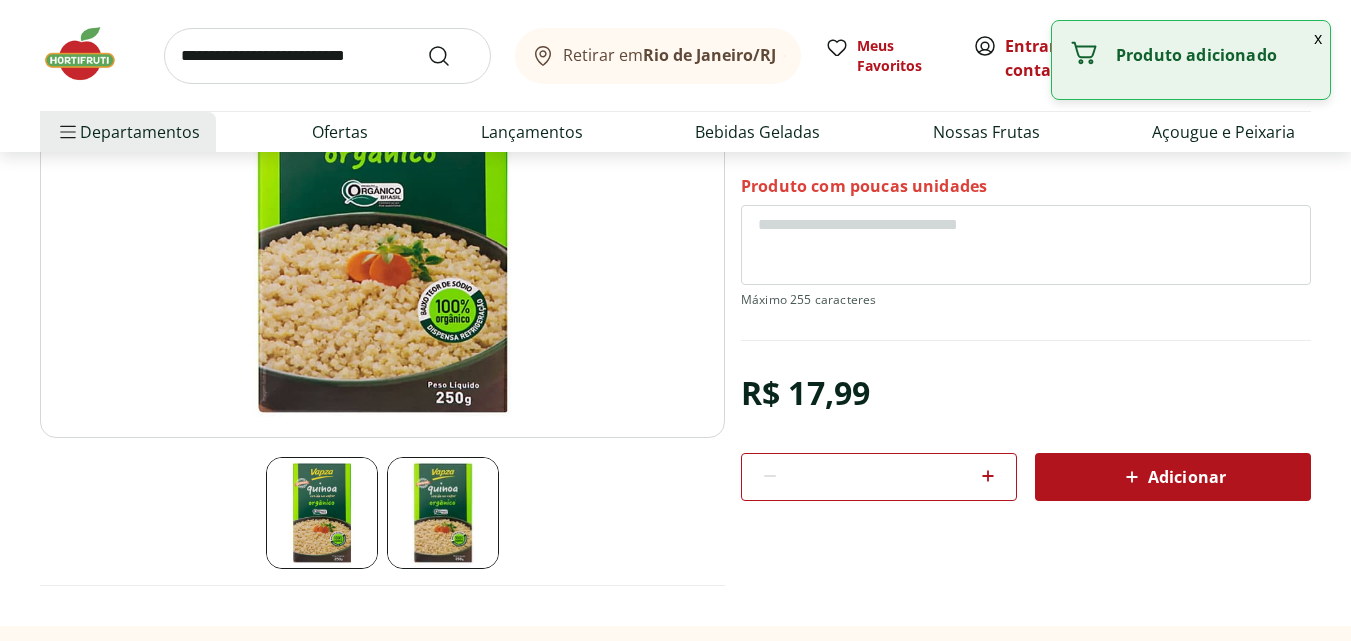 scroll, scrollTop: 100, scrollLeft: 0, axis: vertical 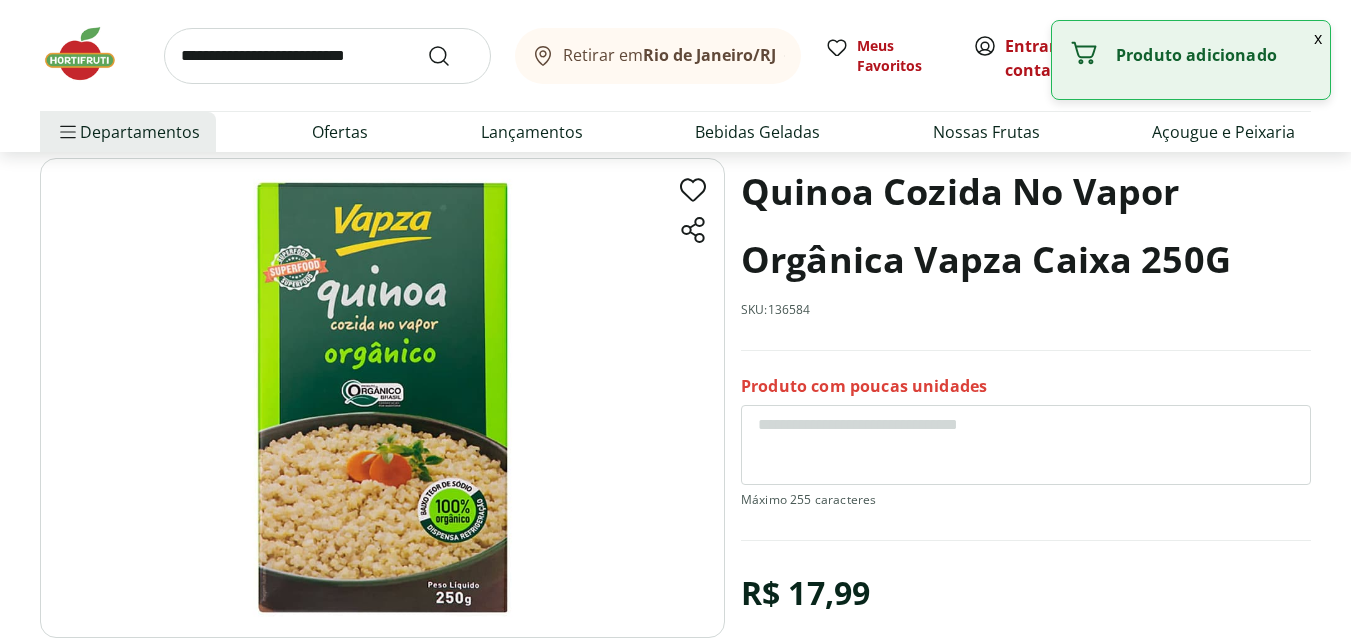 select on "**********" 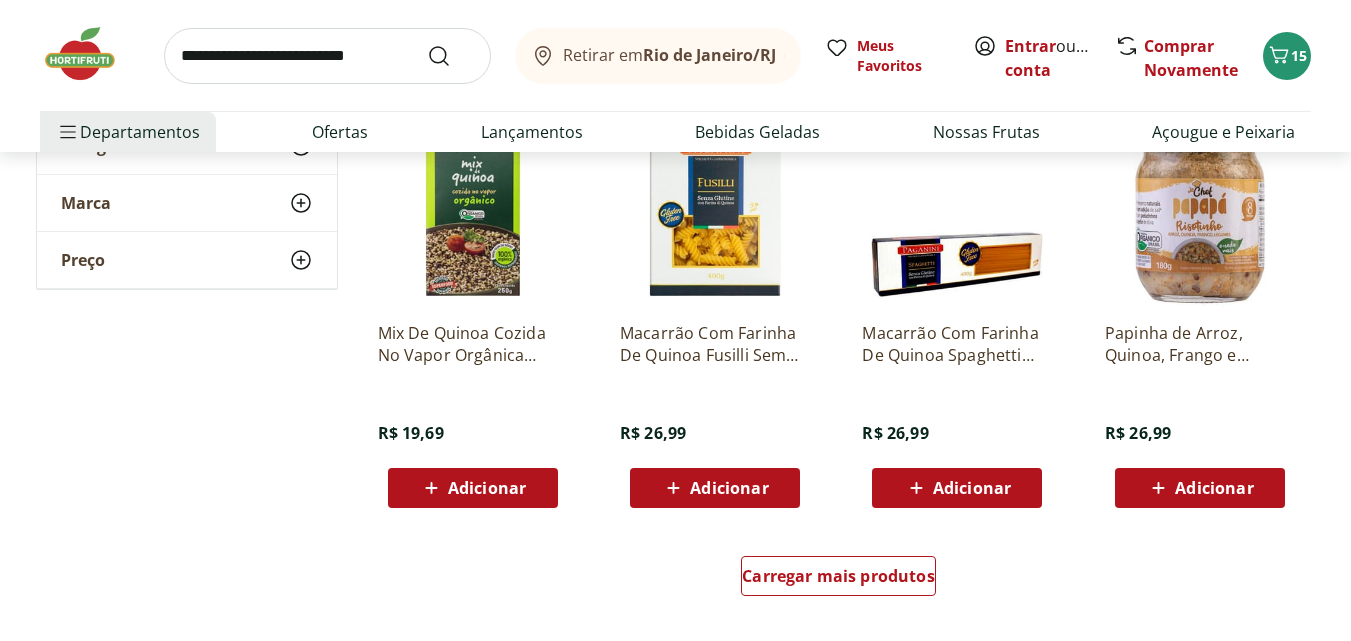 scroll, scrollTop: 1200, scrollLeft: 0, axis: vertical 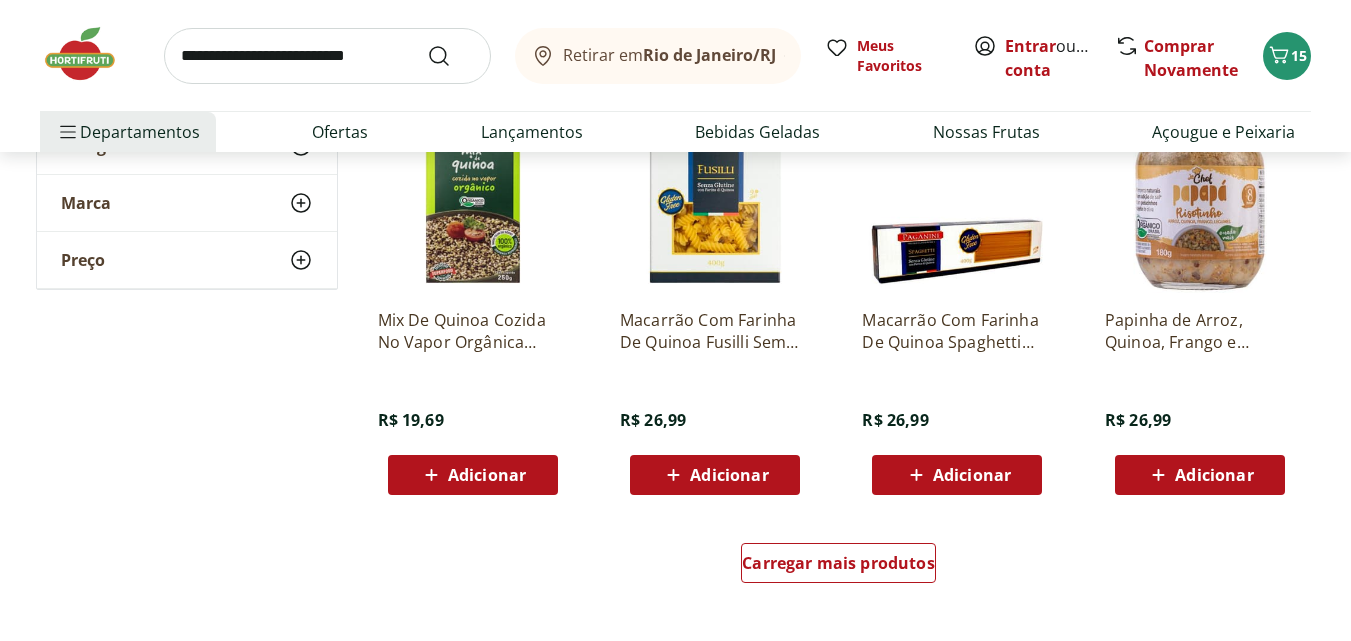 click on "Adicionar" at bounding box center [487, 475] 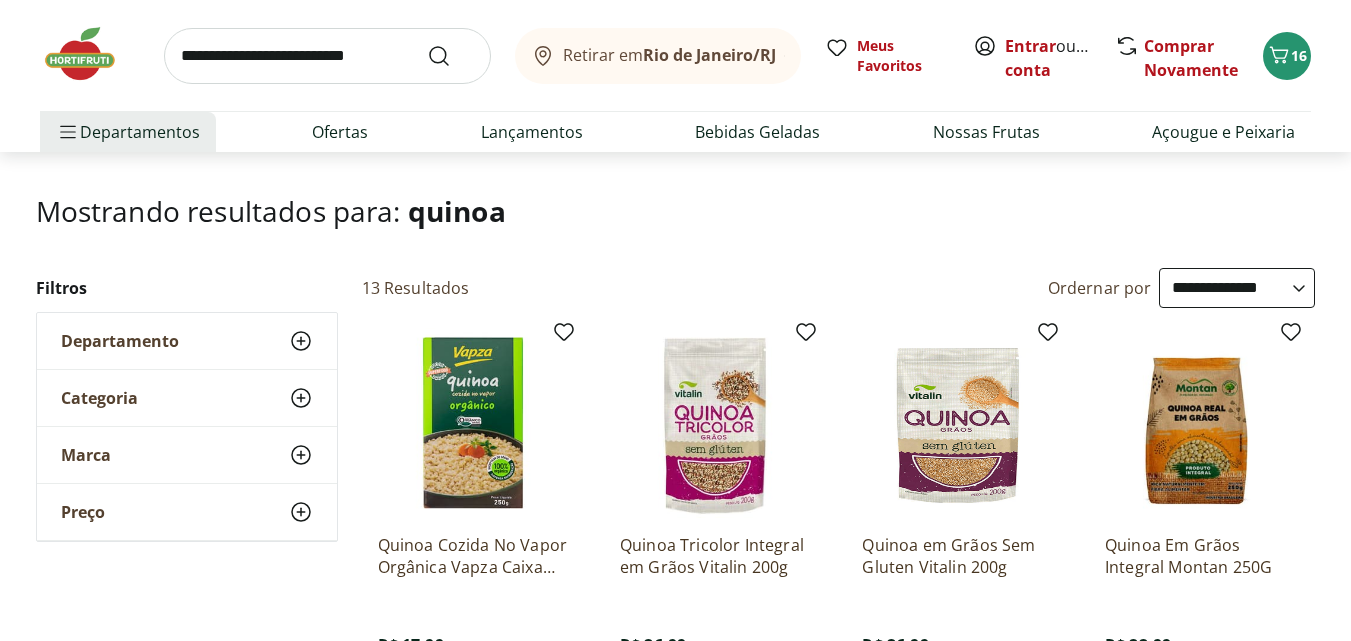 scroll, scrollTop: 0, scrollLeft: 0, axis: both 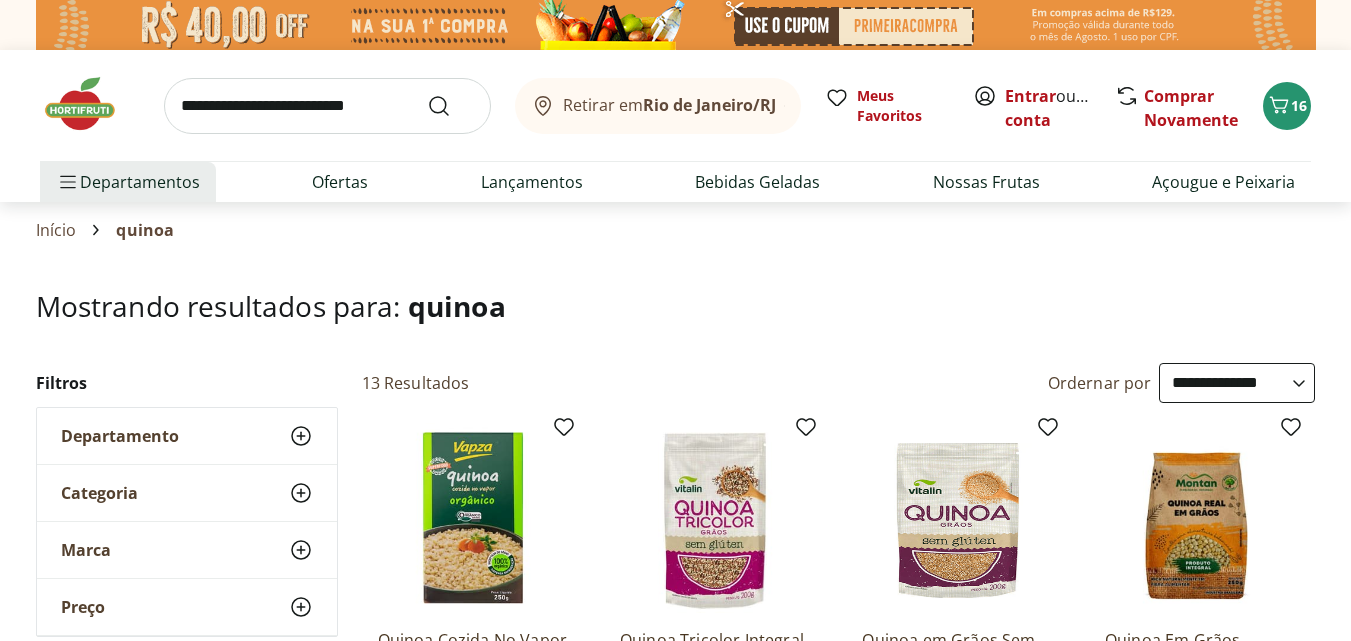 click at bounding box center (327, 106) 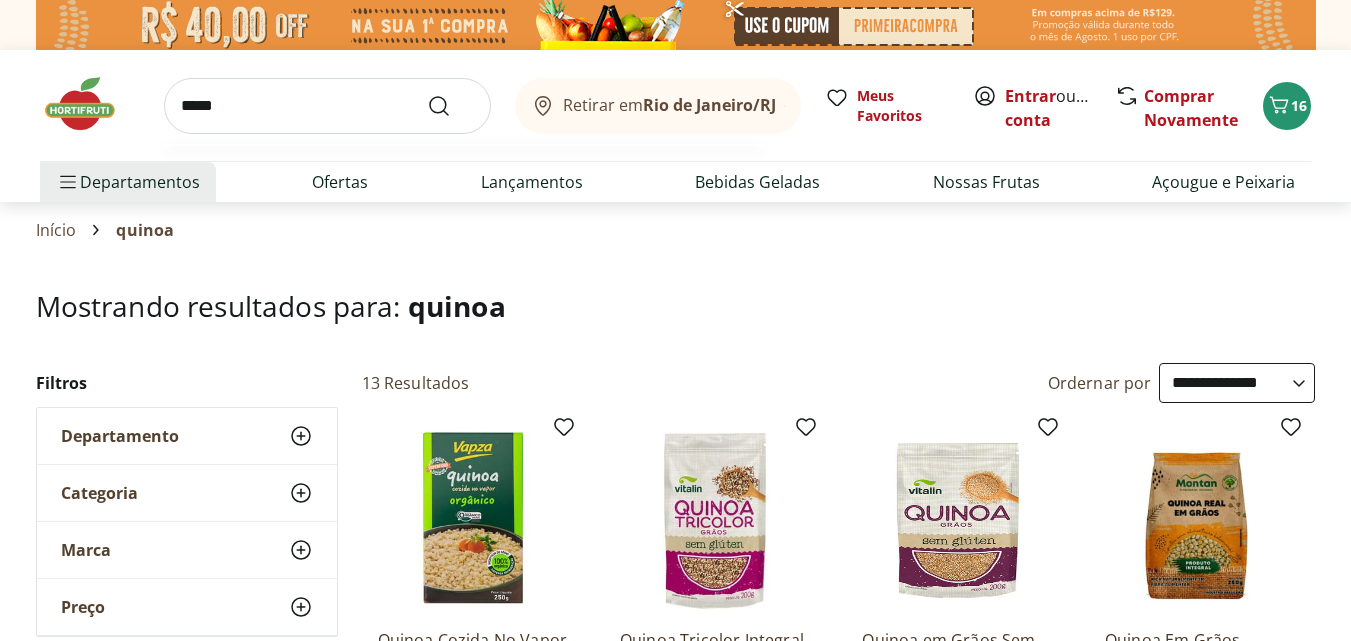 type on "*****" 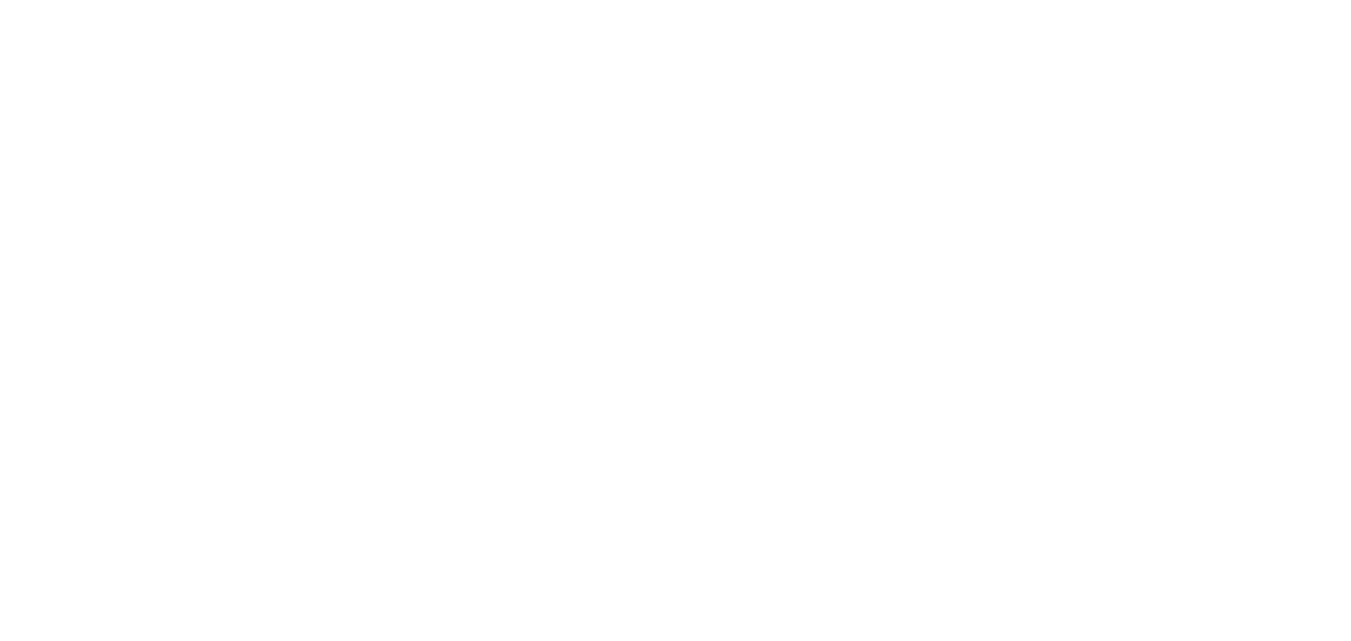 select on "**********" 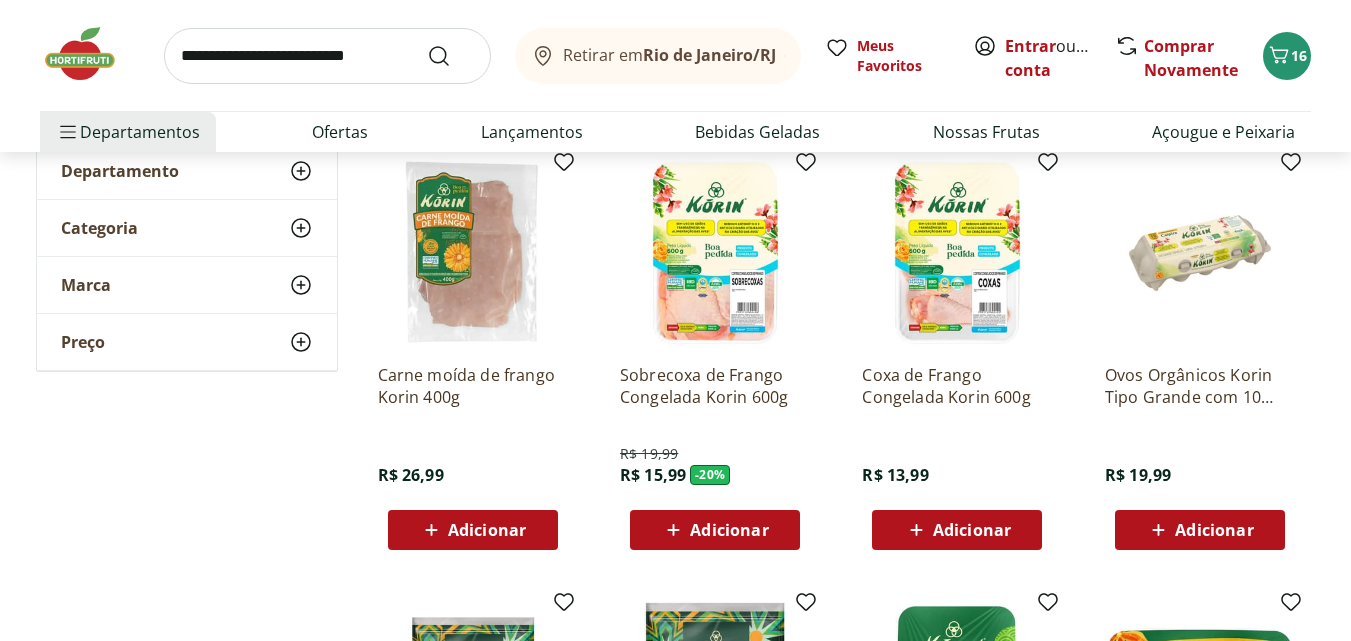 scroll, scrollTop: 300, scrollLeft: 0, axis: vertical 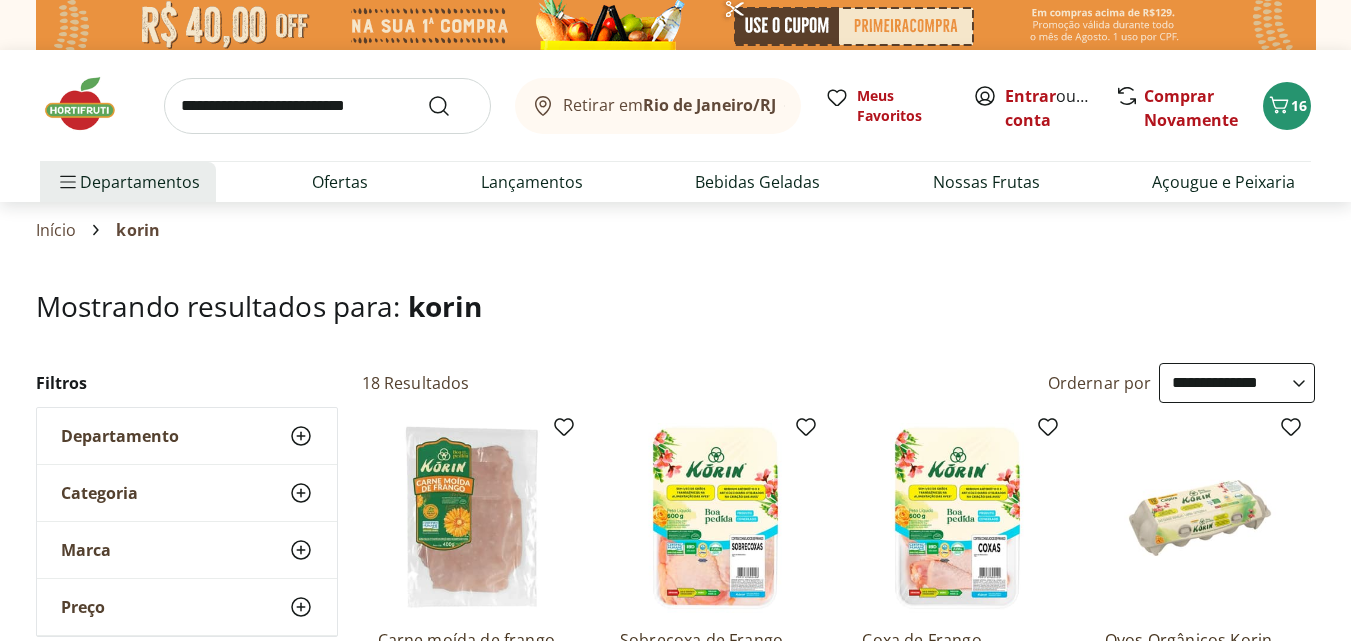 select on "**********" 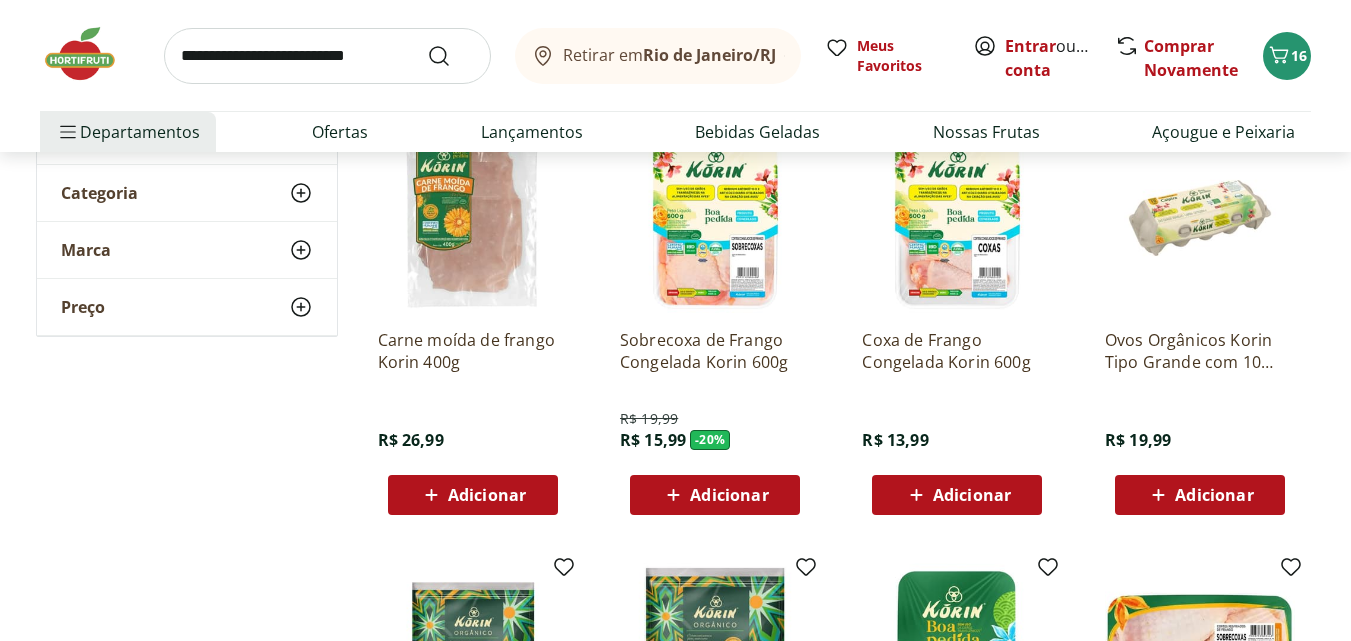 scroll, scrollTop: 0, scrollLeft: 0, axis: both 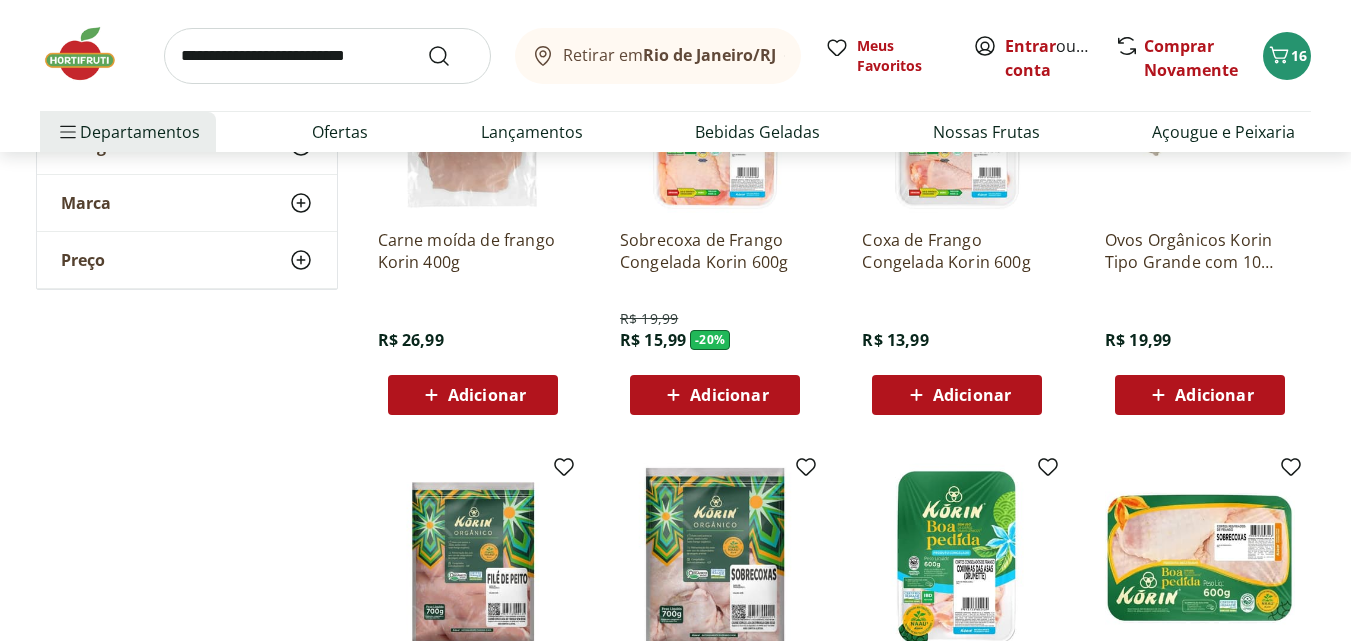 click 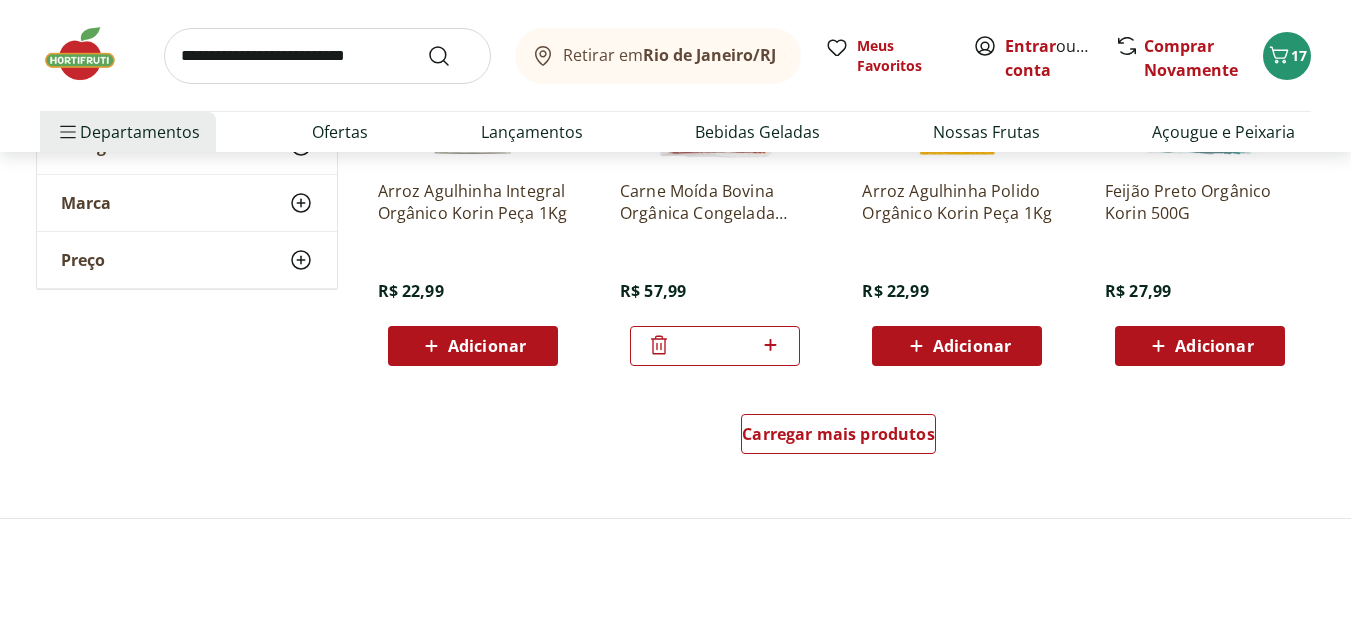 scroll, scrollTop: 1400, scrollLeft: 0, axis: vertical 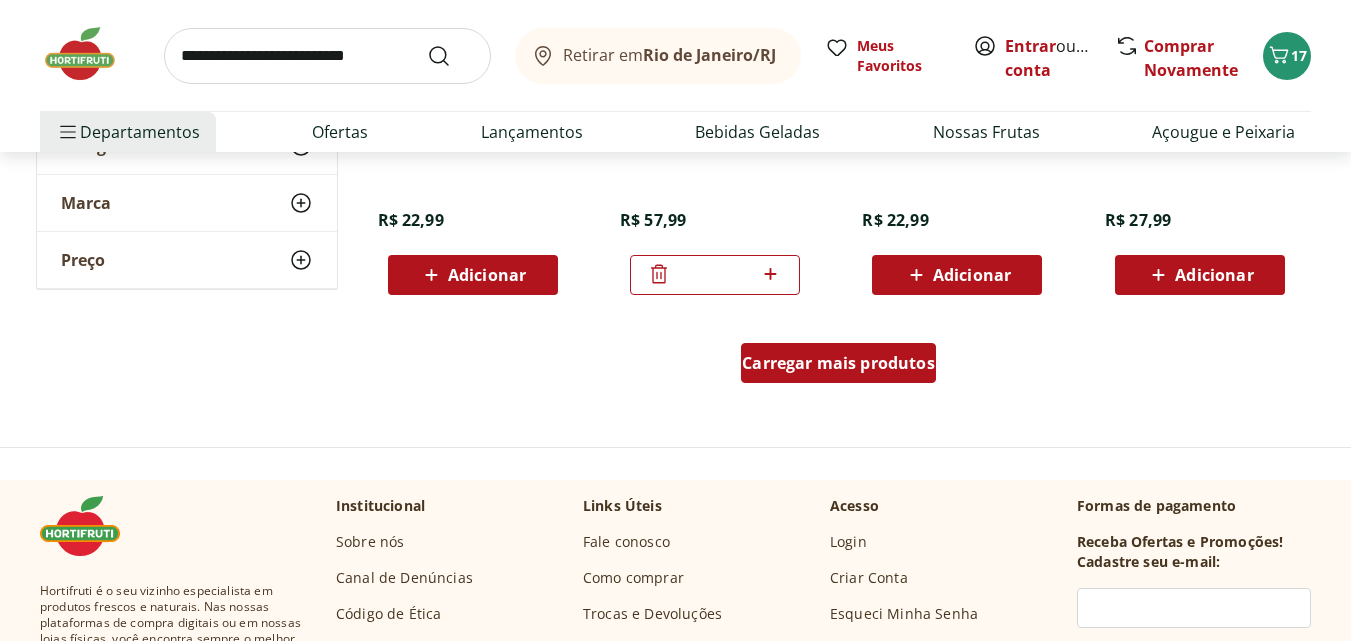 click on "Carregar mais produtos" at bounding box center [838, 363] 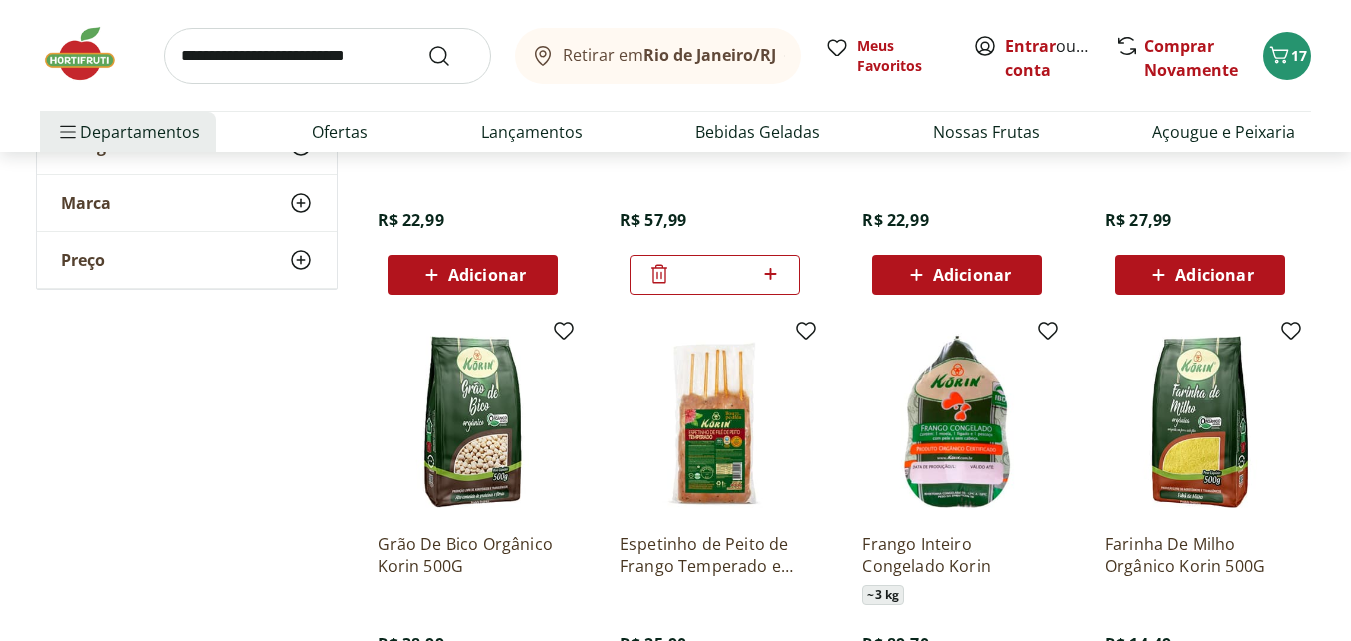 scroll, scrollTop: 1500, scrollLeft: 0, axis: vertical 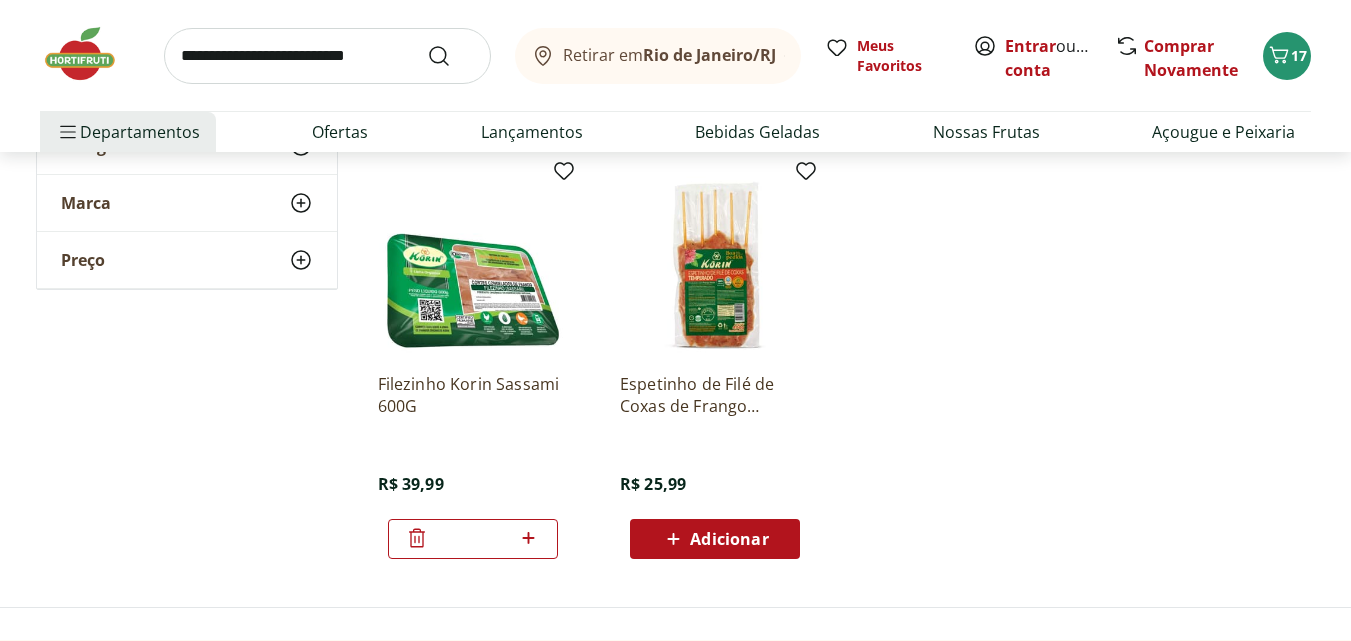 click 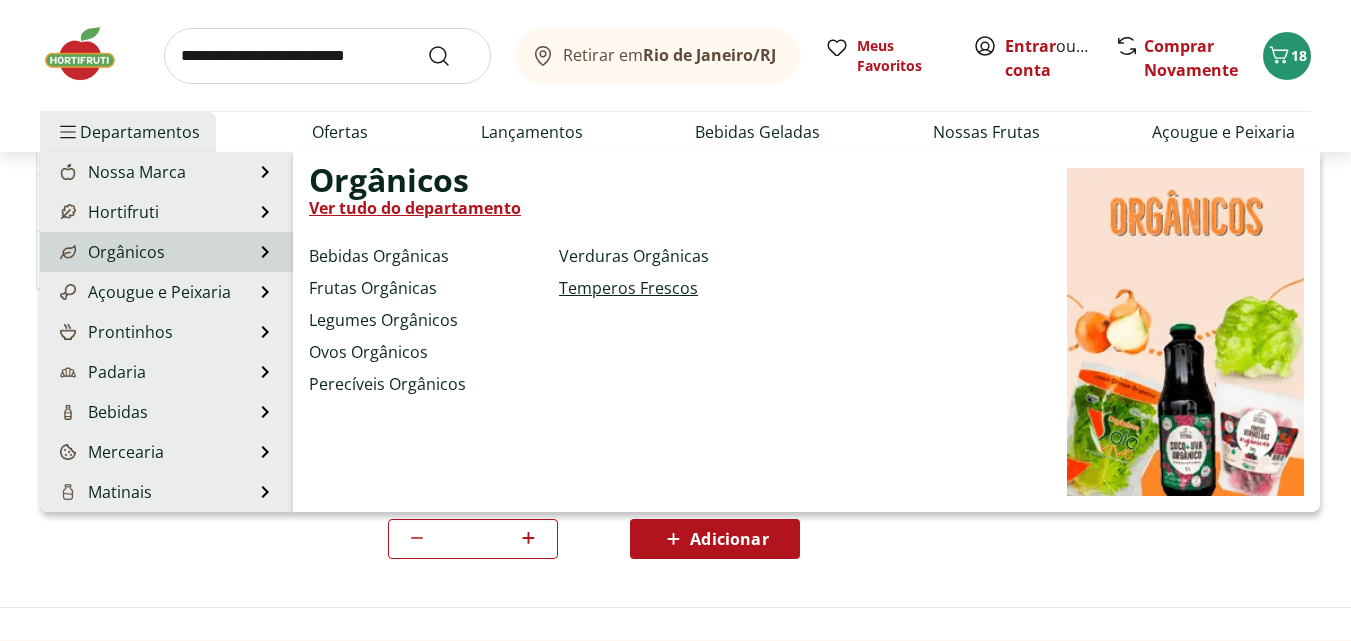 click on "Temperos Frescos" at bounding box center [628, 288] 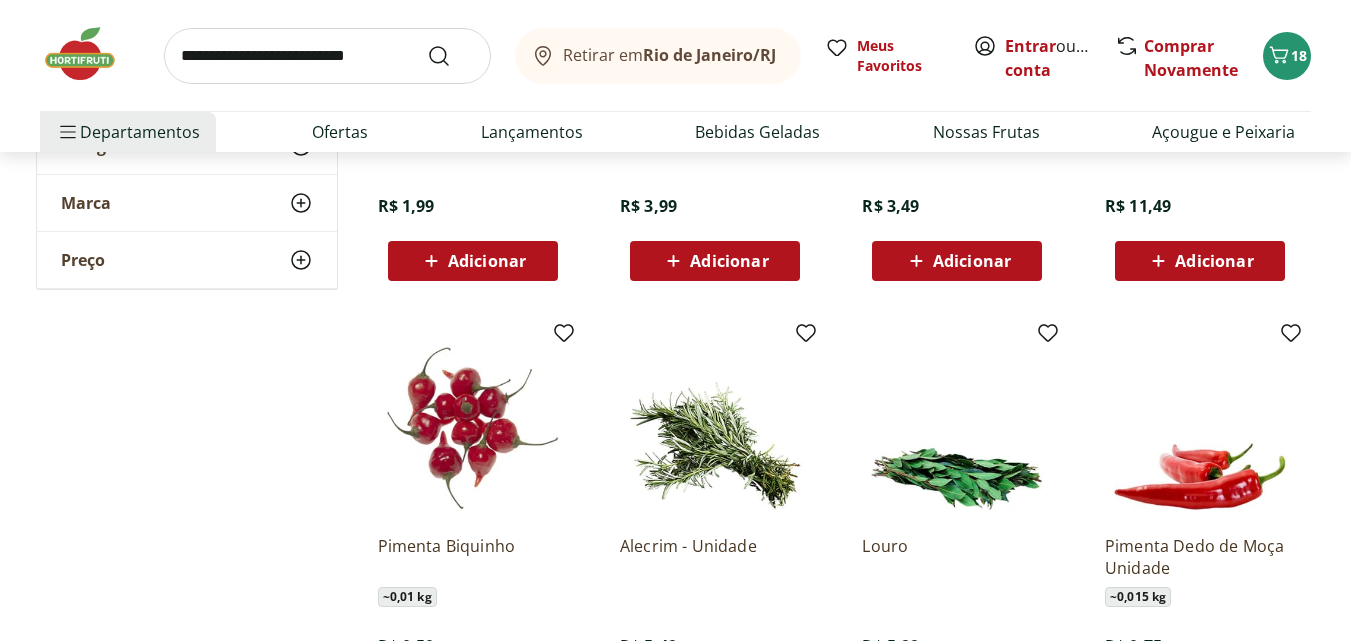 scroll, scrollTop: 900, scrollLeft: 0, axis: vertical 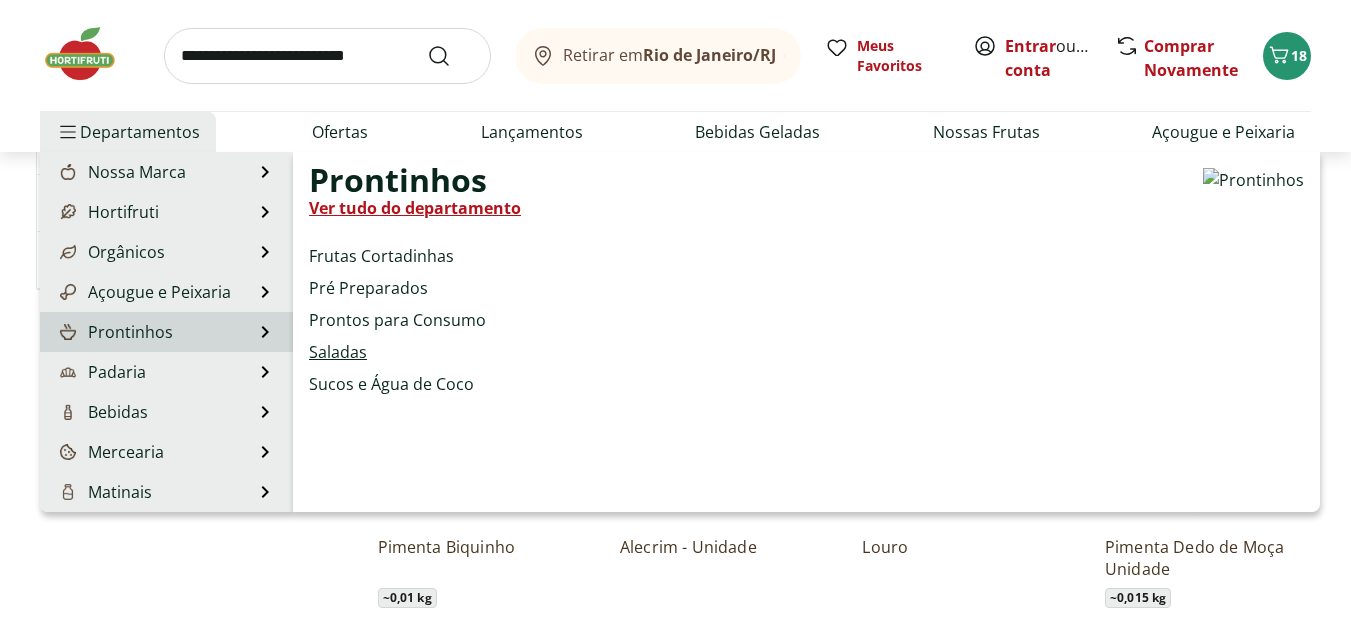 click on "Saladas" at bounding box center (338, 352) 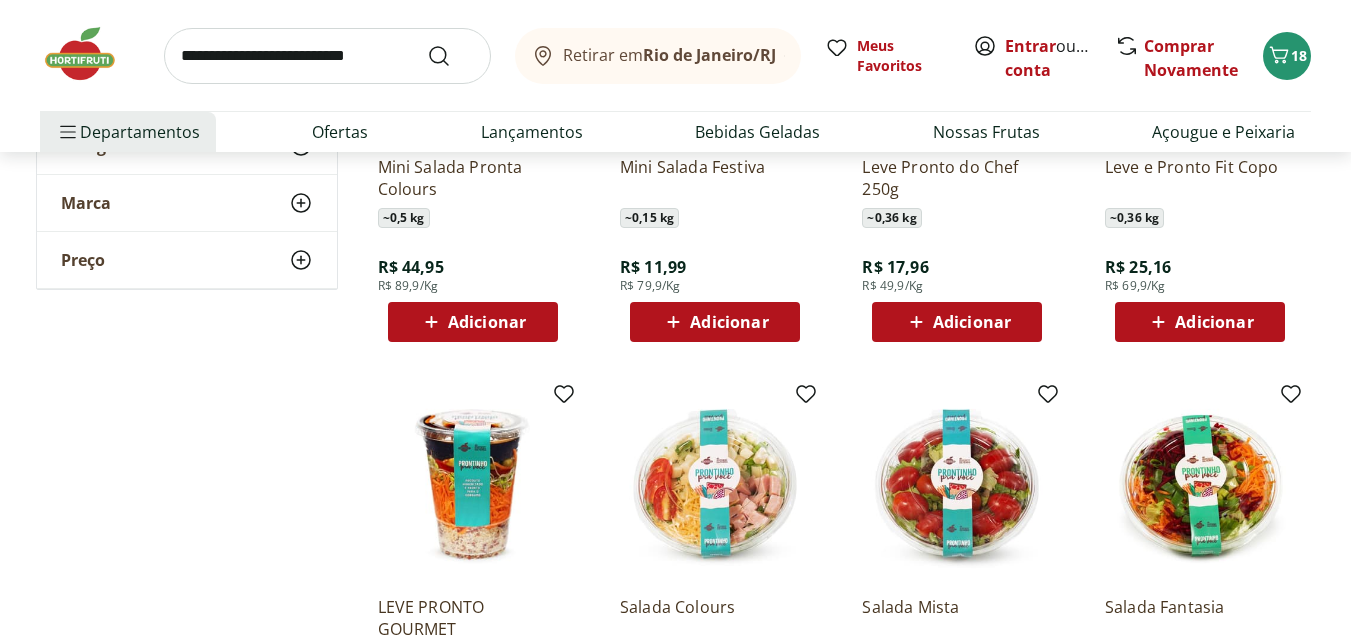scroll, scrollTop: 0, scrollLeft: 0, axis: both 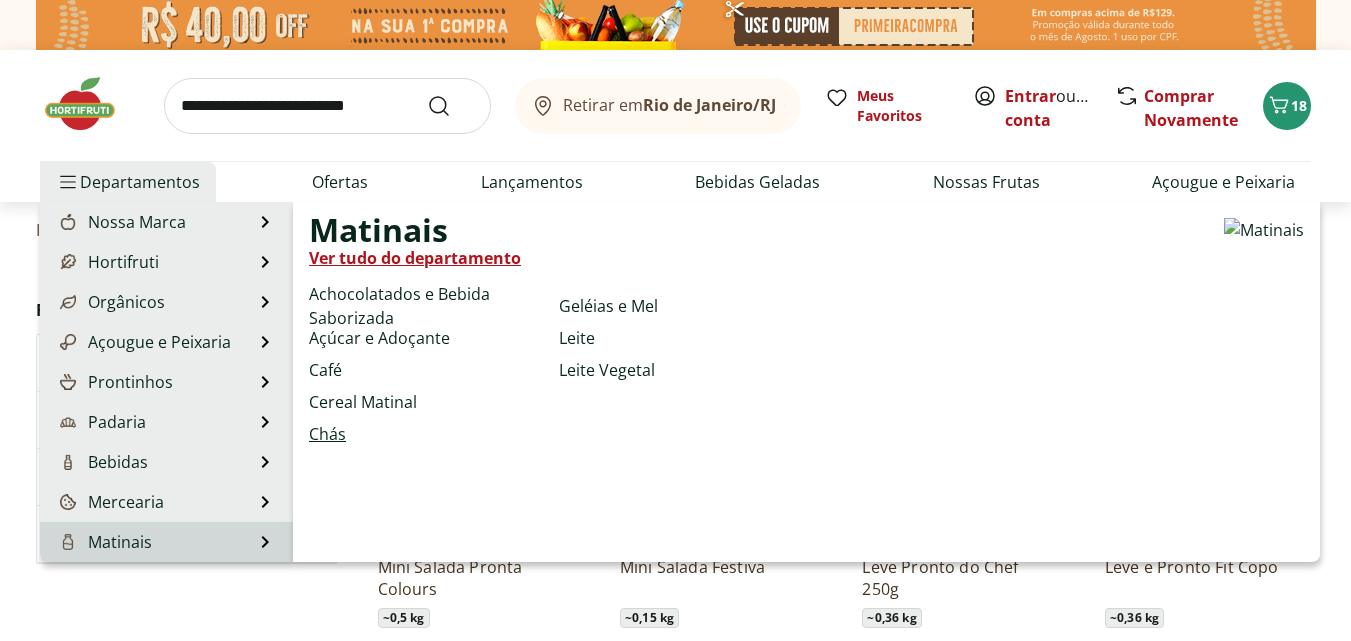 click on "Chás" at bounding box center [327, 434] 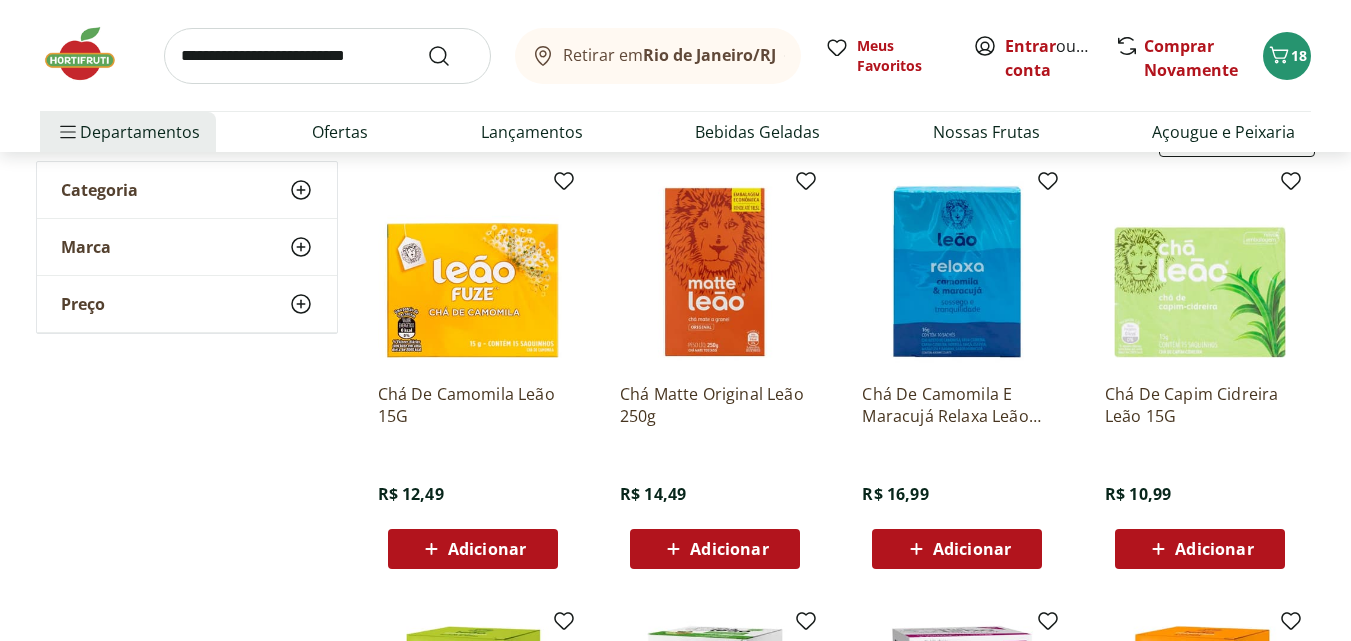 scroll, scrollTop: 200, scrollLeft: 0, axis: vertical 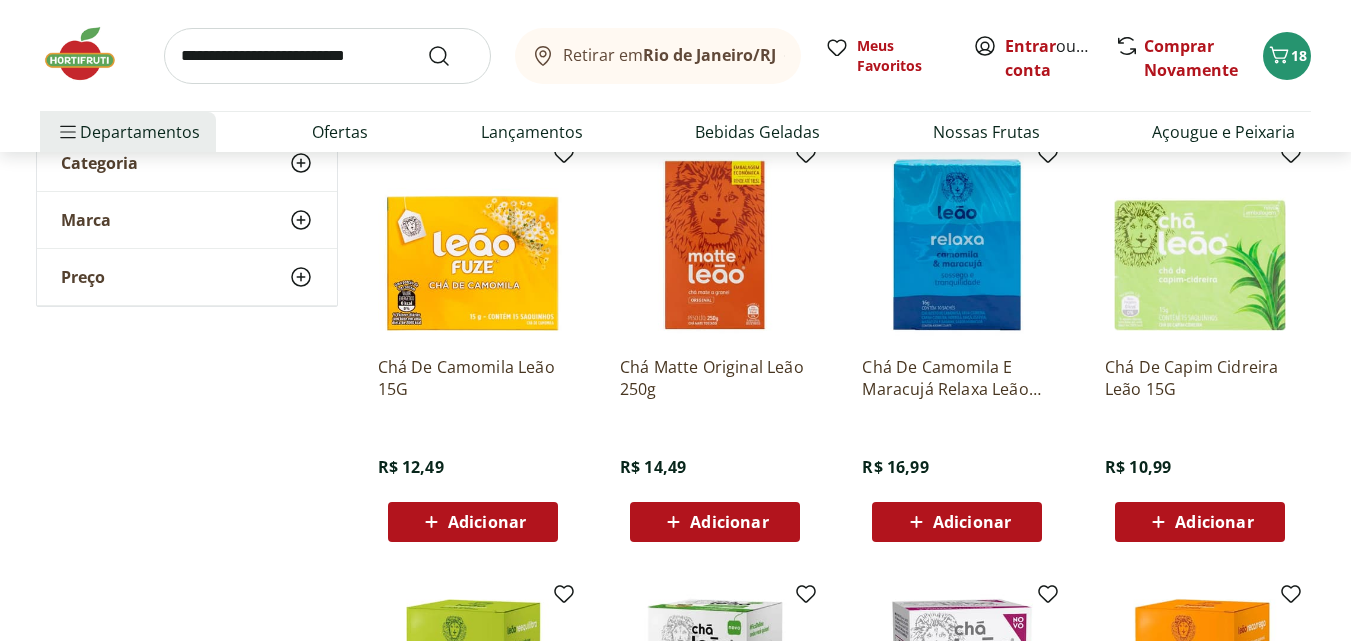 click on "Adicionar" at bounding box center (972, 522) 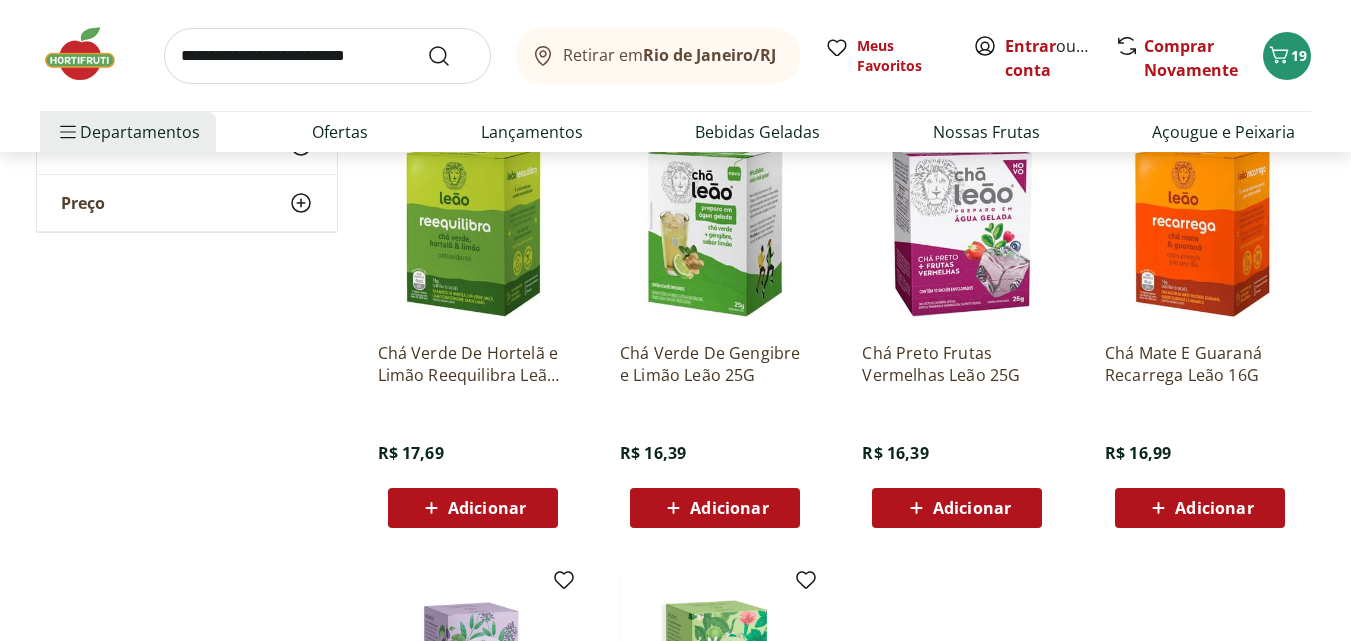 scroll, scrollTop: 700, scrollLeft: 0, axis: vertical 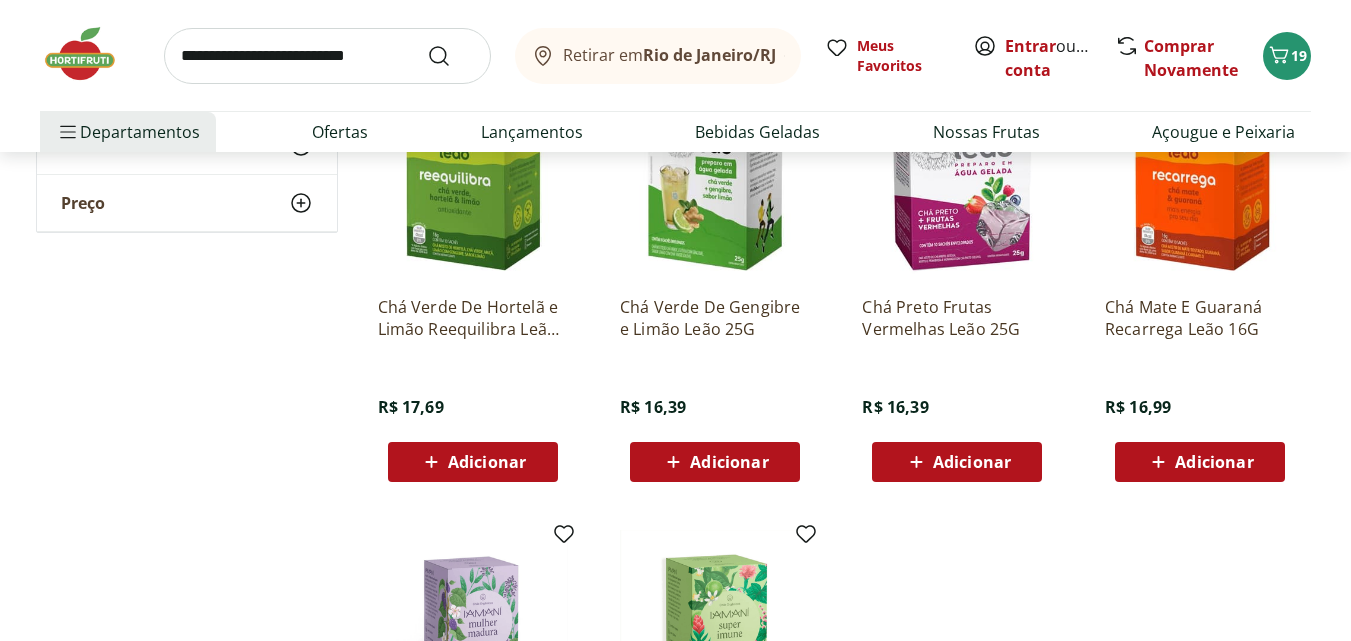 click on "Adicionar" at bounding box center [972, 462] 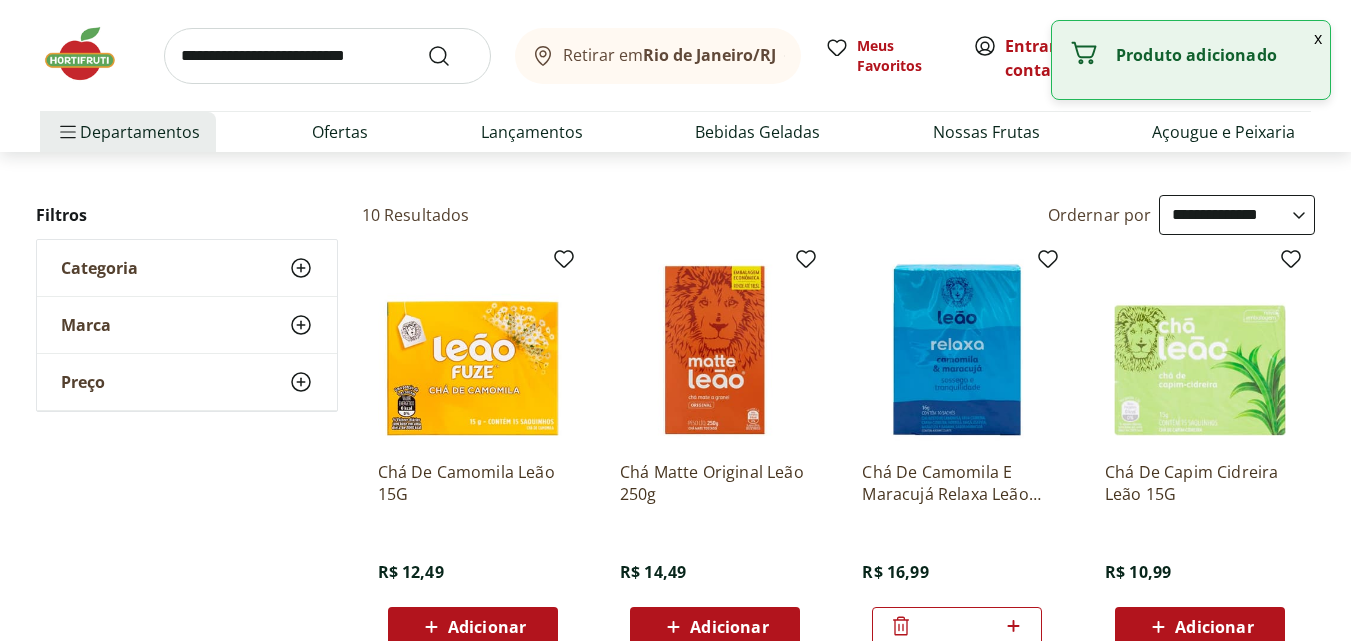 scroll, scrollTop: 0, scrollLeft: 0, axis: both 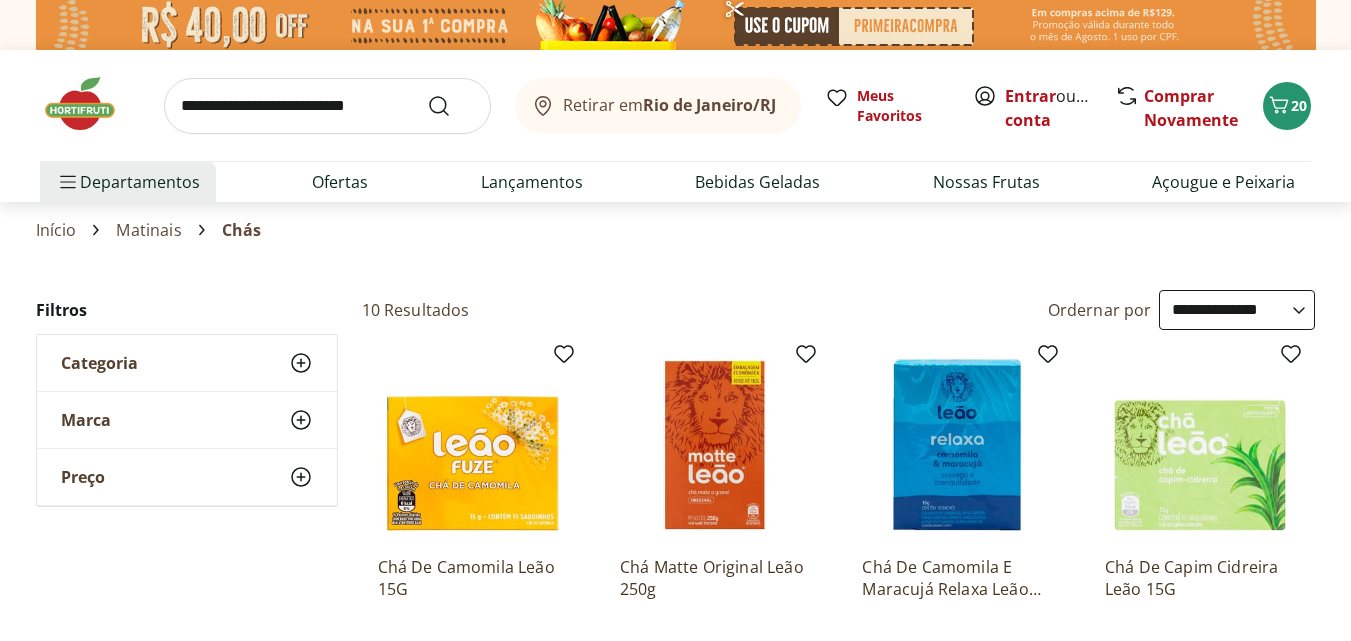 click at bounding box center [327, 106] 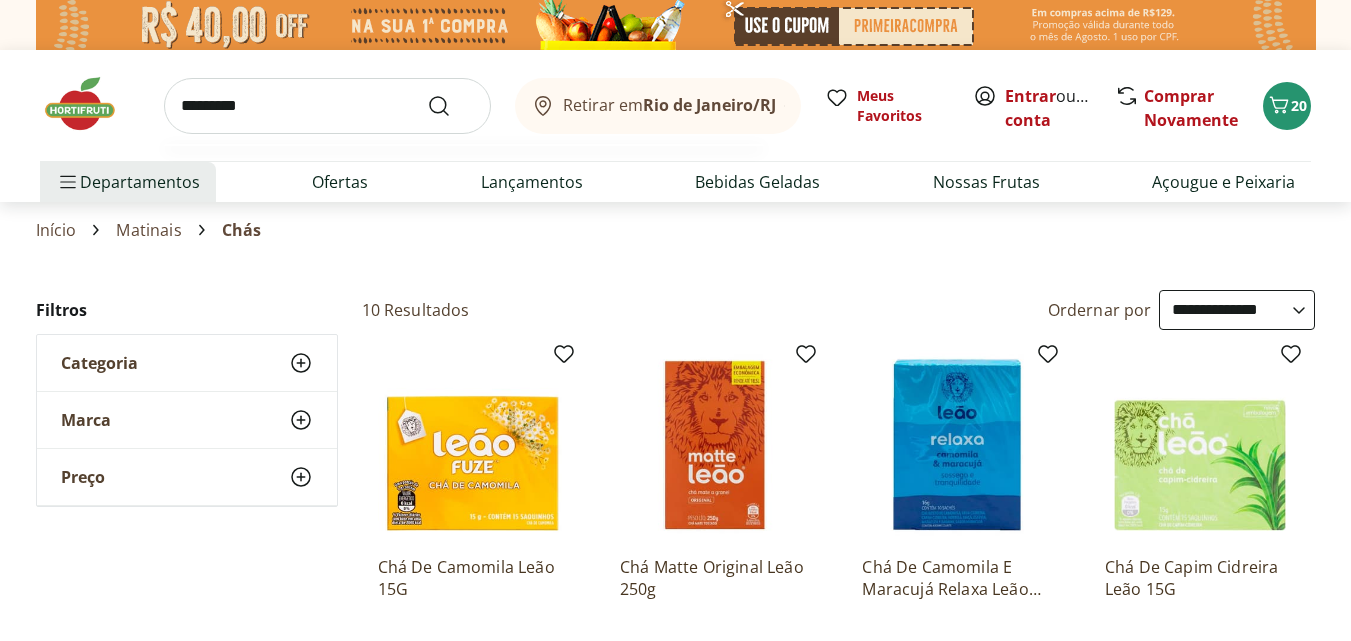 type on "*********" 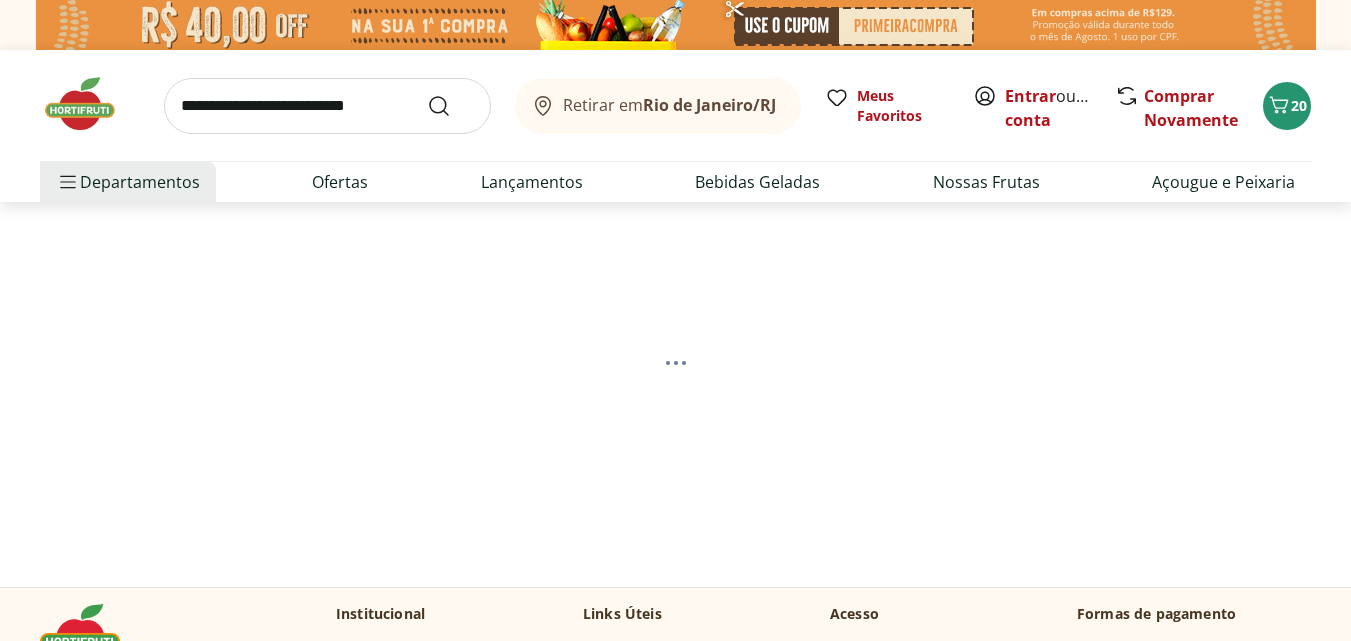 select on "**********" 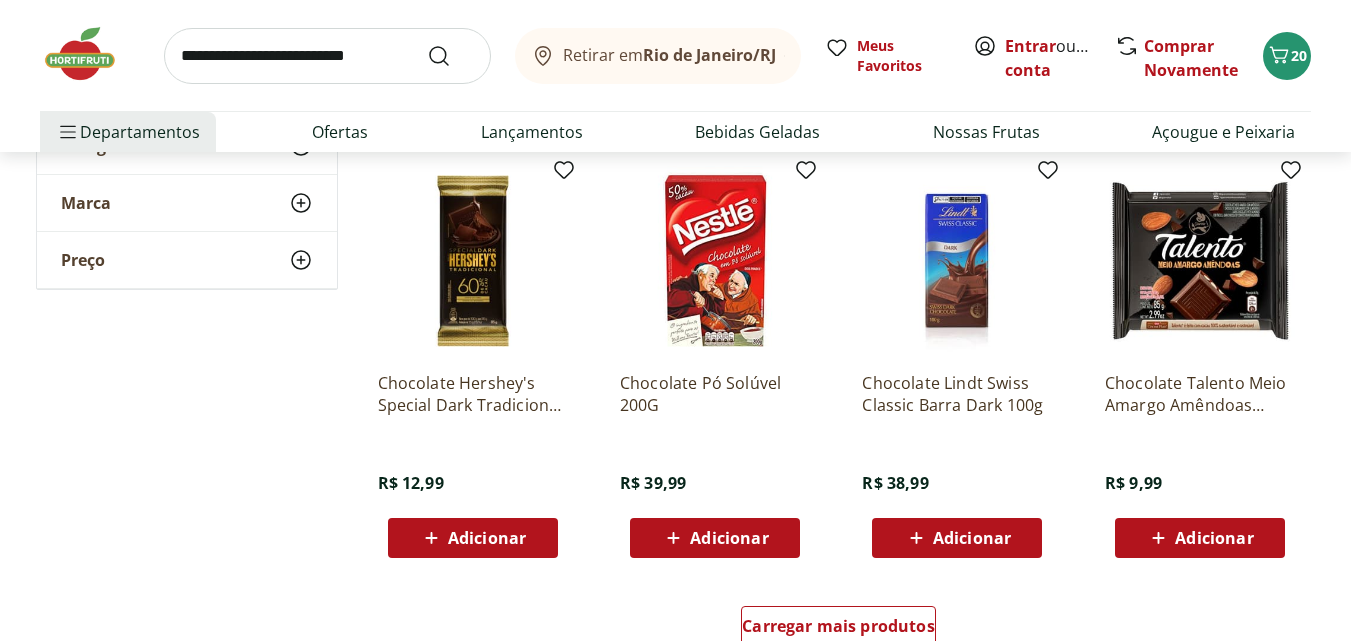scroll, scrollTop: 1200, scrollLeft: 0, axis: vertical 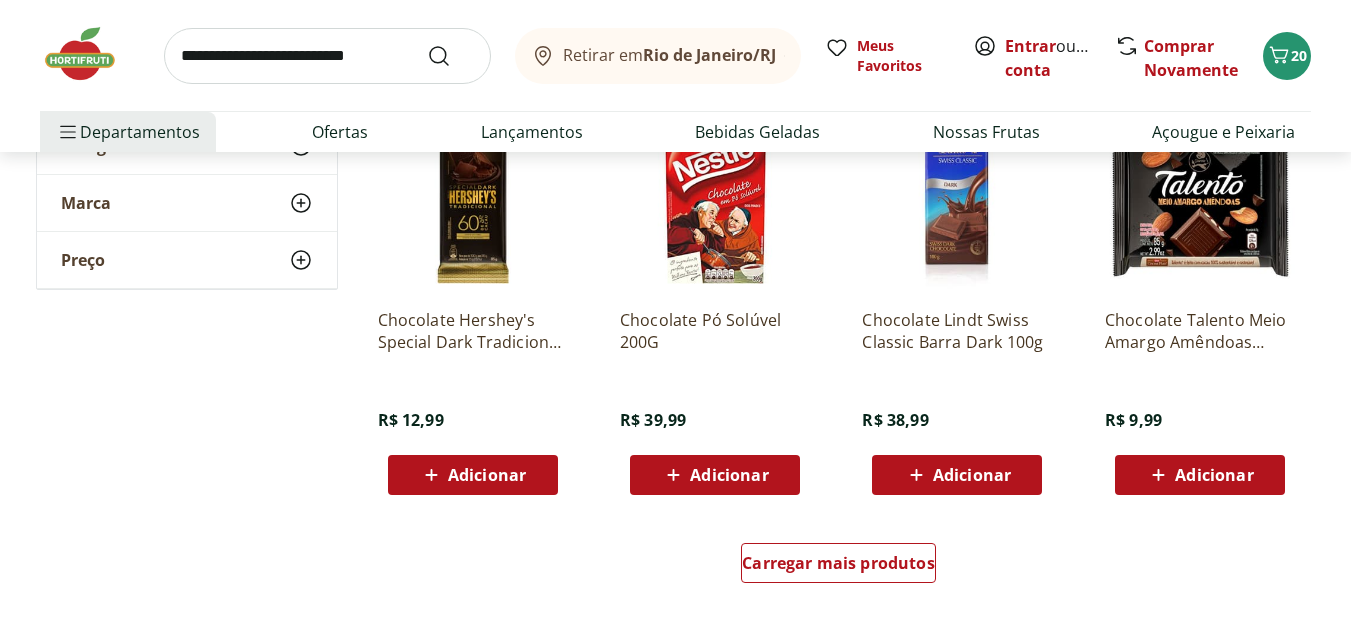 click on "Adicionar" at bounding box center (487, 475) 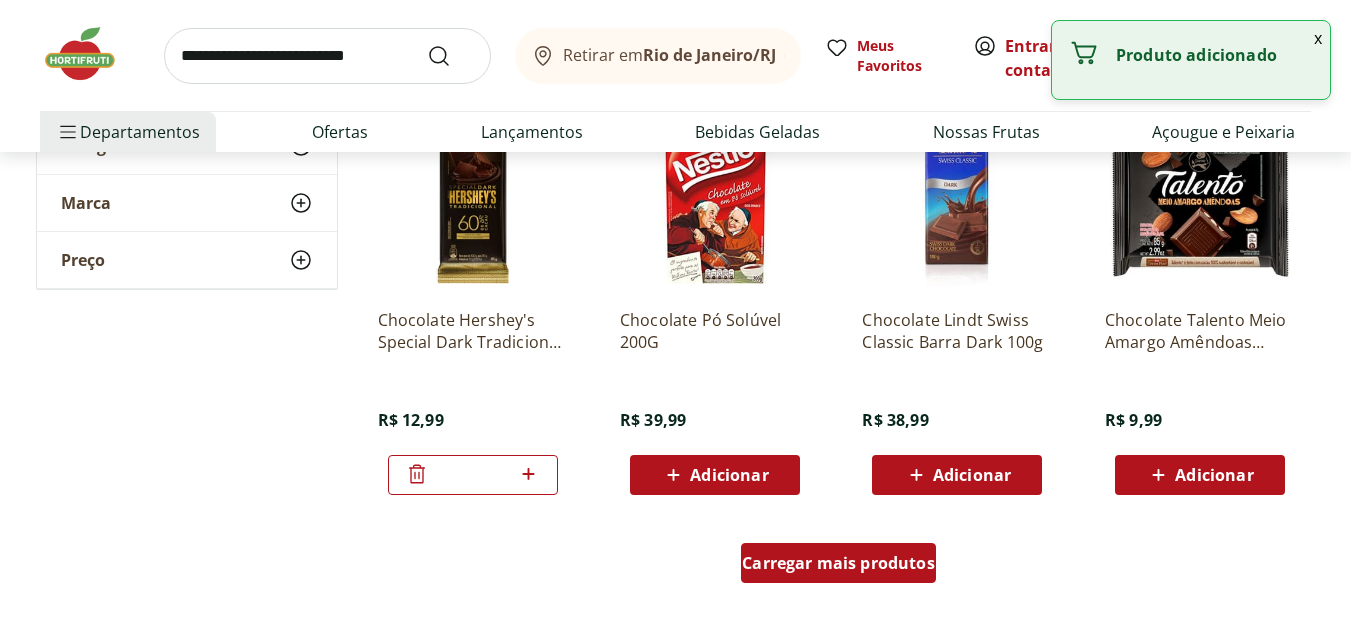 click on "Carregar mais produtos" at bounding box center [838, 563] 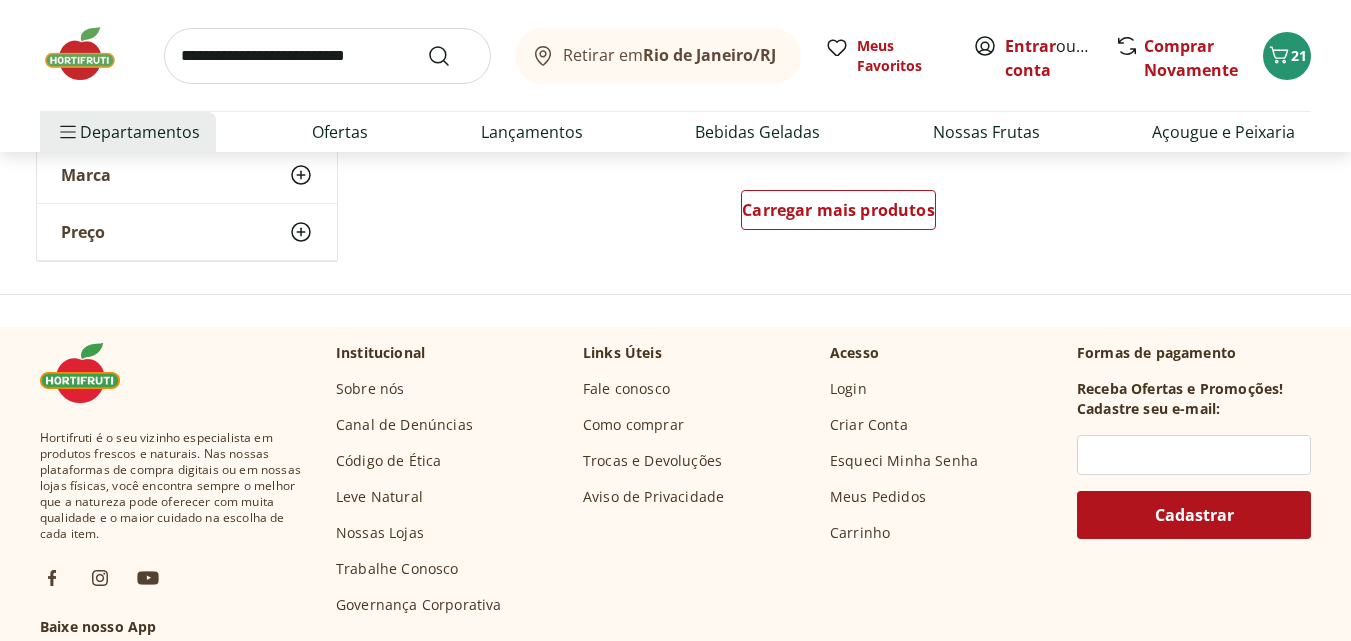 scroll, scrollTop: 2900, scrollLeft: 0, axis: vertical 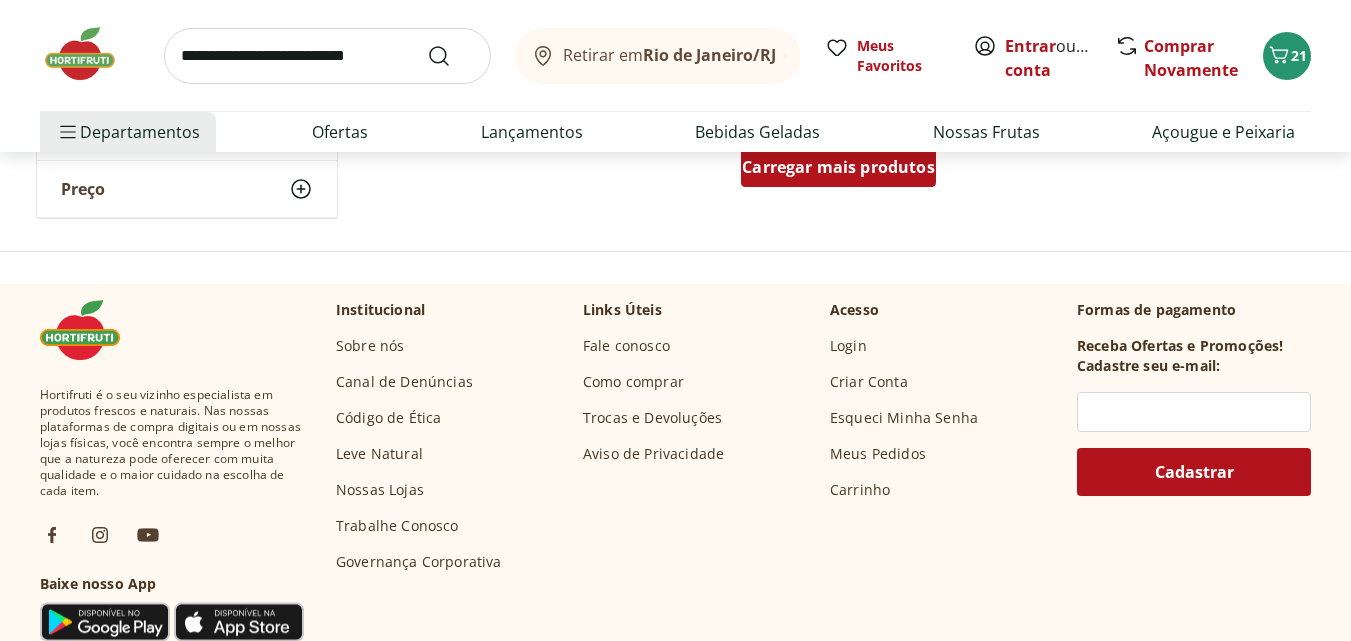click on "Carregar mais produtos" at bounding box center [838, 167] 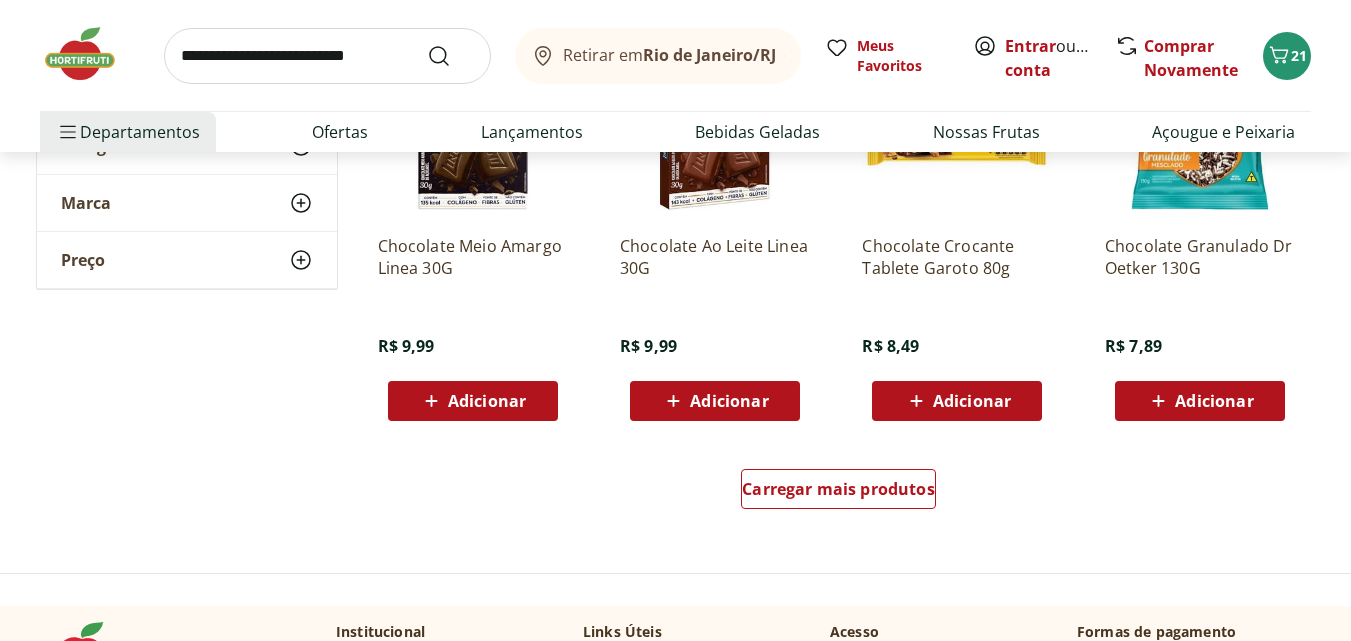 scroll, scrollTop: 4000, scrollLeft: 0, axis: vertical 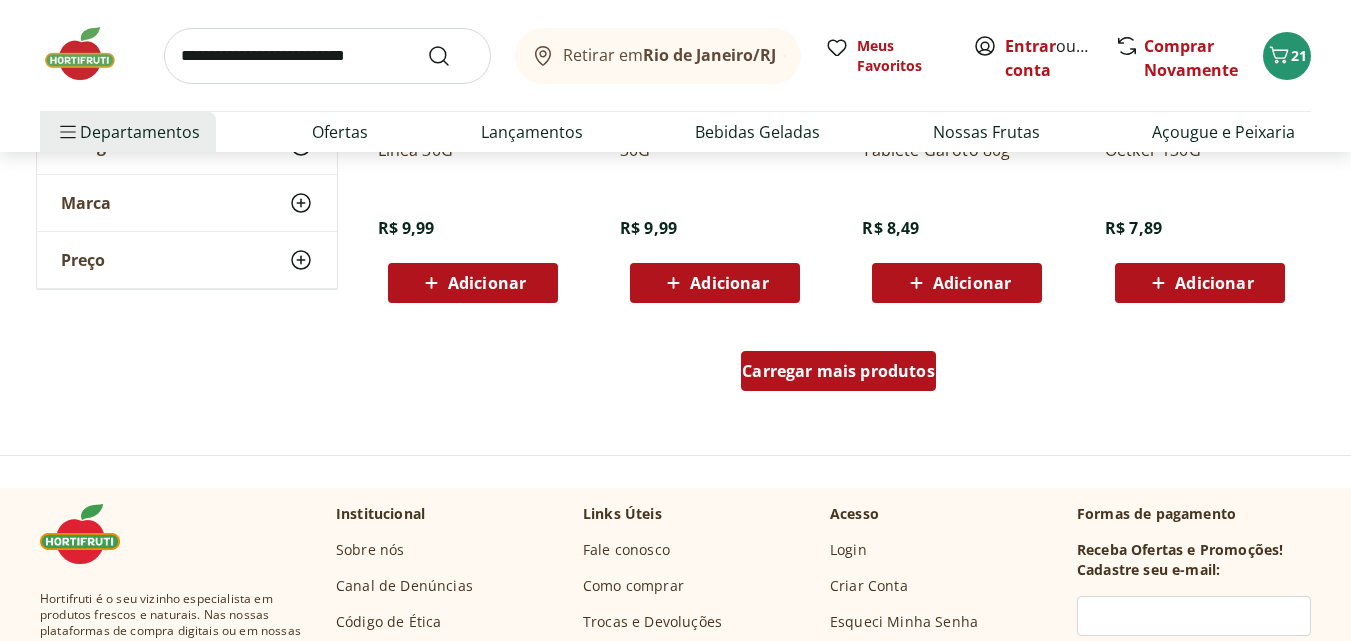 click on "Carregar mais produtos" at bounding box center (838, 371) 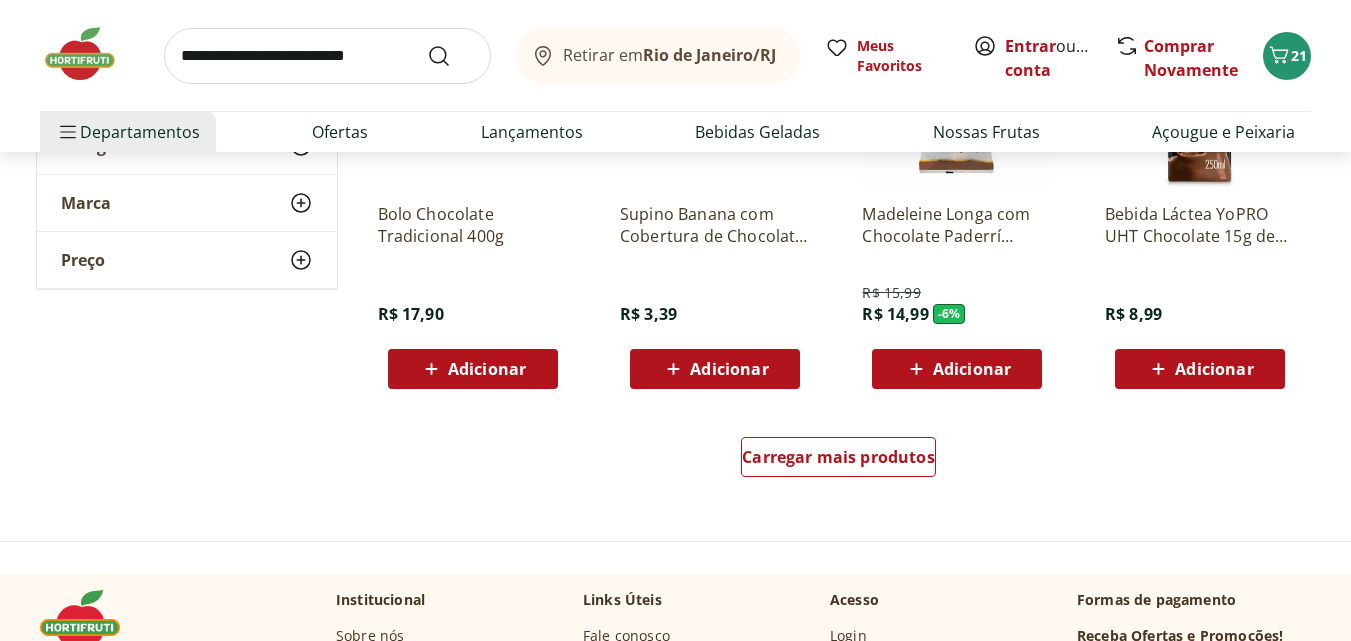 scroll, scrollTop: 5400, scrollLeft: 0, axis: vertical 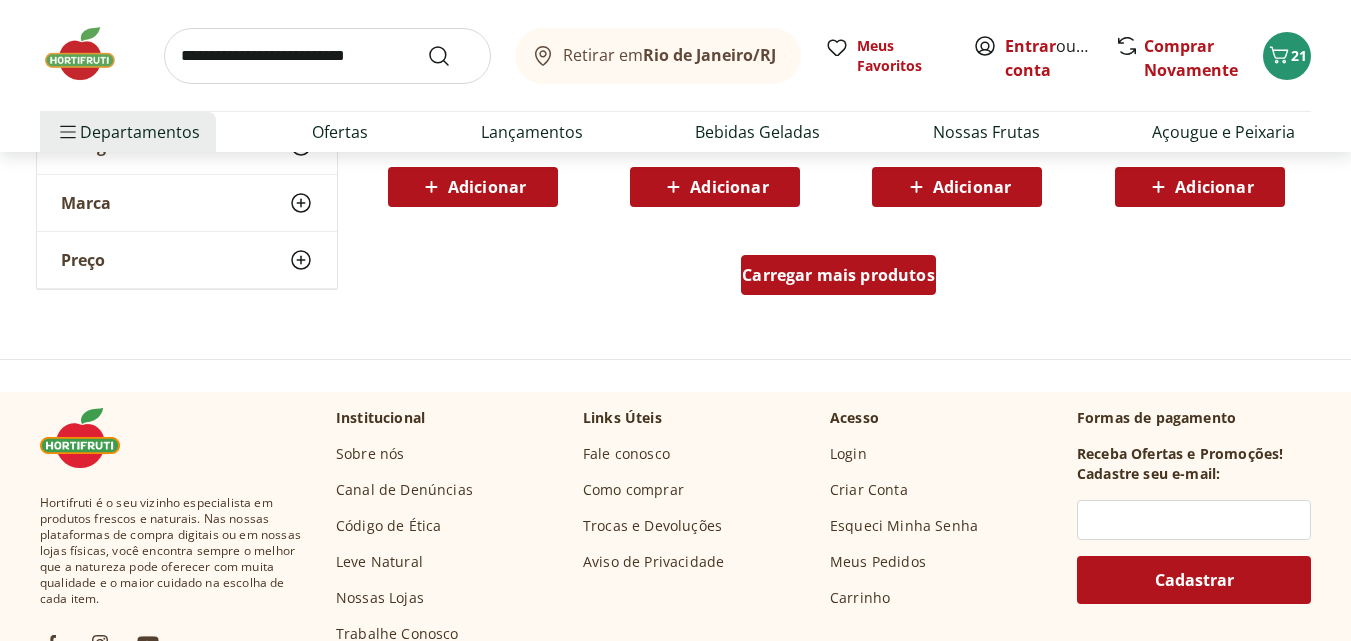 click on "Carregar mais produtos" at bounding box center [838, 275] 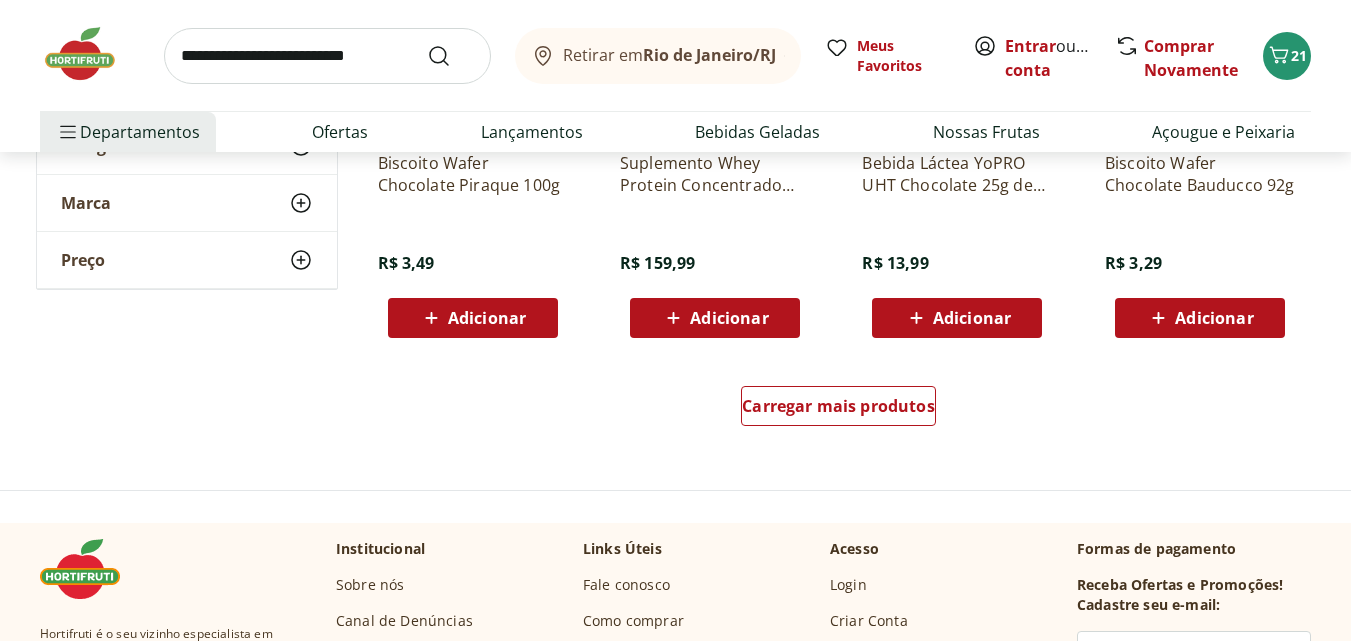 scroll, scrollTop: 6600, scrollLeft: 0, axis: vertical 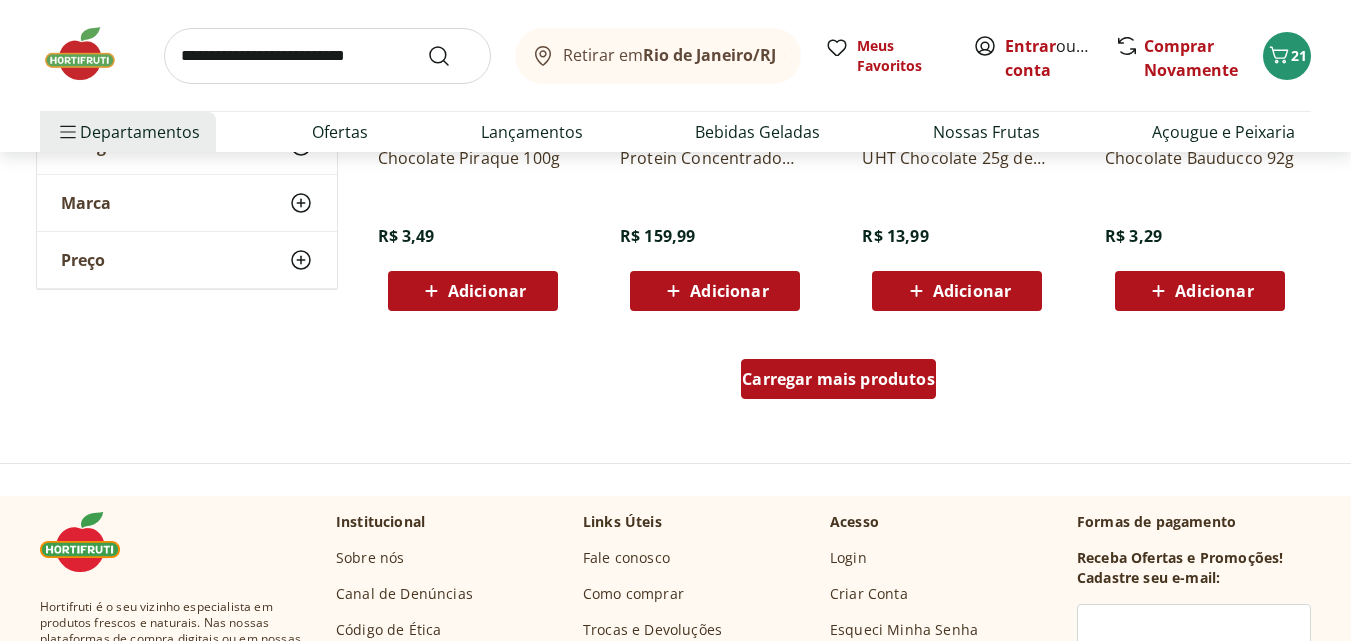 click on "Carregar mais produtos" at bounding box center [838, 379] 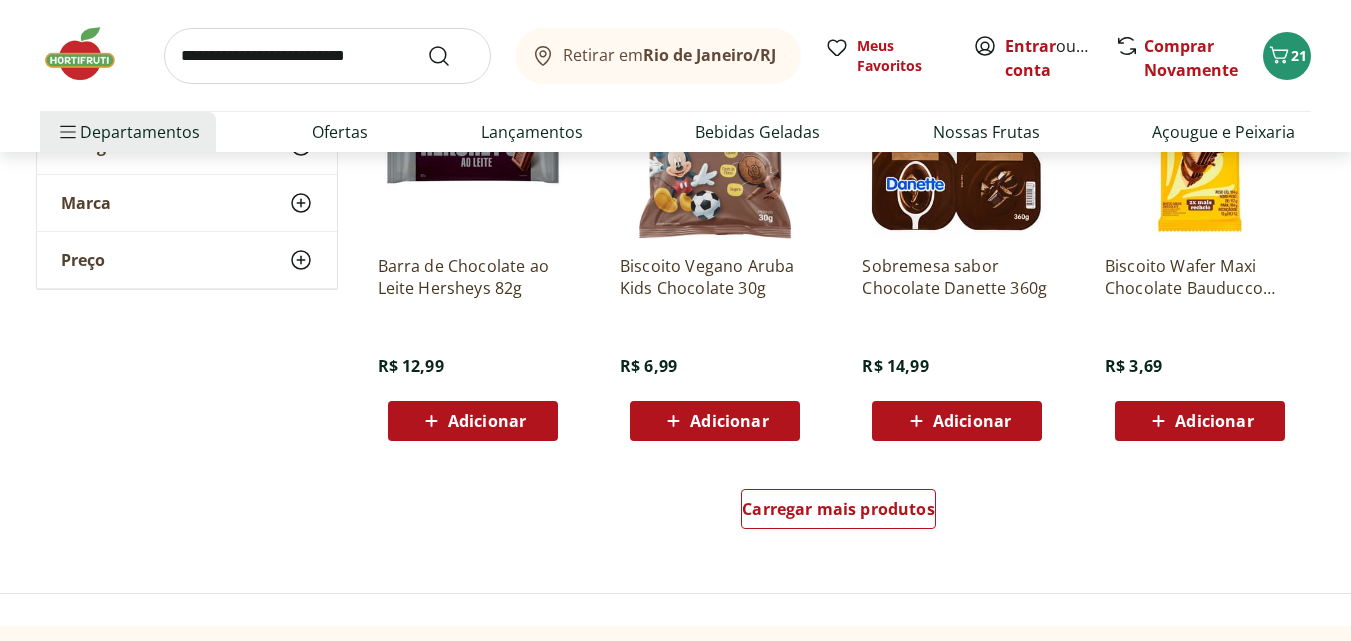 scroll, scrollTop: 7800, scrollLeft: 0, axis: vertical 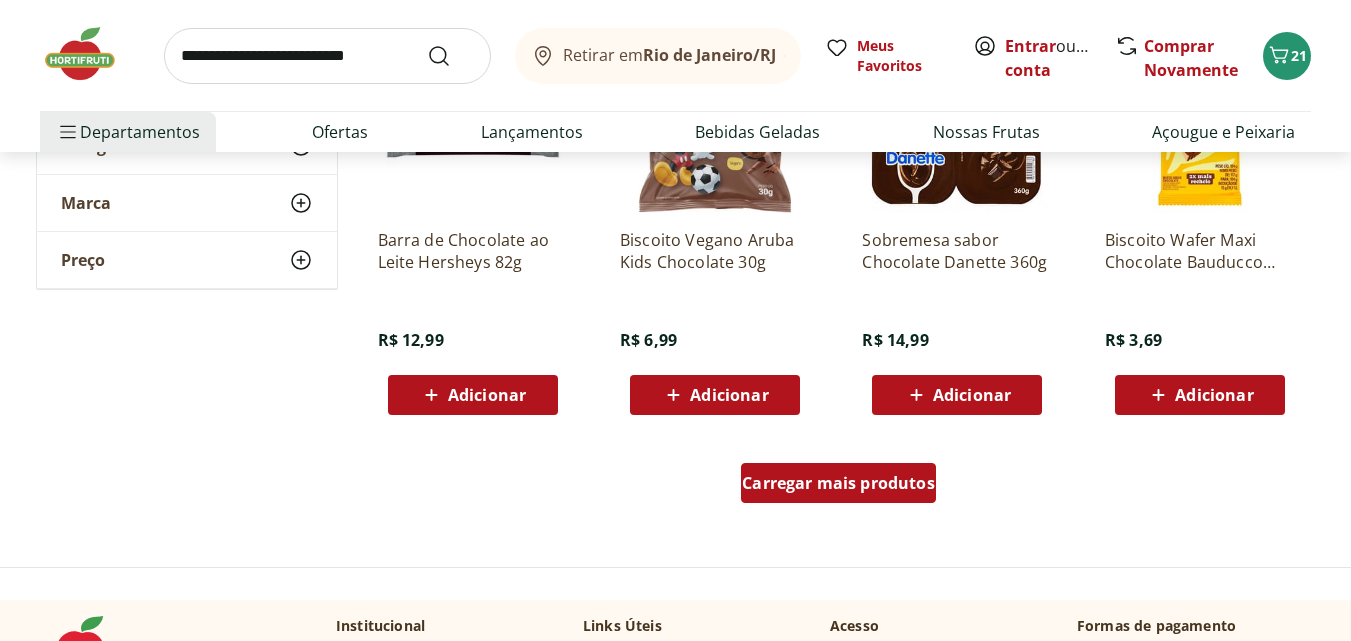 click on "Carregar mais produtos" at bounding box center [838, 483] 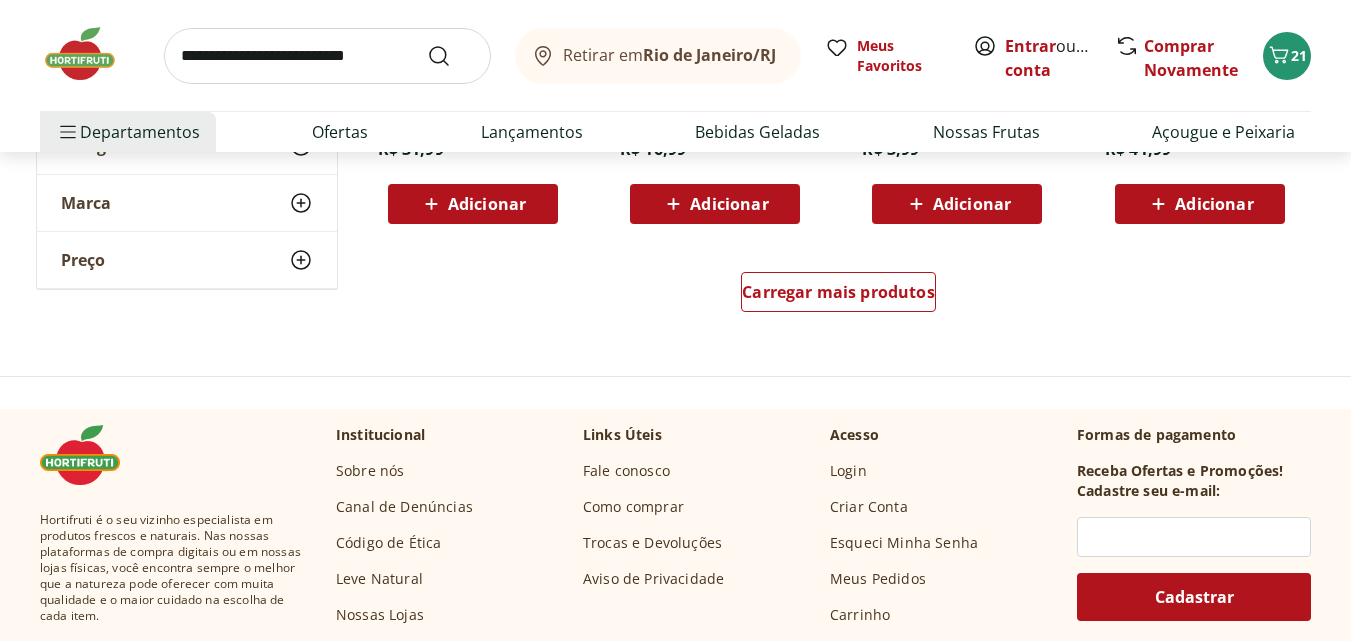 scroll, scrollTop: 9300, scrollLeft: 0, axis: vertical 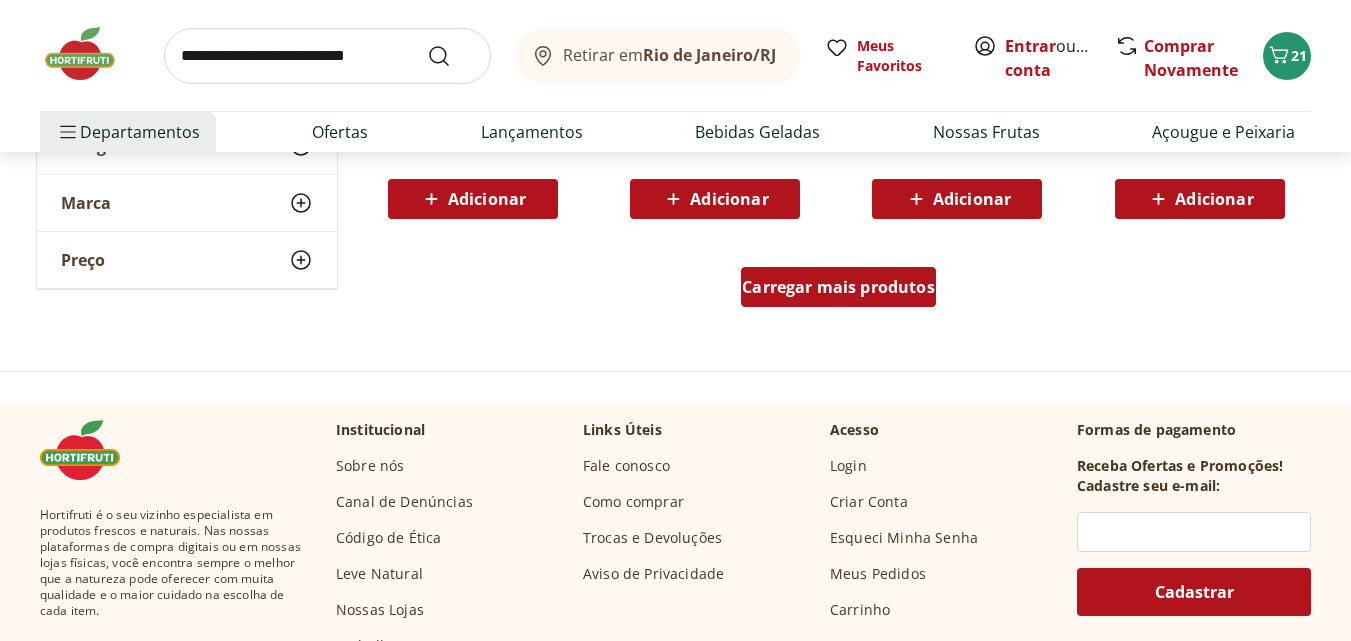 click on "Carregar mais produtos" at bounding box center [838, 287] 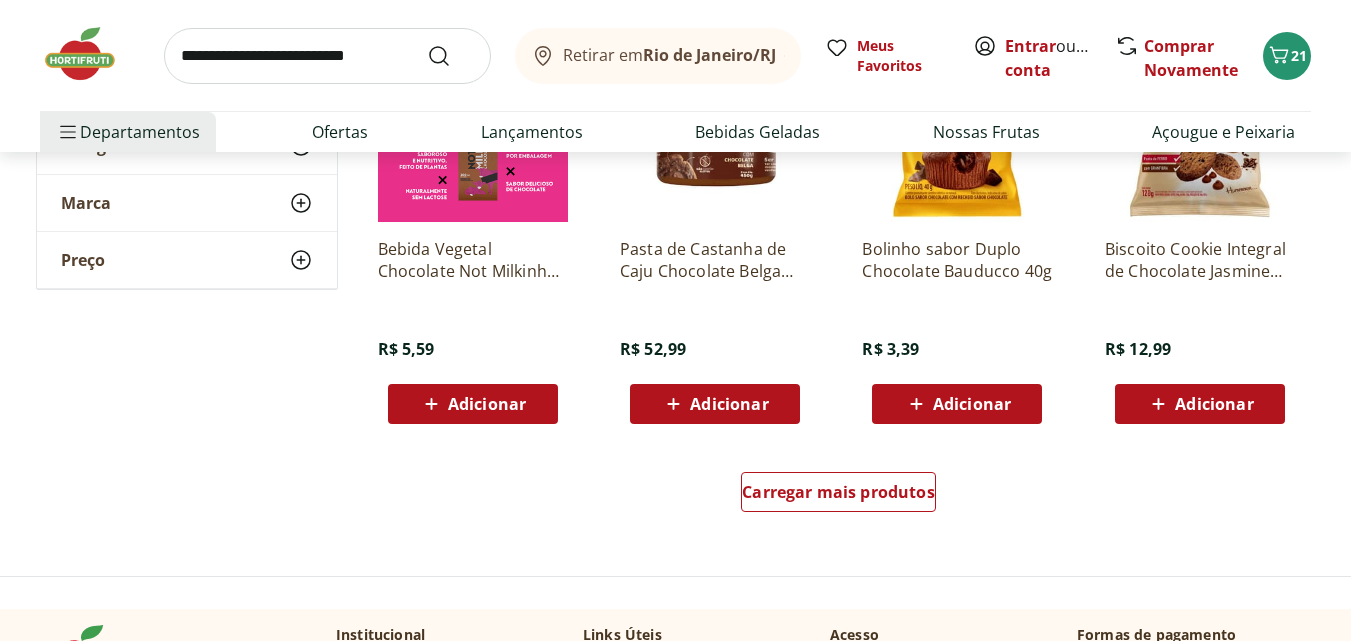 scroll, scrollTop: 10400, scrollLeft: 0, axis: vertical 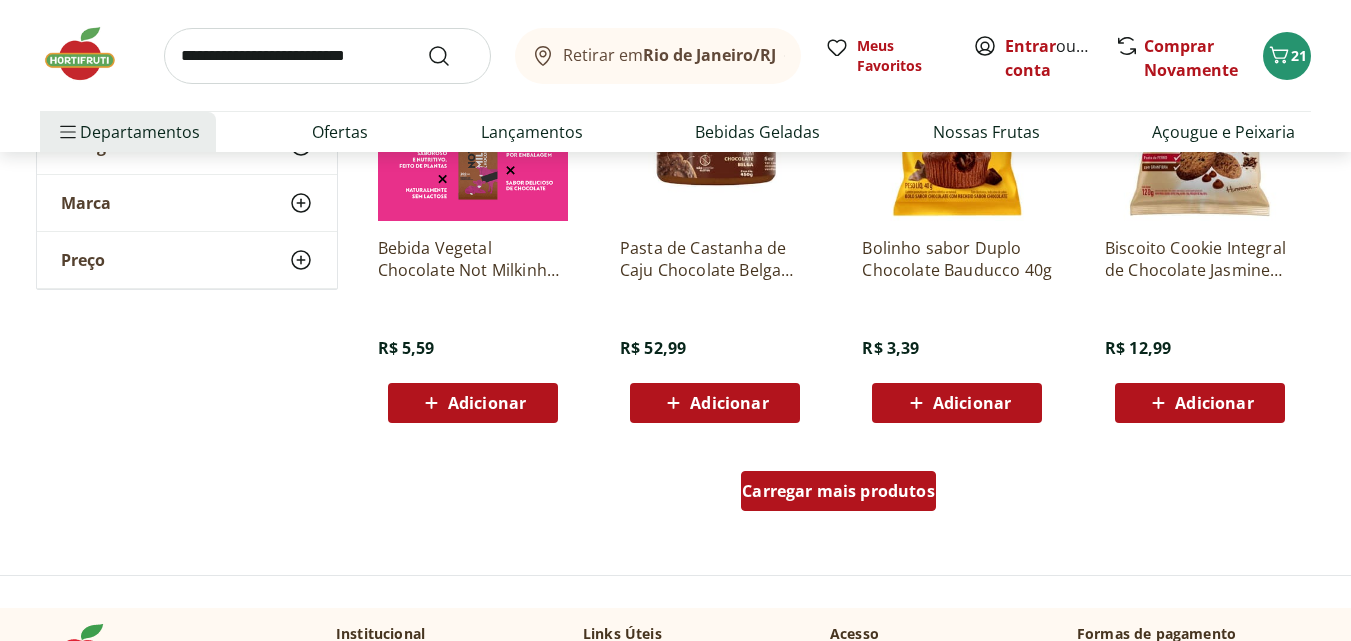 click on "Carregar mais produtos" at bounding box center (838, 491) 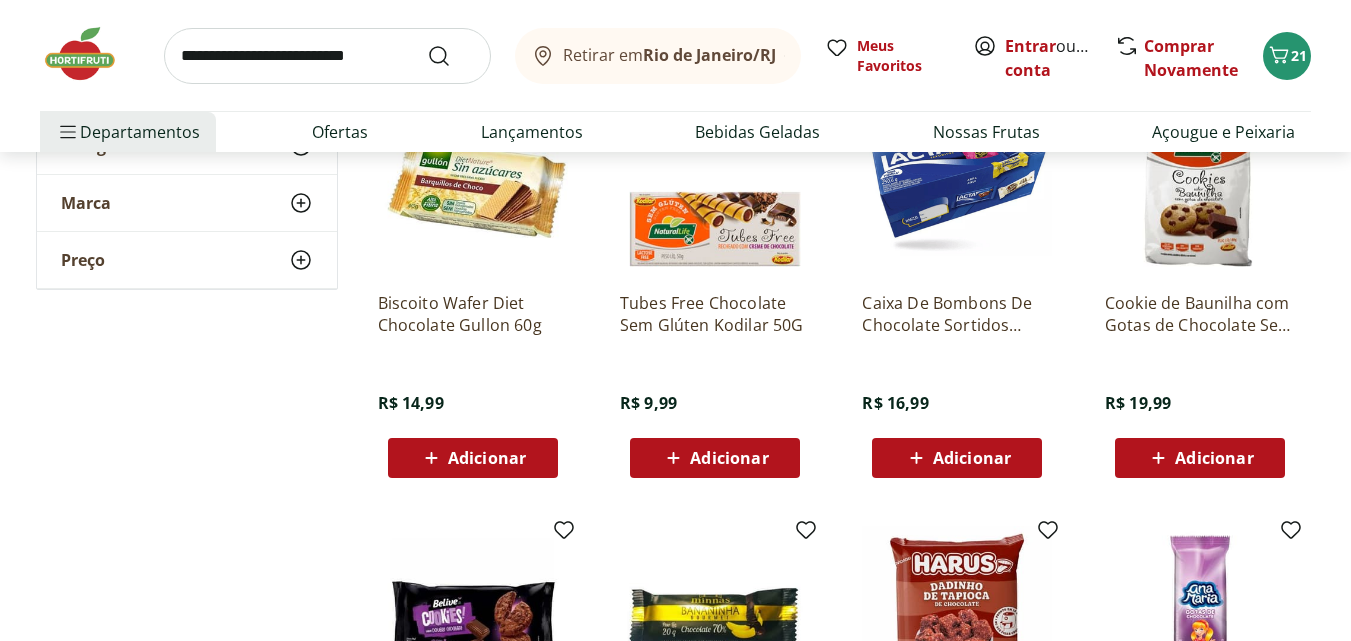 scroll, scrollTop: 11200, scrollLeft: 0, axis: vertical 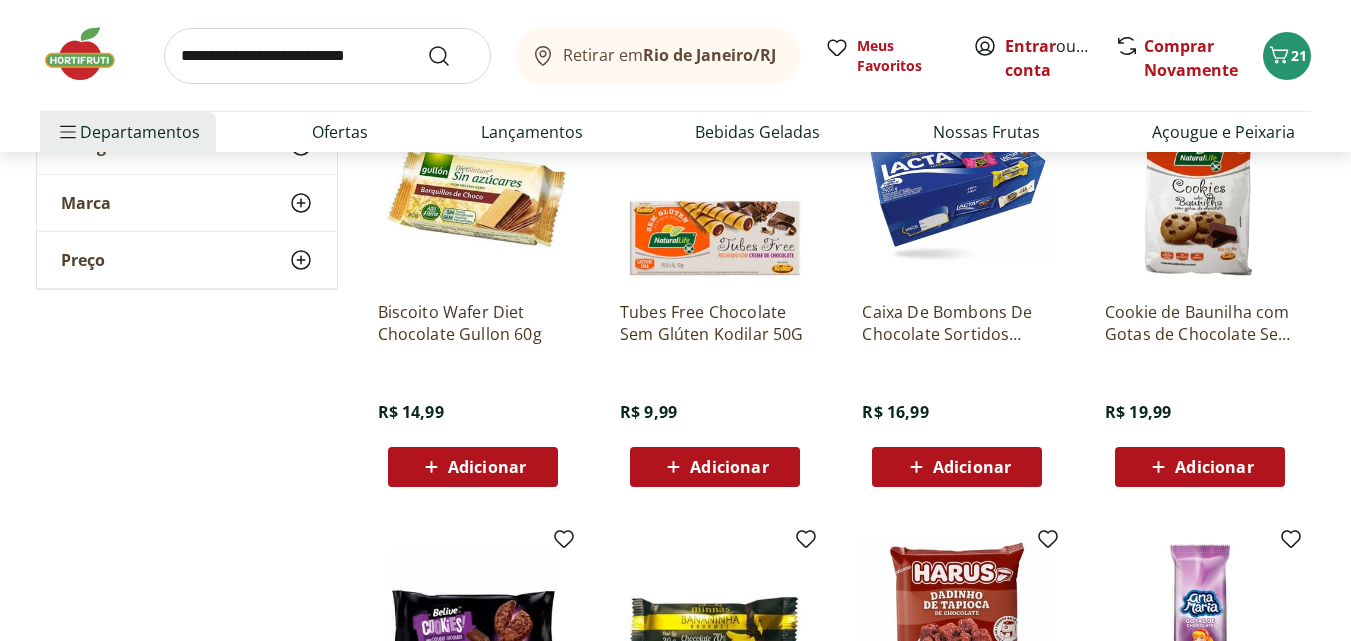 click on "Adicionar" at bounding box center (1214, 467) 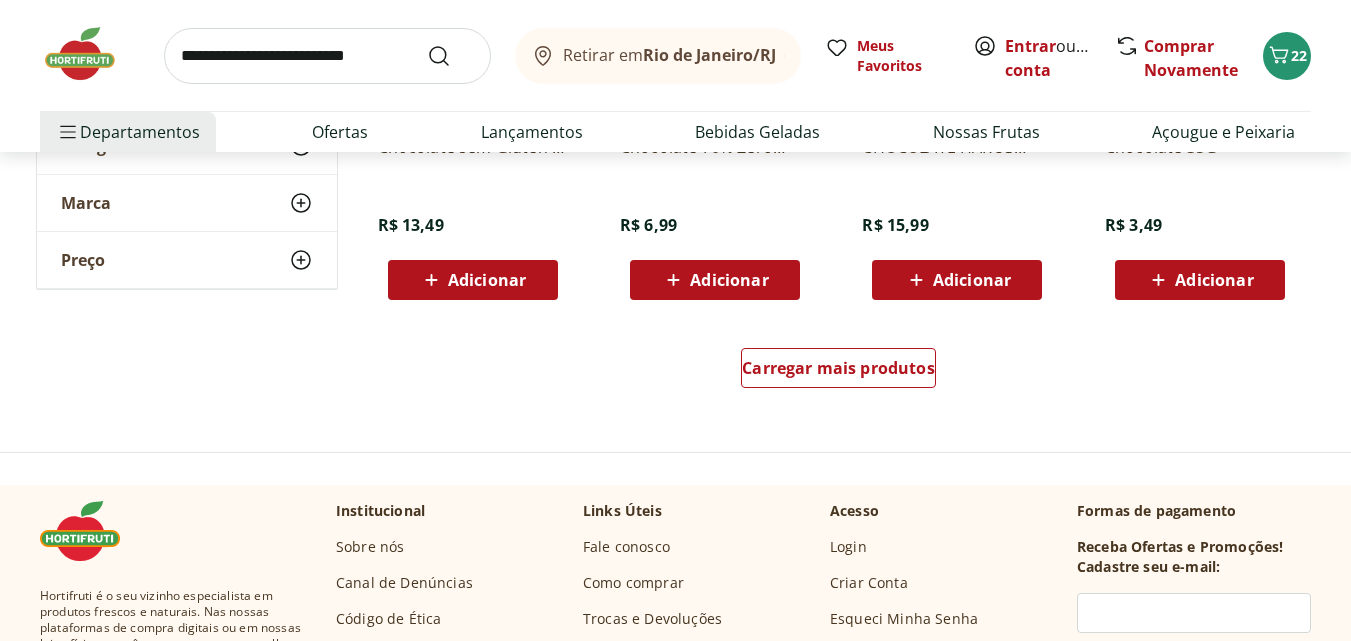 scroll, scrollTop: 11900, scrollLeft: 0, axis: vertical 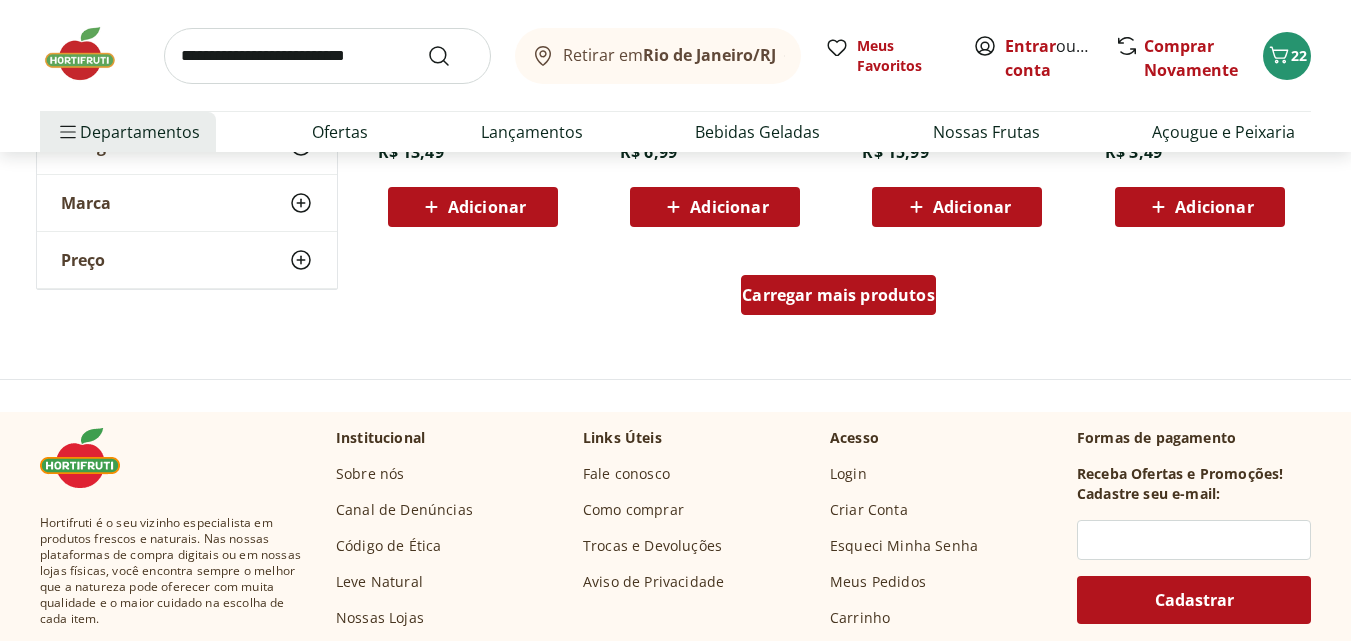 click on "Carregar mais produtos" at bounding box center (838, 295) 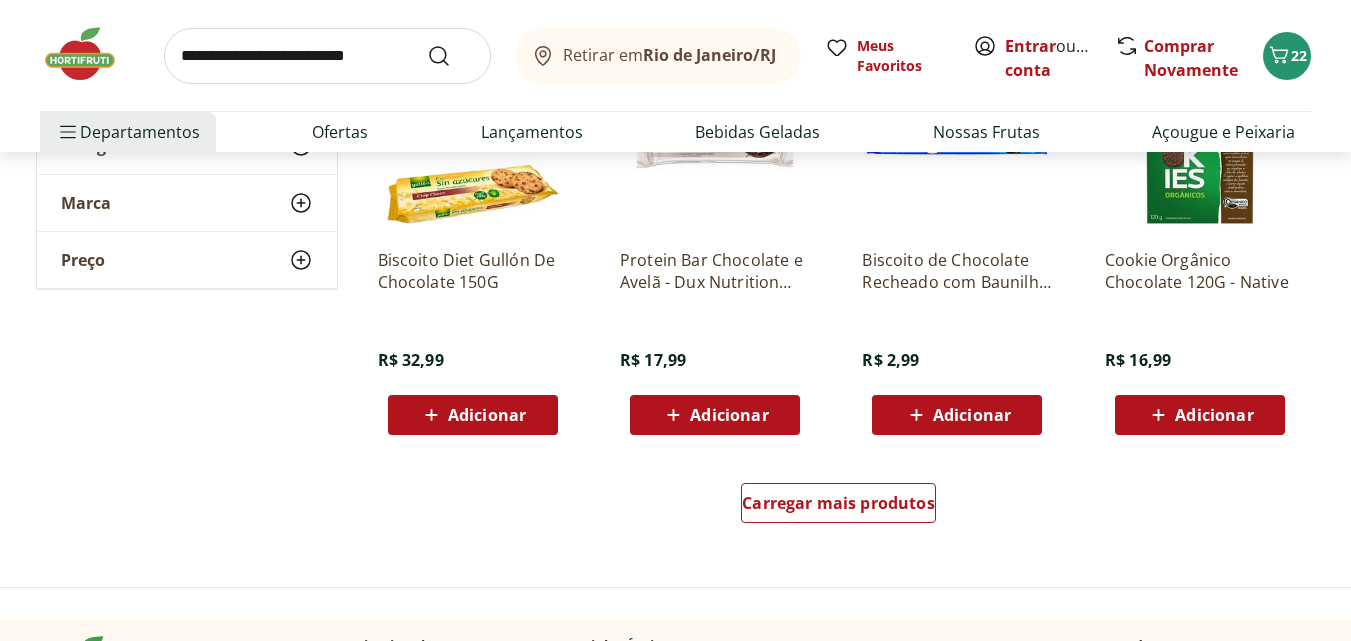 scroll, scrollTop: 13100, scrollLeft: 0, axis: vertical 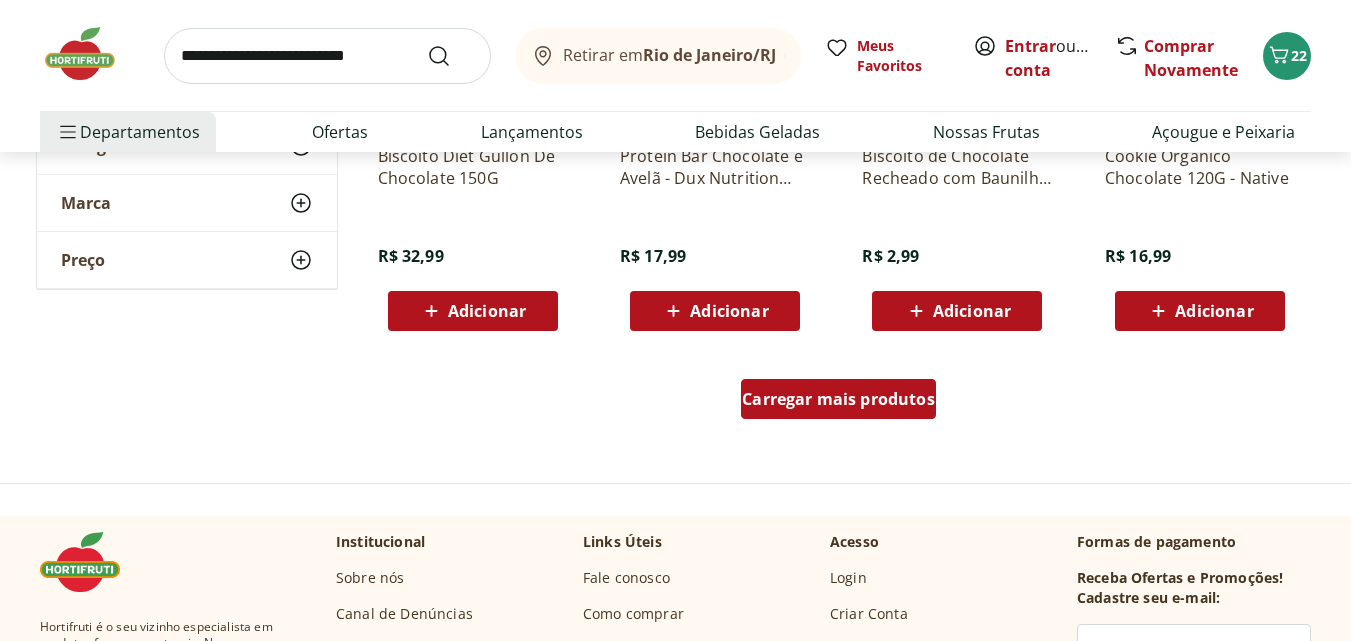 click on "Carregar mais produtos" at bounding box center (838, 399) 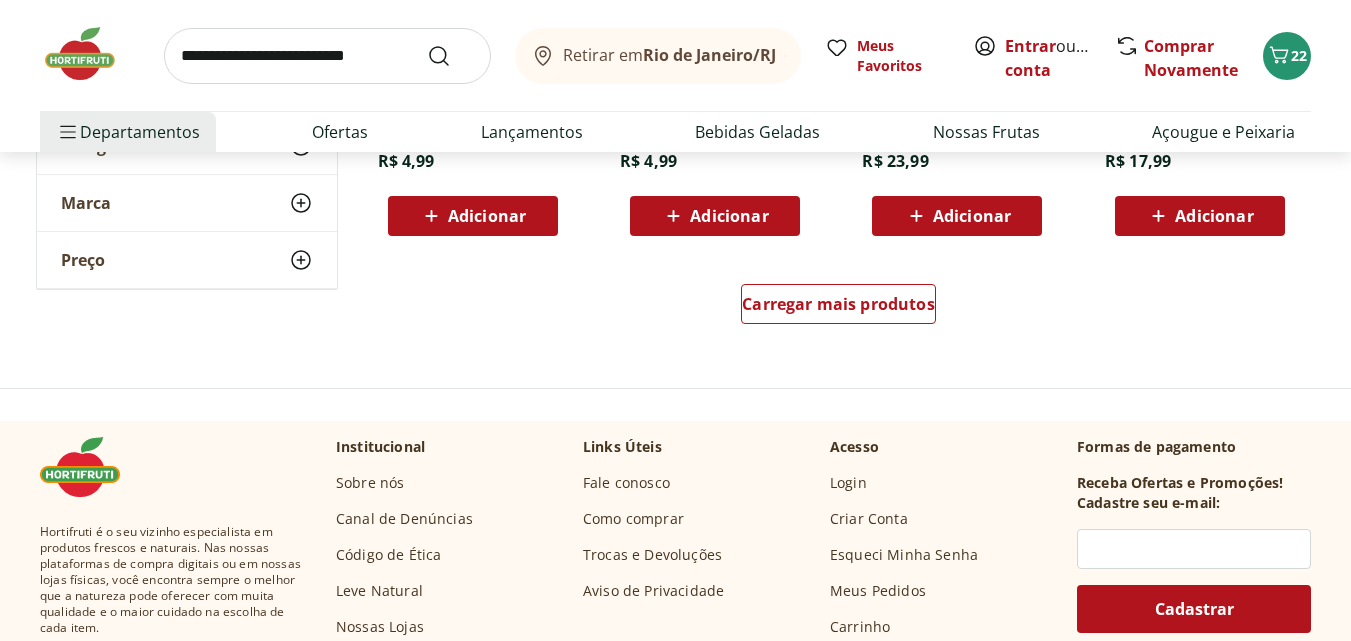 scroll, scrollTop: 14500, scrollLeft: 0, axis: vertical 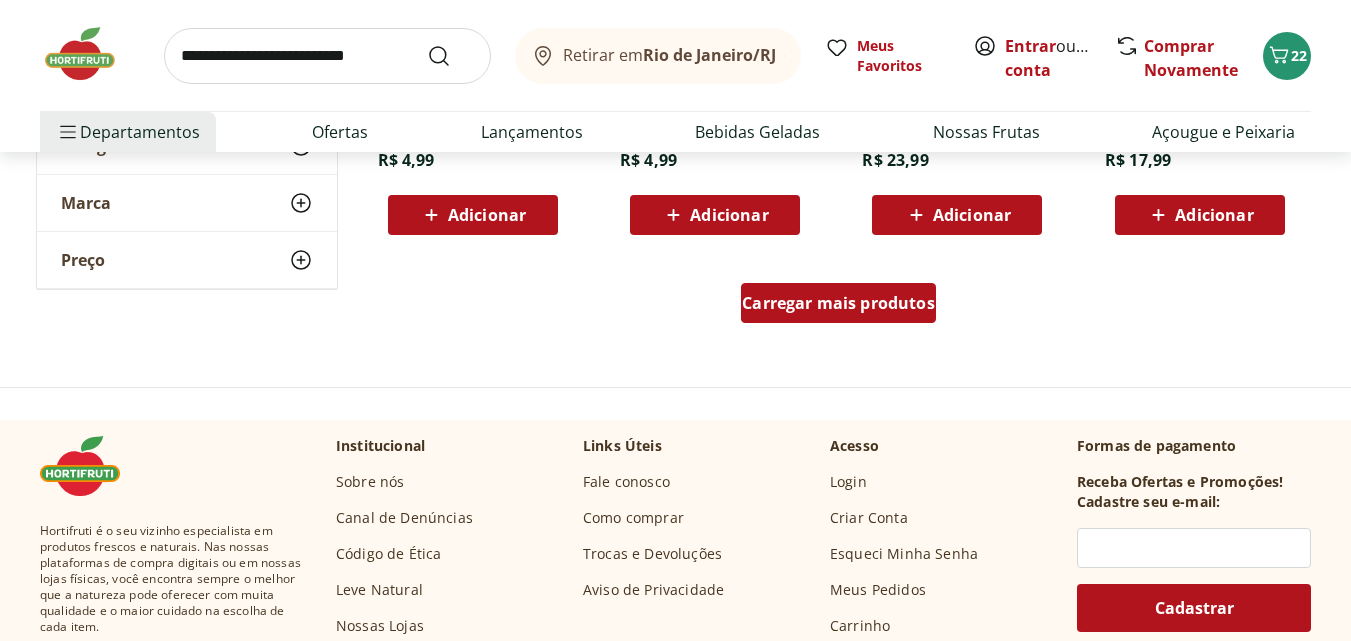 click on "Carregar mais produtos" at bounding box center (838, 303) 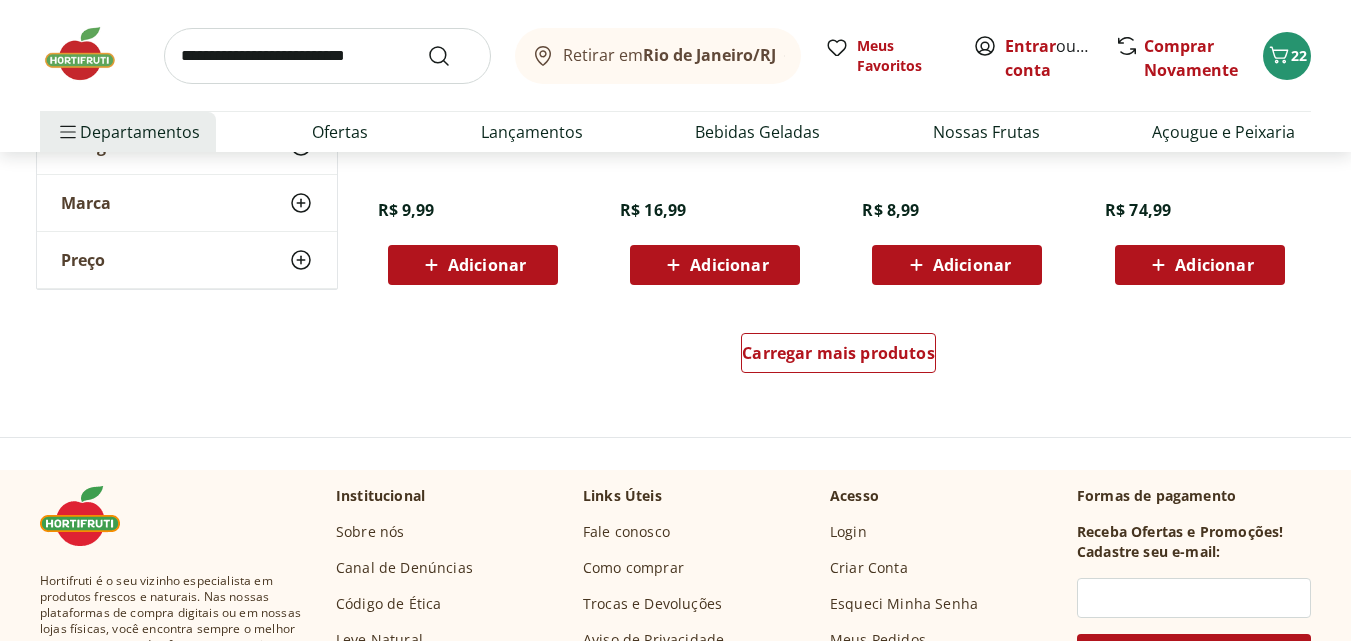 scroll, scrollTop: 15800, scrollLeft: 0, axis: vertical 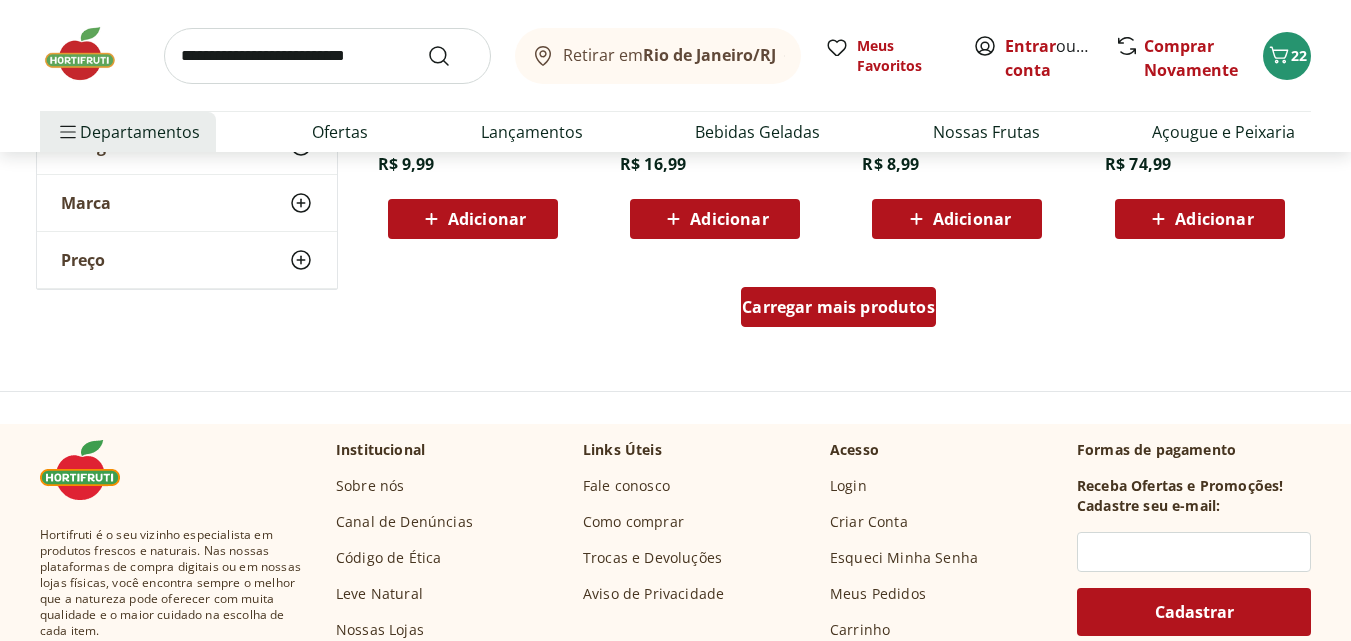 click on "Carregar mais produtos" at bounding box center (838, 307) 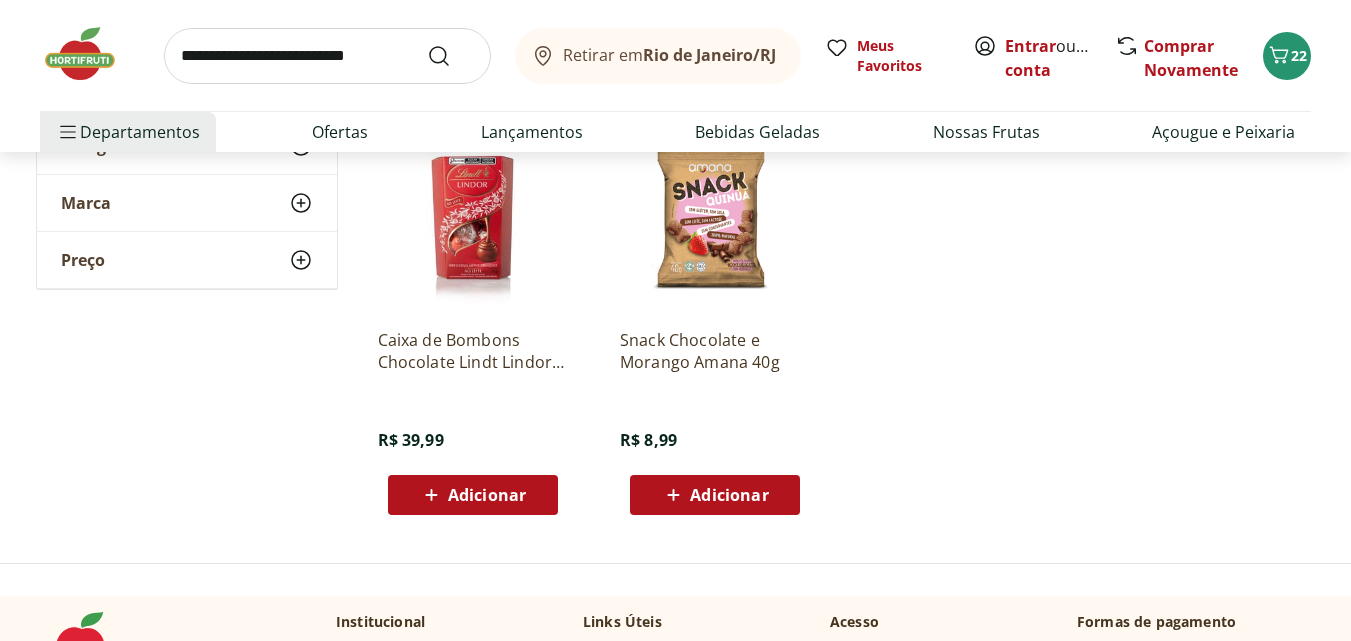scroll, scrollTop: 16400, scrollLeft: 0, axis: vertical 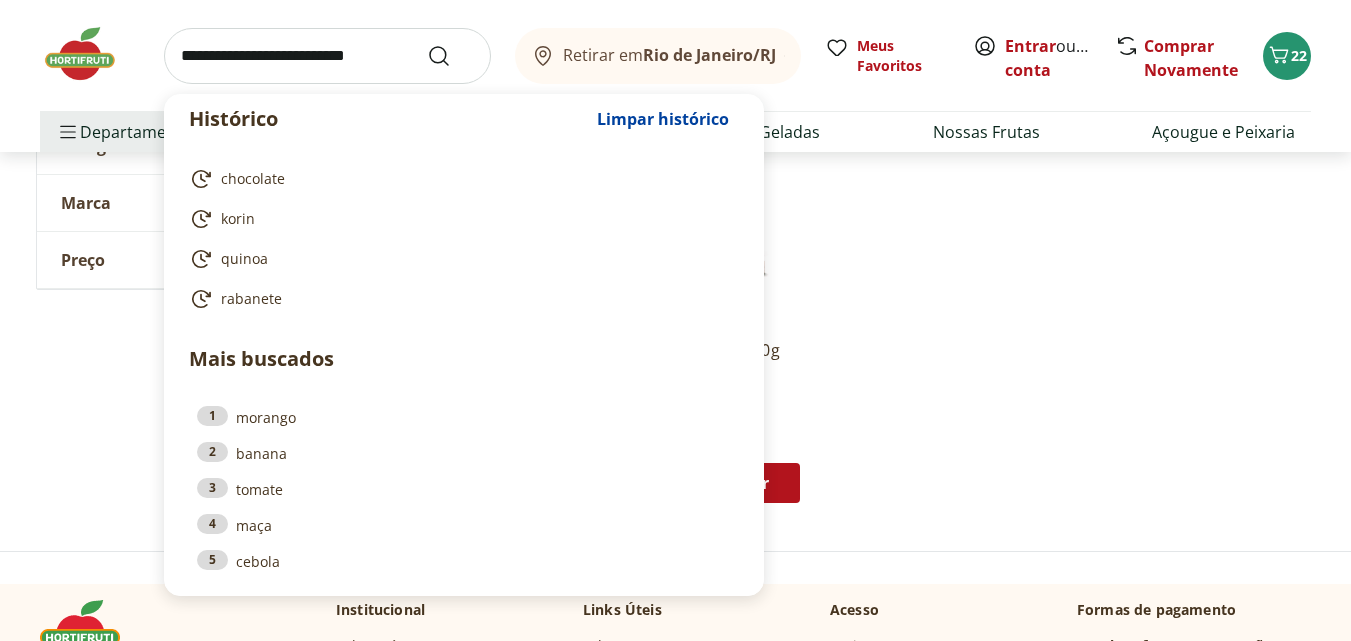 click at bounding box center [327, 56] 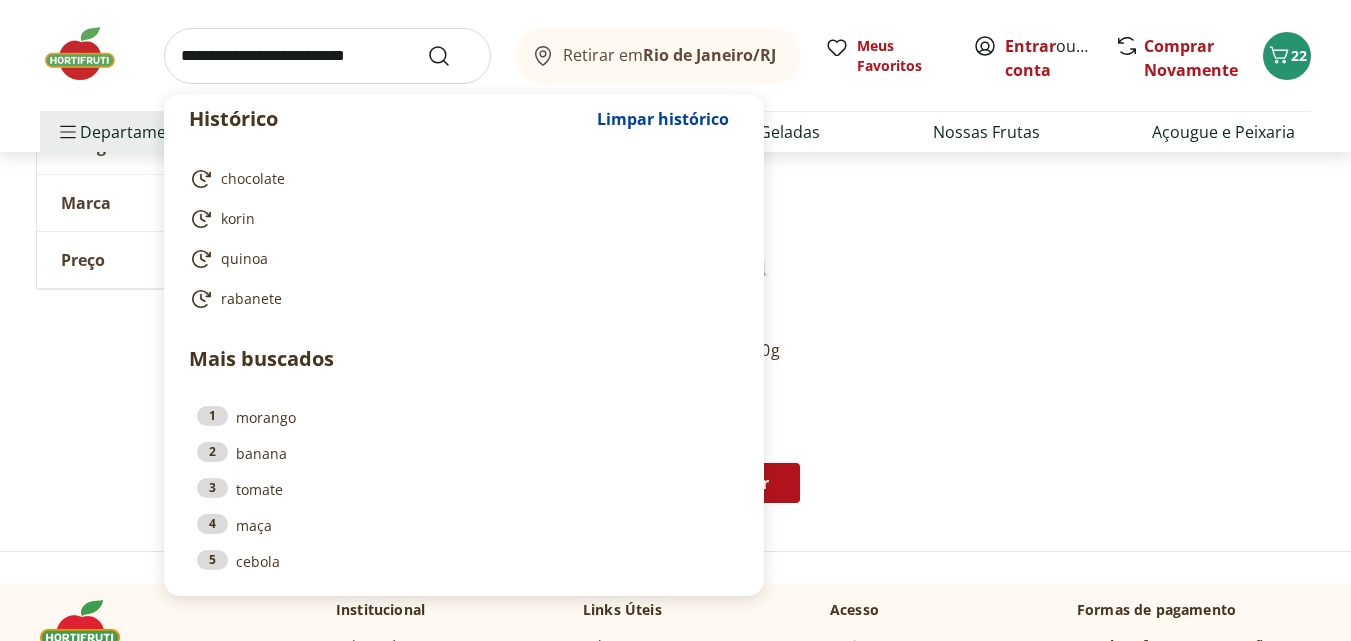type on "*" 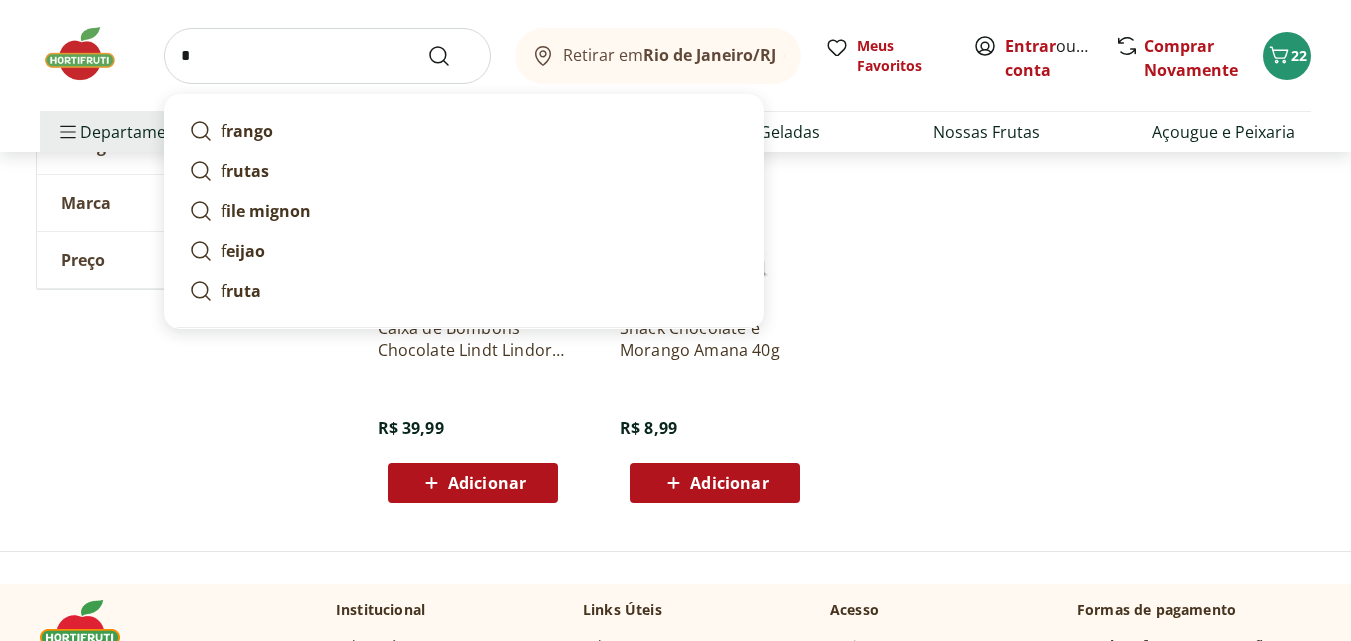 drag, startPoint x: 190, startPoint y: 47, endPoint x: 169, endPoint y: 56, distance: 22.847319 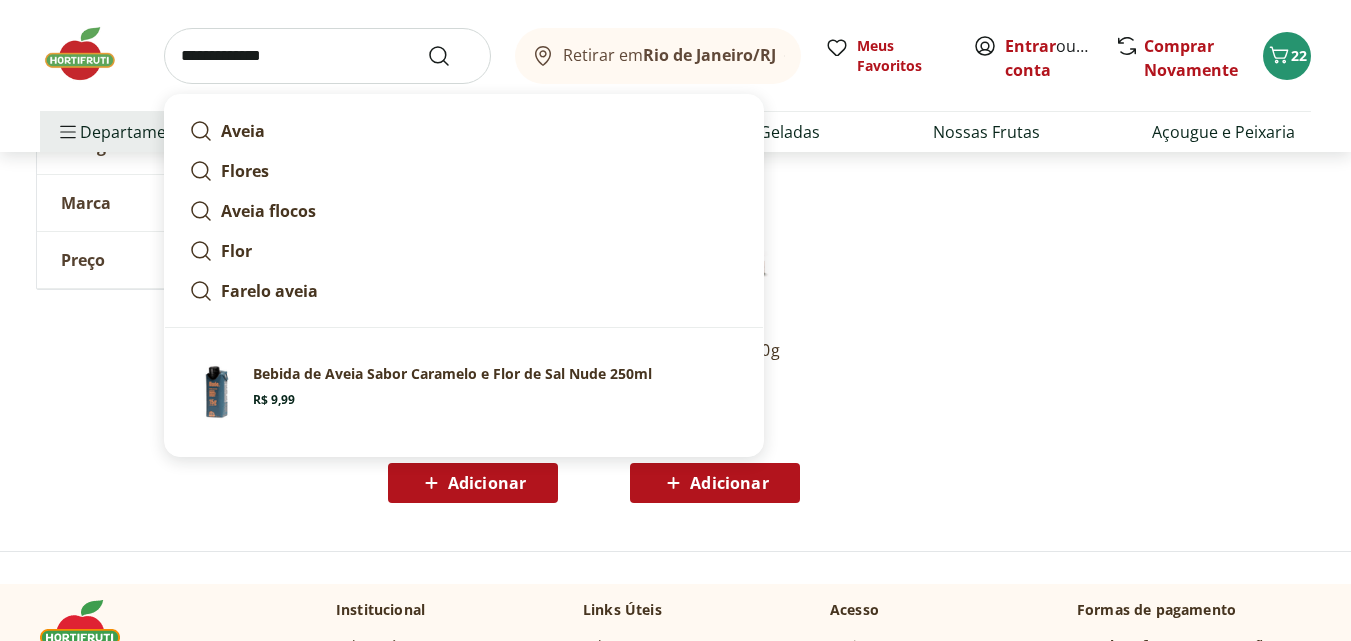 drag, startPoint x: 287, startPoint y: 56, endPoint x: 269, endPoint y: 55, distance: 18.027756 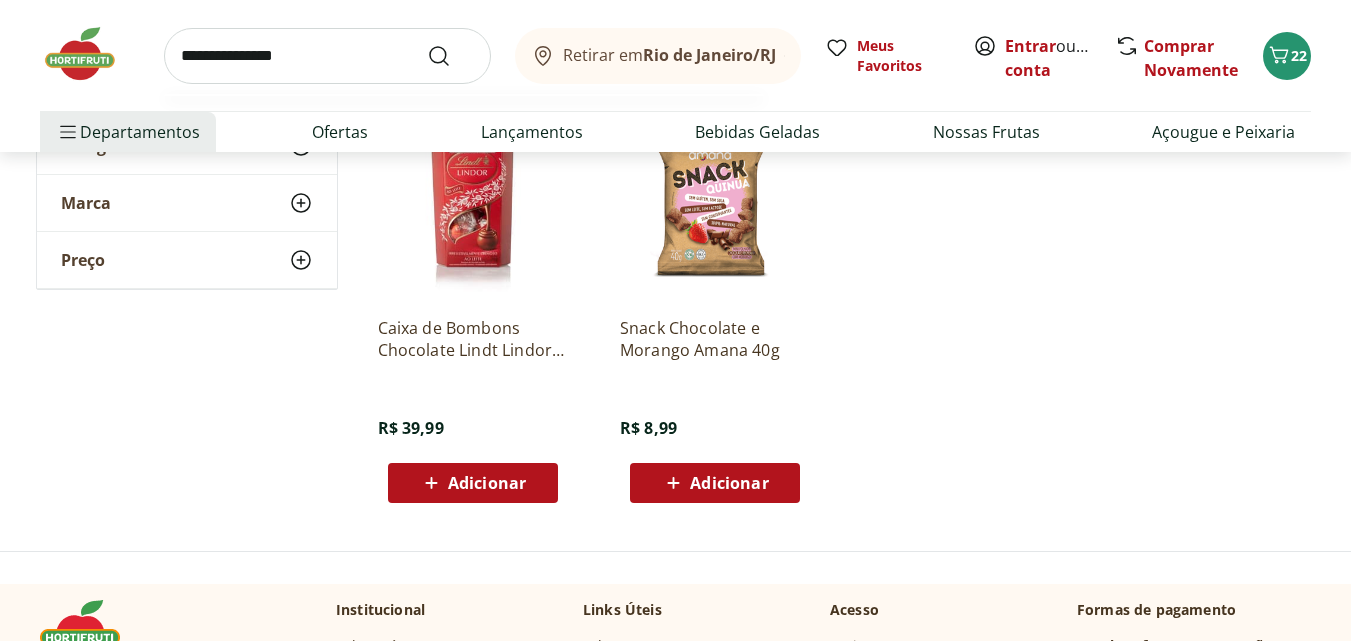 type on "**********" 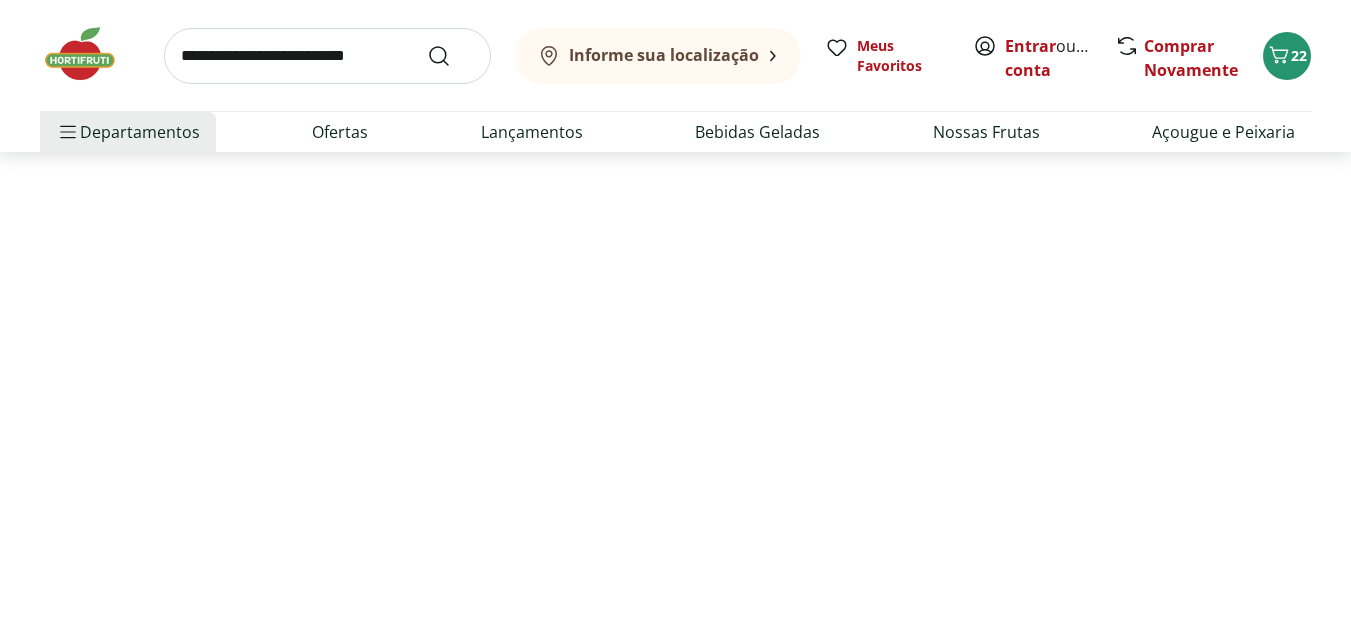 scroll, scrollTop: 0, scrollLeft: 0, axis: both 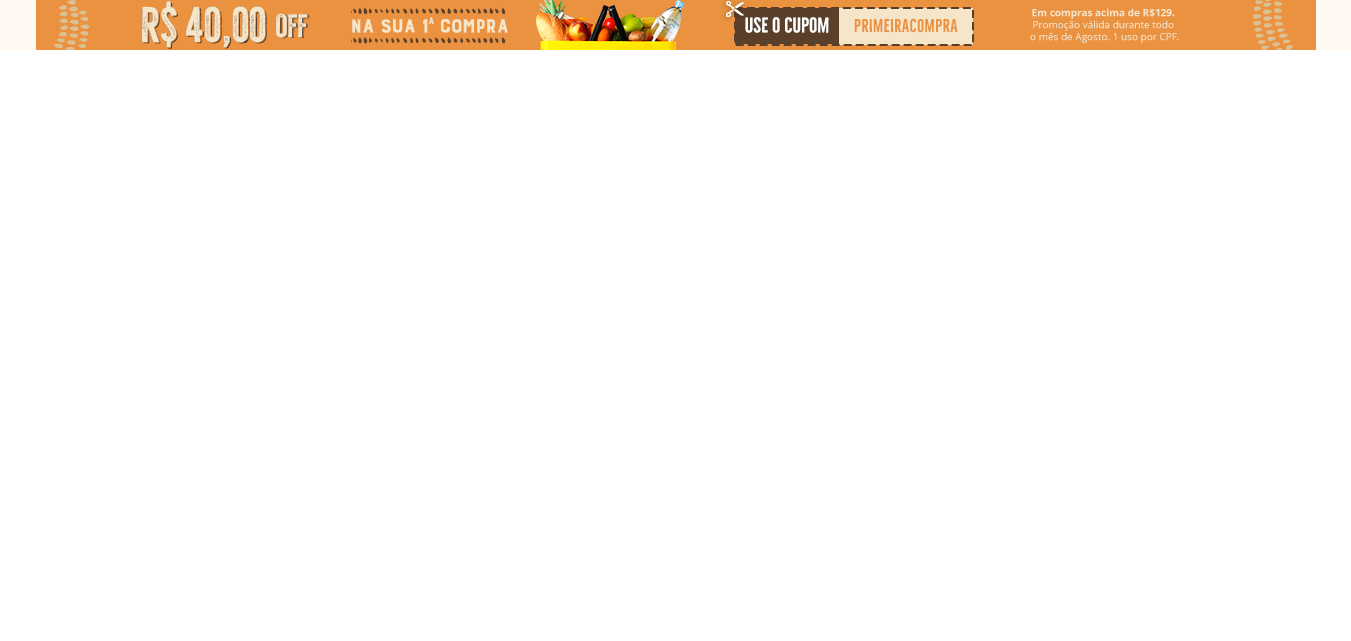 select on "**********" 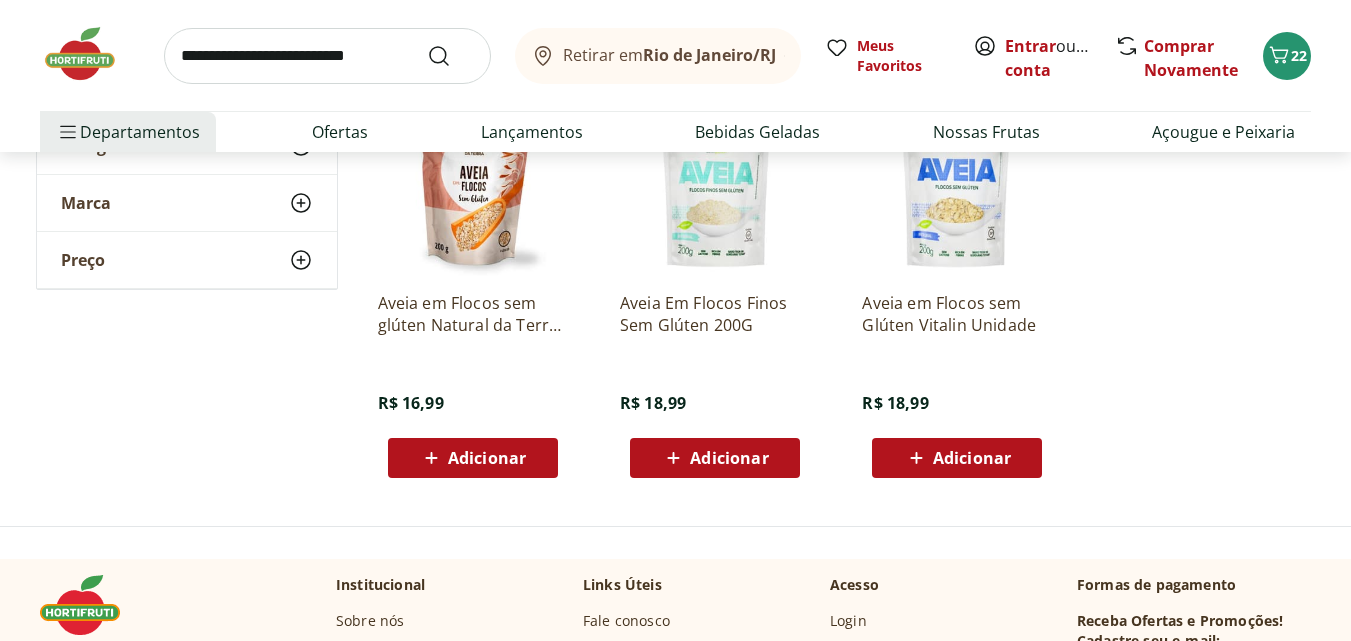 scroll, scrollTop: 800, scrollLeft: 0, axis: vertical 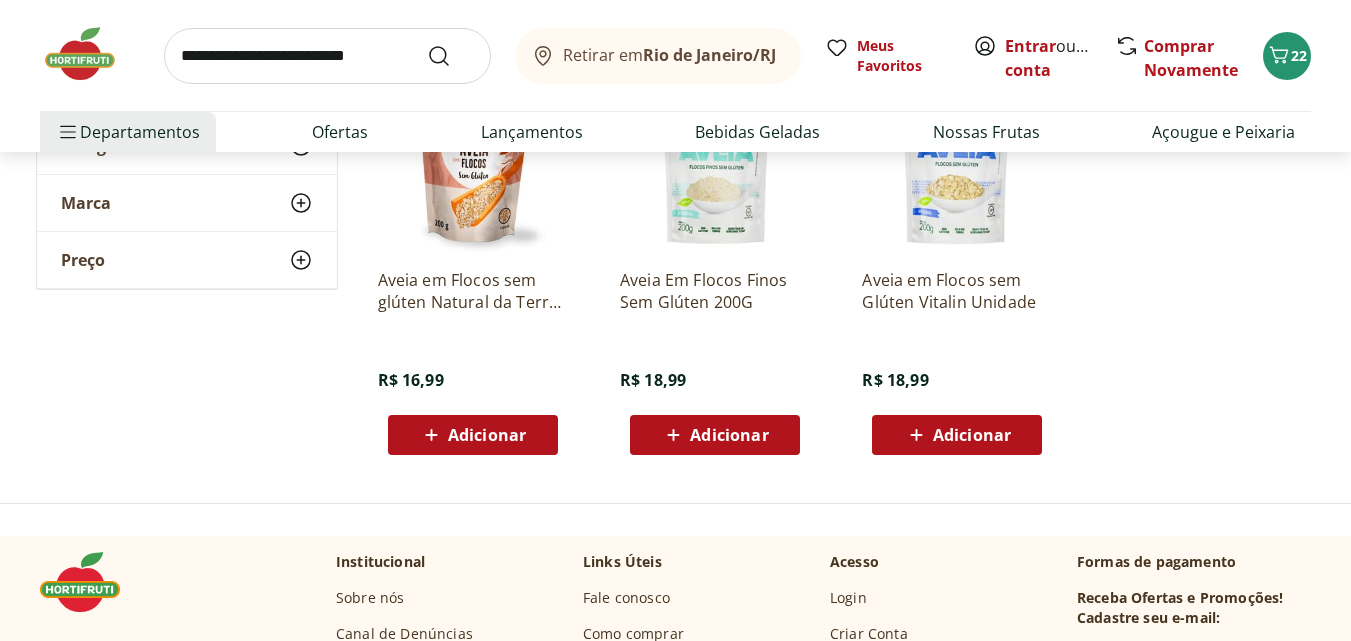 click at bounding box center (473, 158) 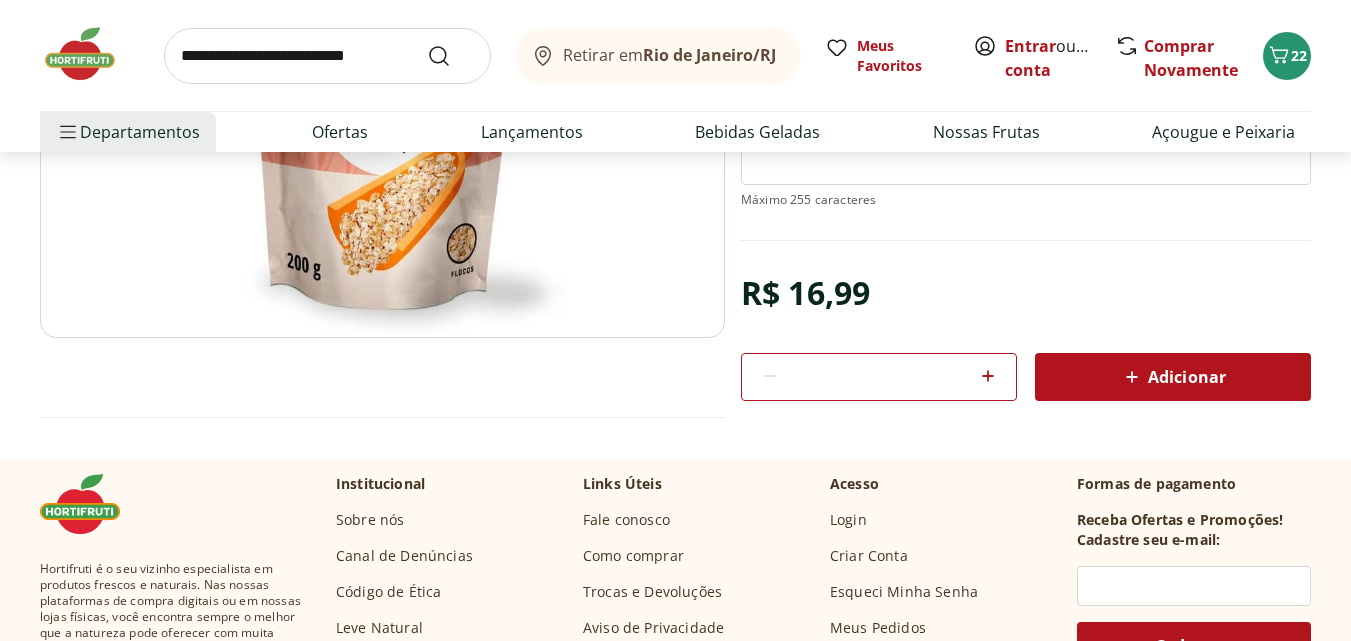 scroll, scrollTop: 200, scrollLeft: 0, axis: vertical 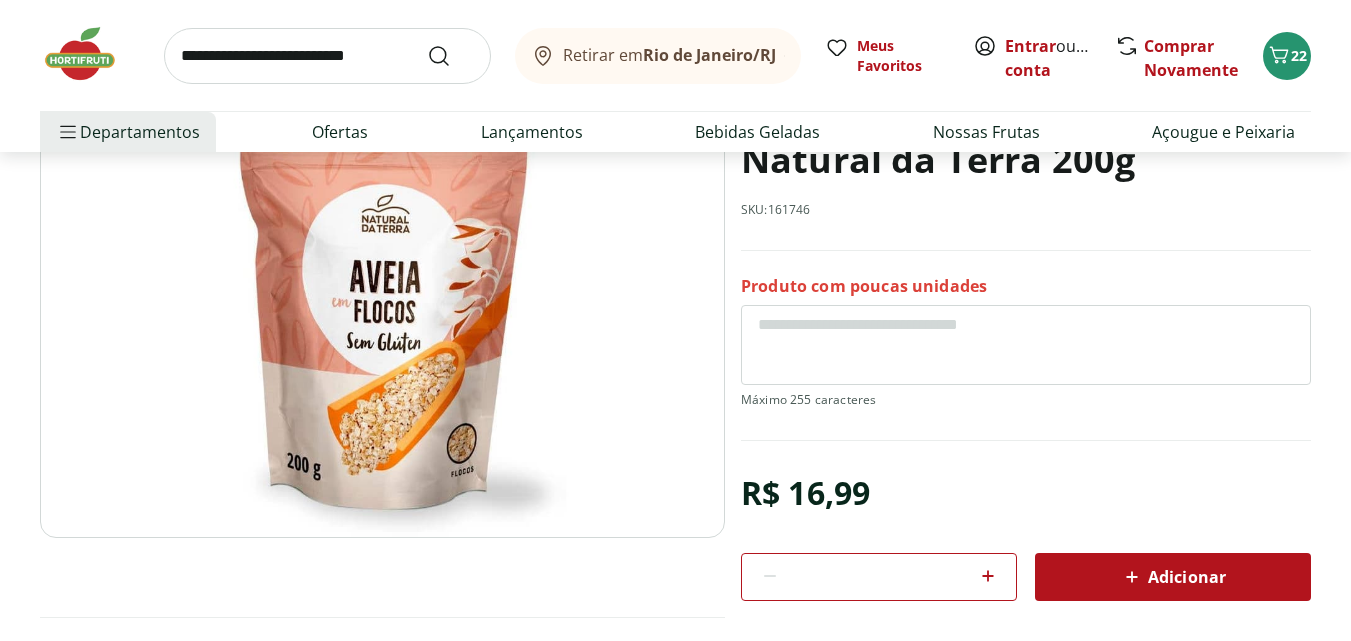 click 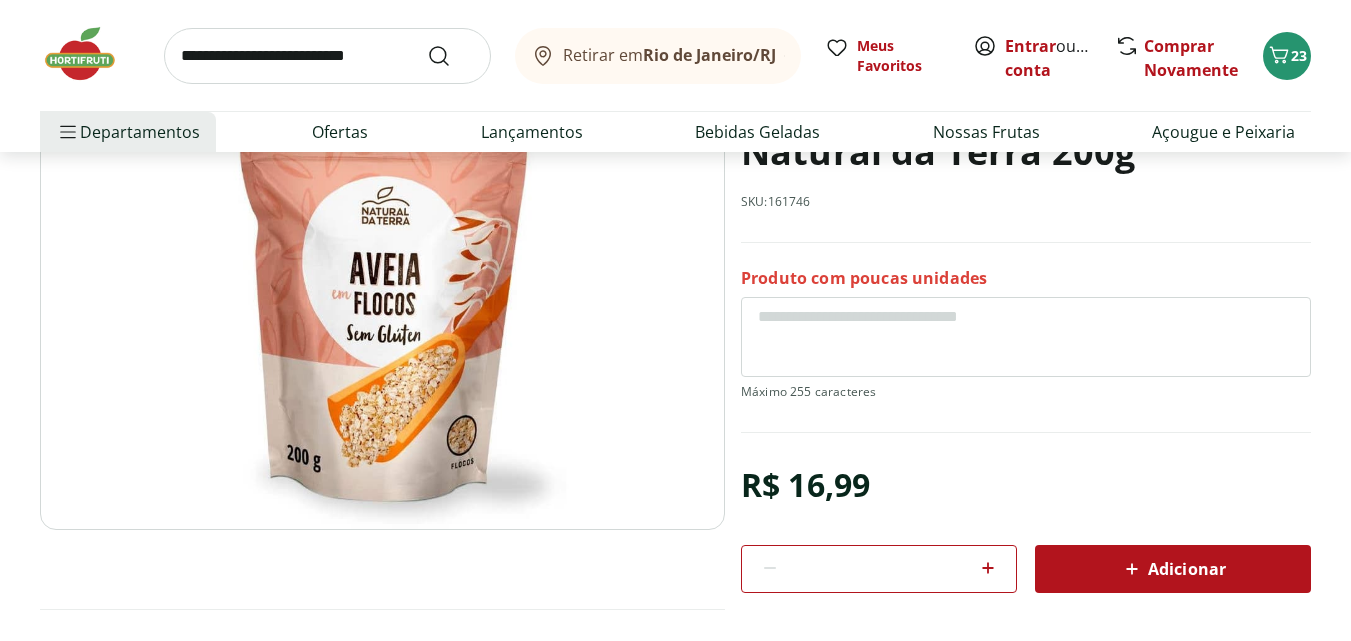 scroll, scrollTop: 0, scrollLeft: 0, axis: both 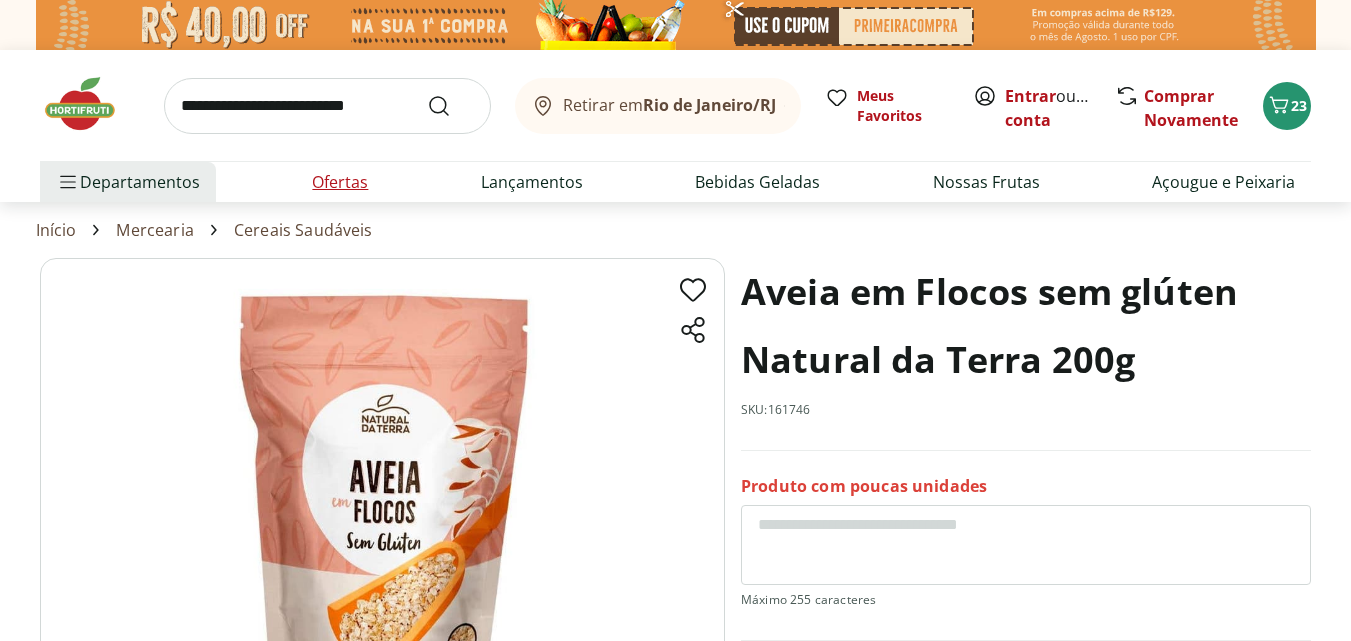 click on "Ofertas" at bounding box center [340, 182] 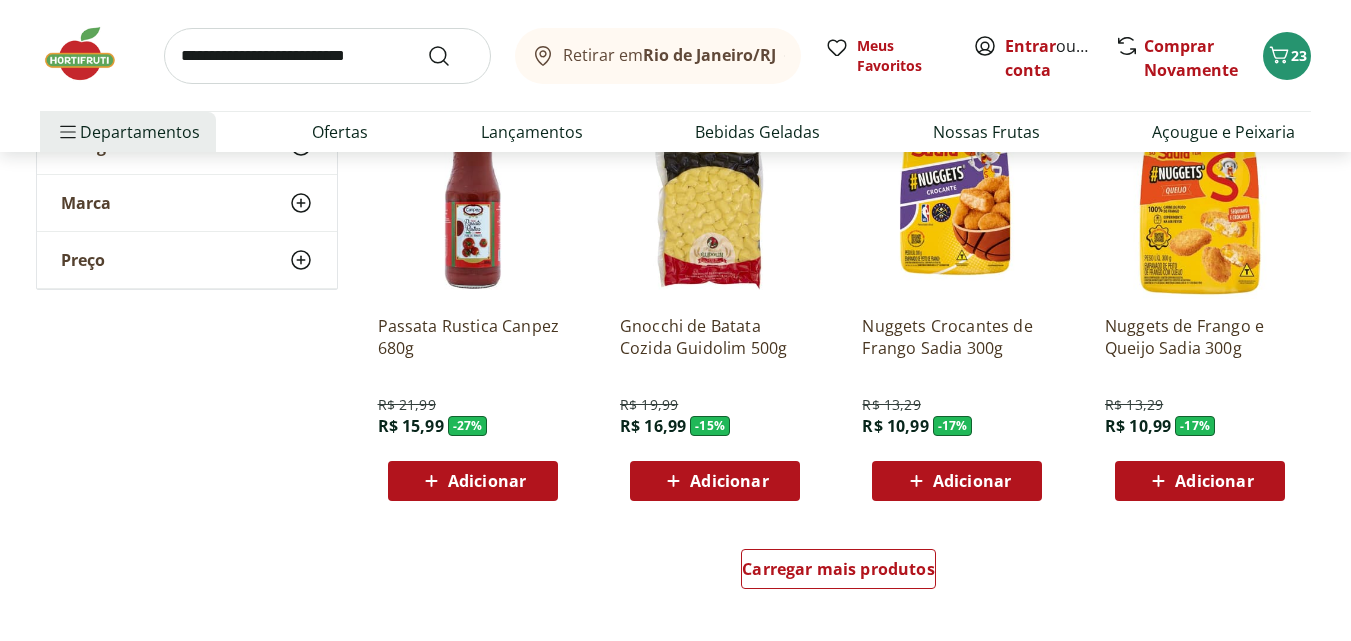 scroll, scrollTop: 1400, scrollLeft: 0, axis: vertical 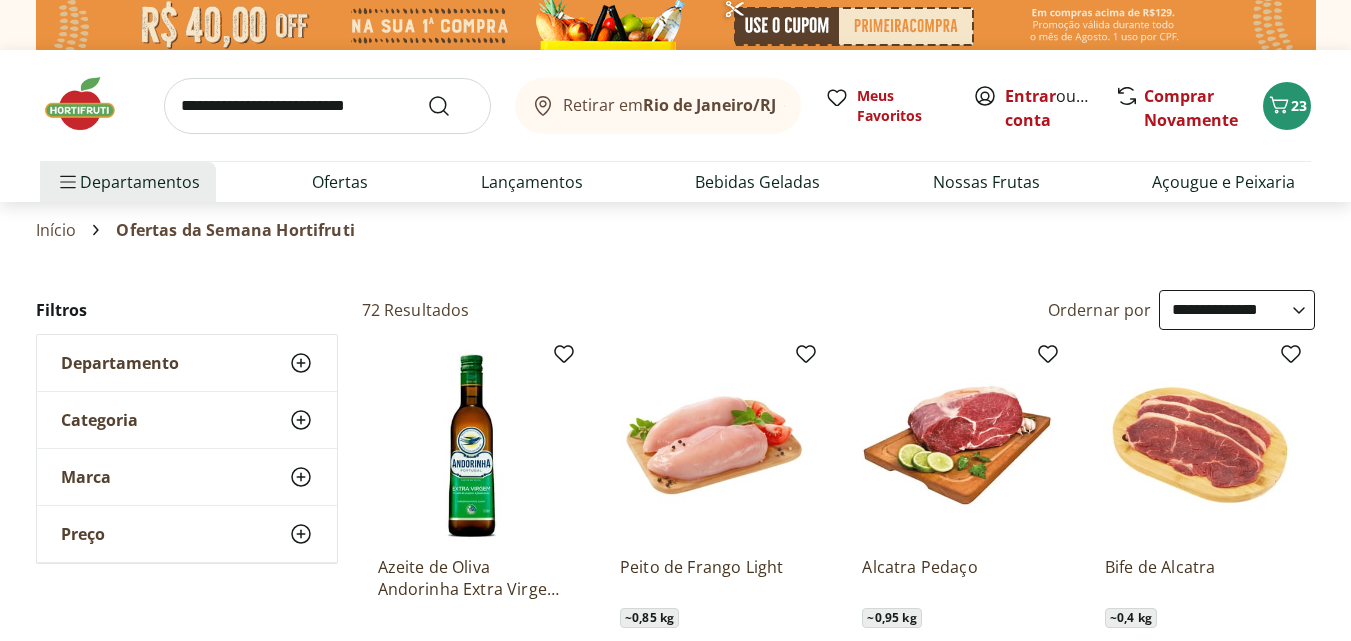 select on "**********" 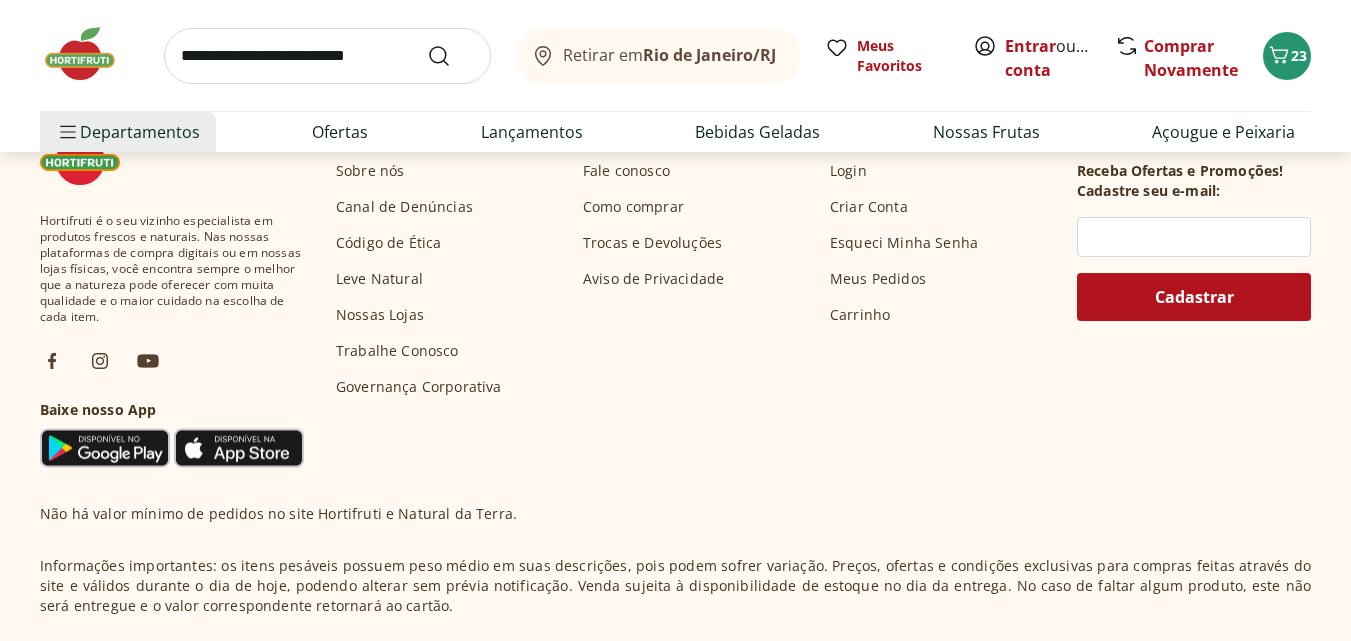 scroll, scrollTop: 0, scrollLeft: 0, axis: both 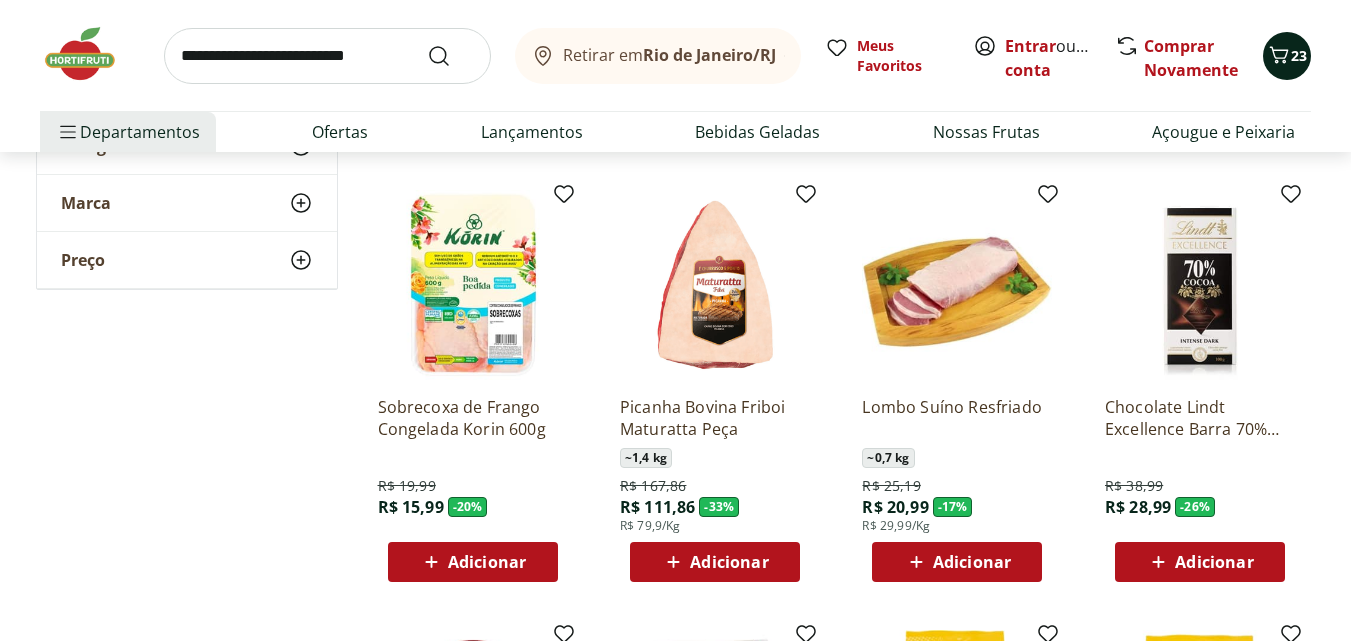 click on "23" at bounding box center [1299, 55] 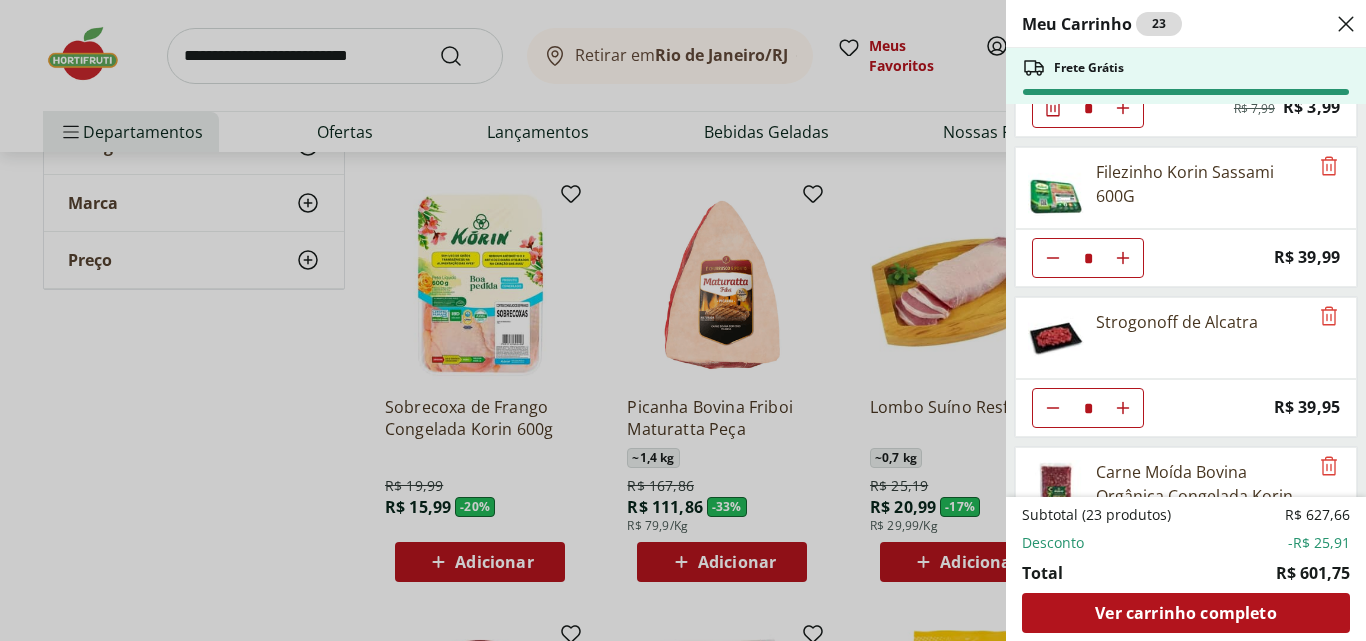 scroll, scrollTop: 300, scrollLeft: 0, axis: vertical 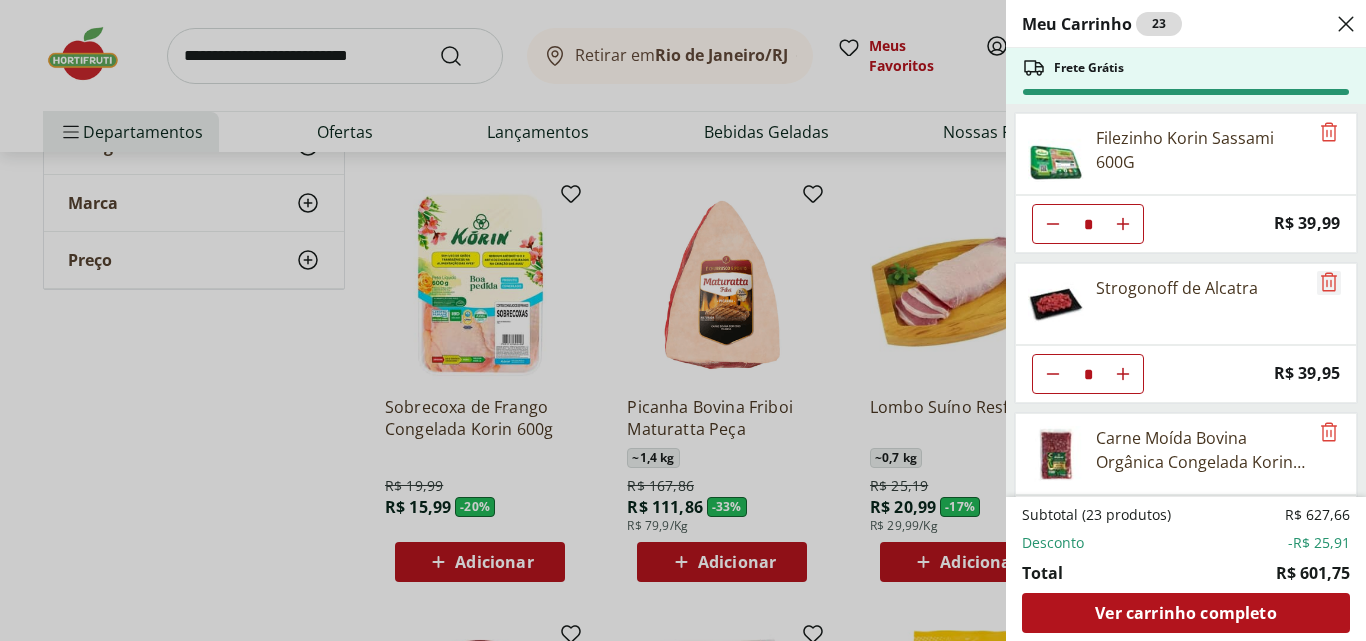click 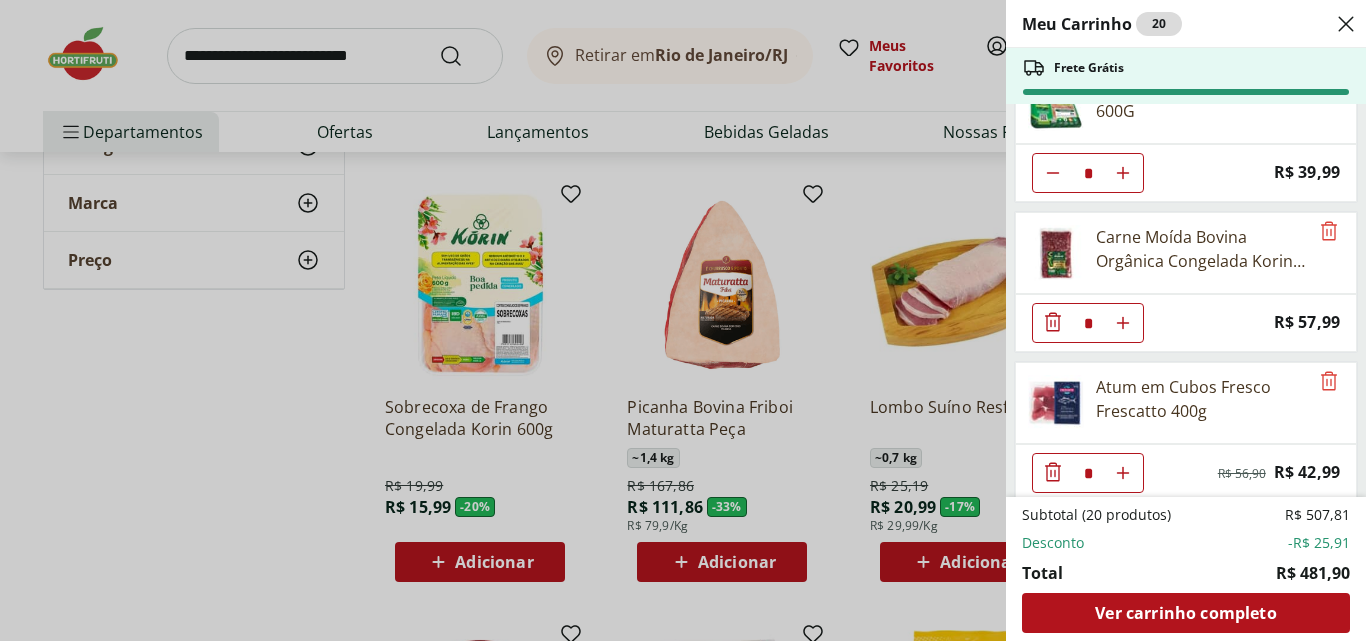 scroll, scrollTop: 0, scrollLeft: 0, axis: both 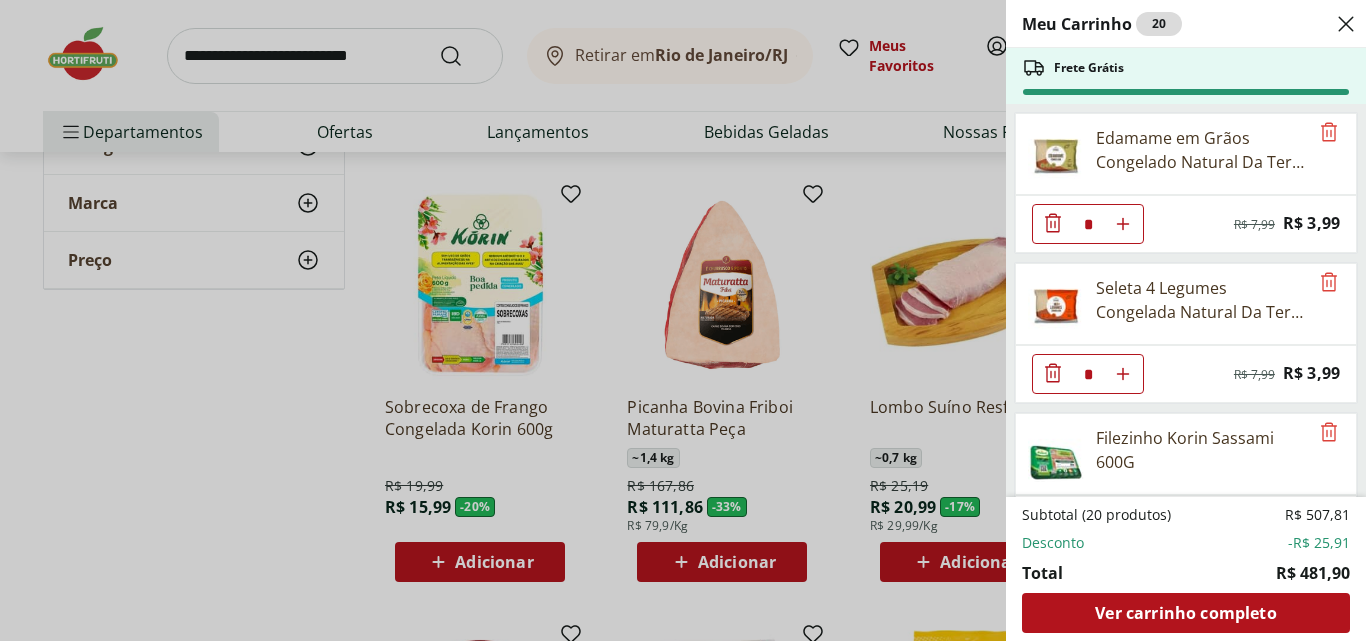 click 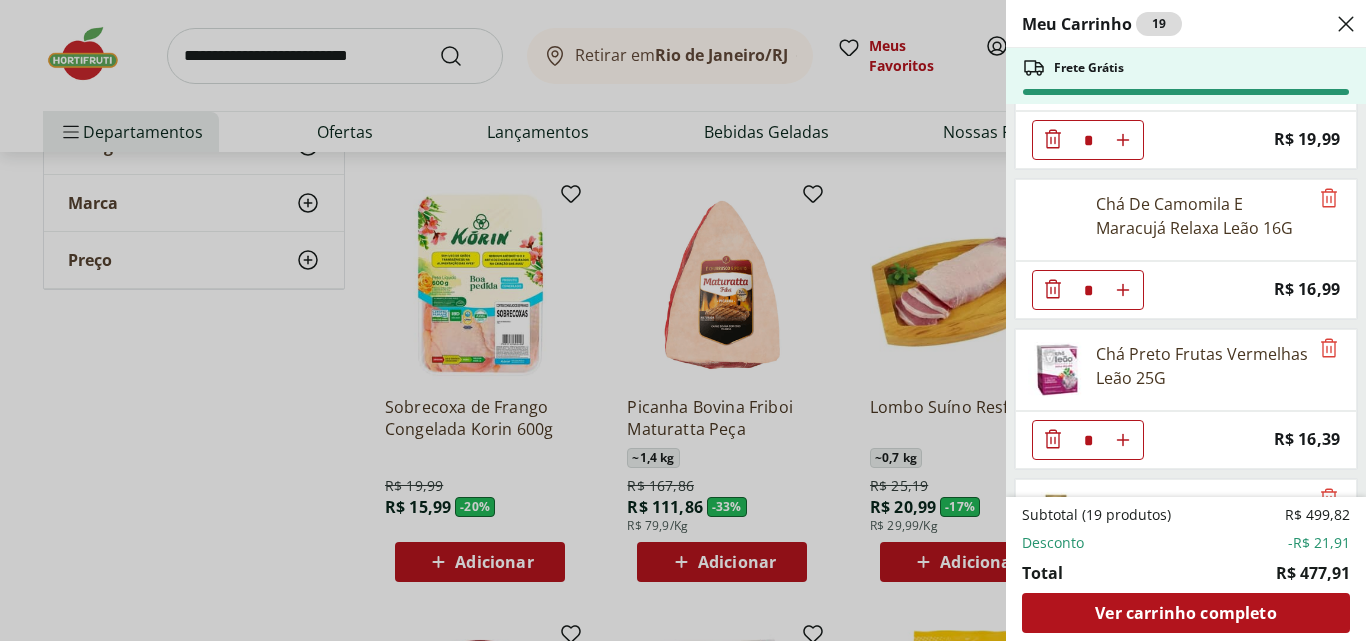 scroll, scrollTop: 1900, scrollLeft: 0, axis: vertical 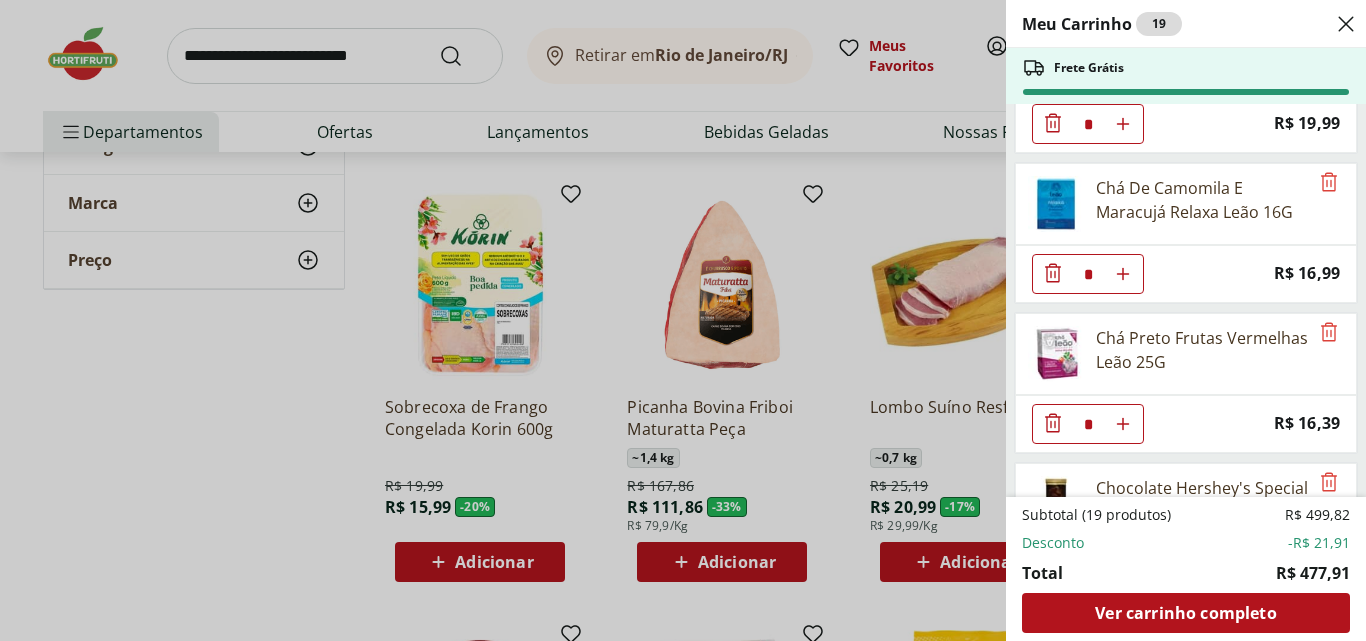 click 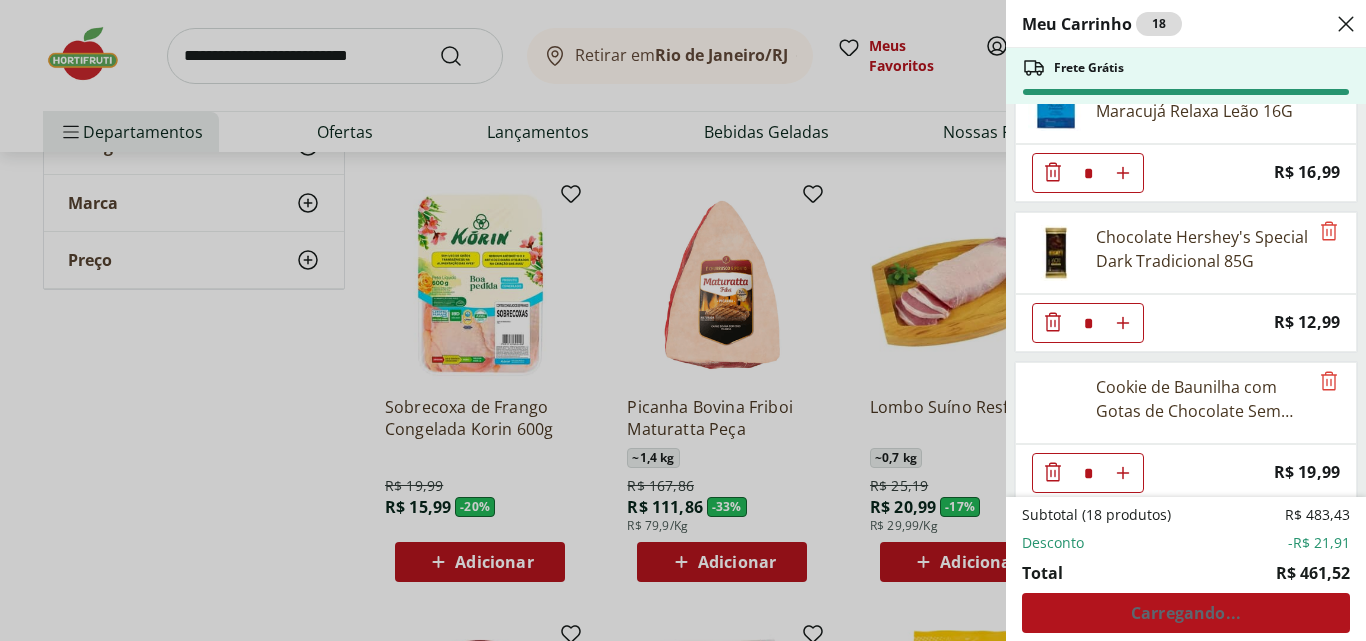 scroll, scrollTop: 2100, scrollLeft: 0, axis: vertical 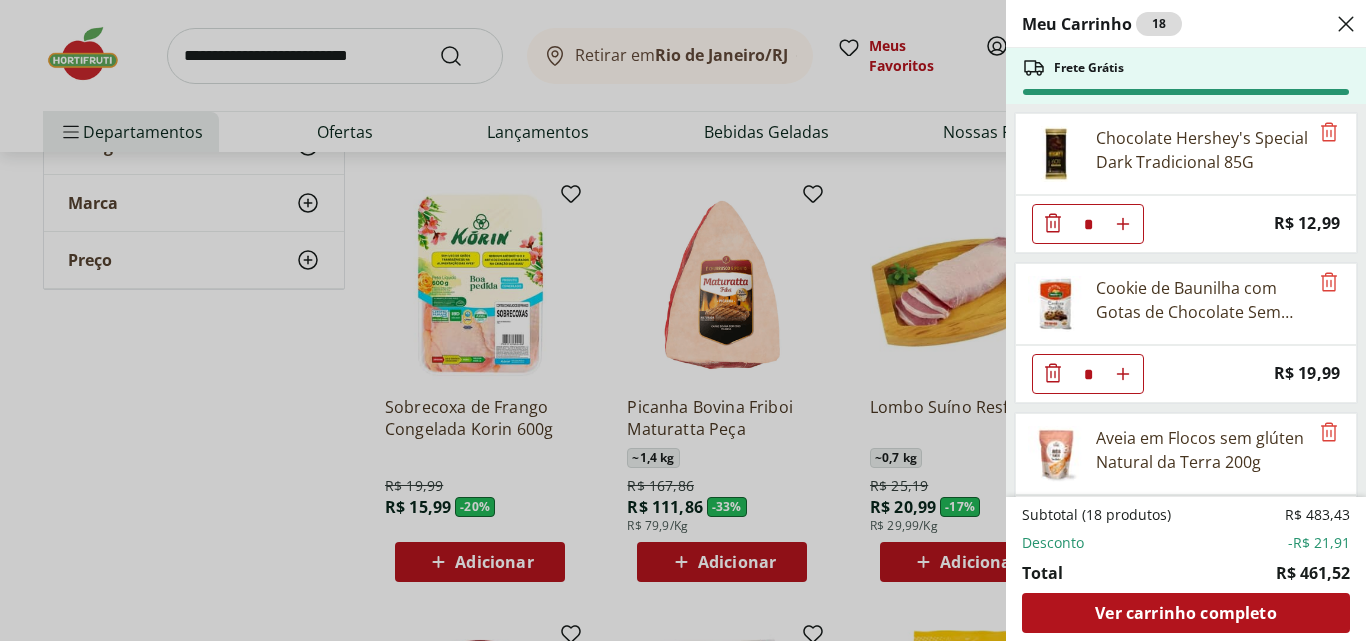 click 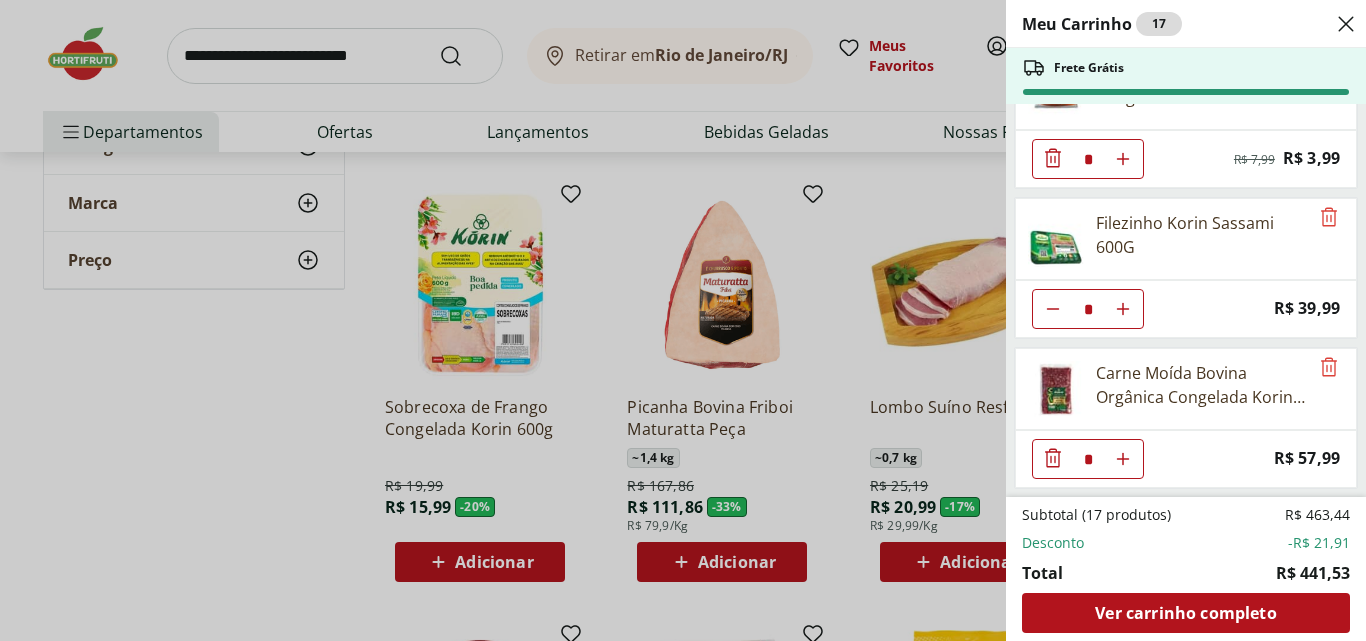 scroll, scrollTop: 100, scrollLeft: 0, axis: vertical 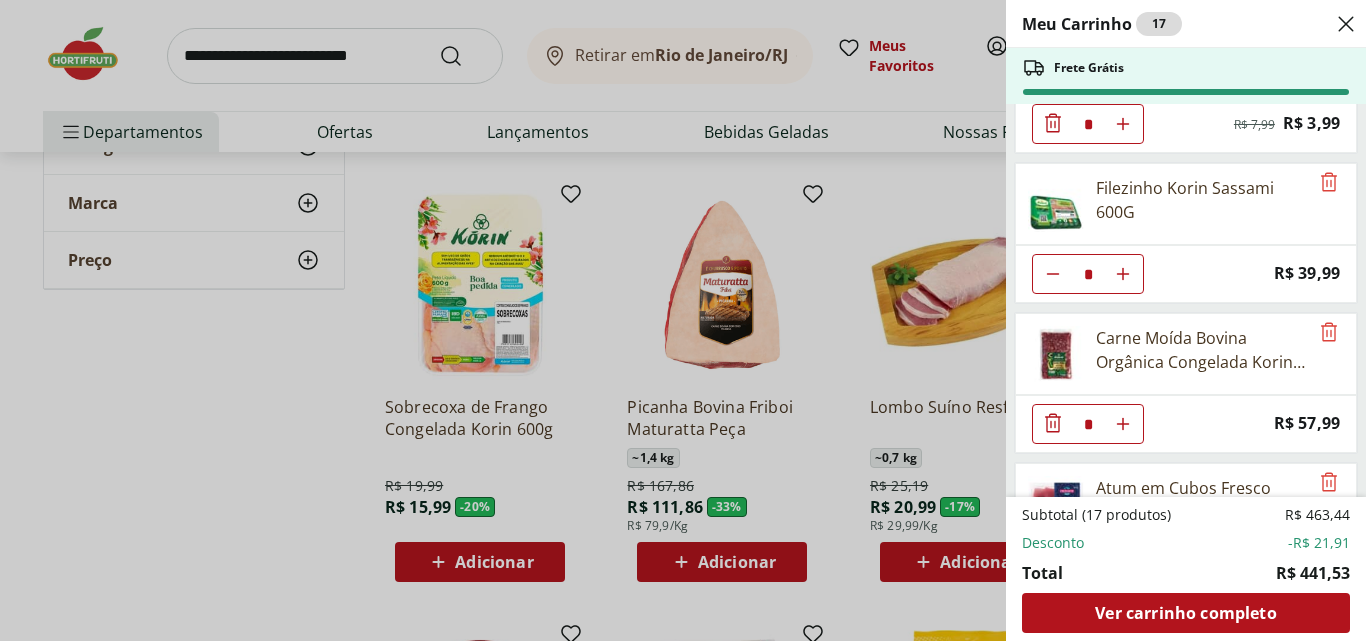 click at bounding box center (1053, 124) 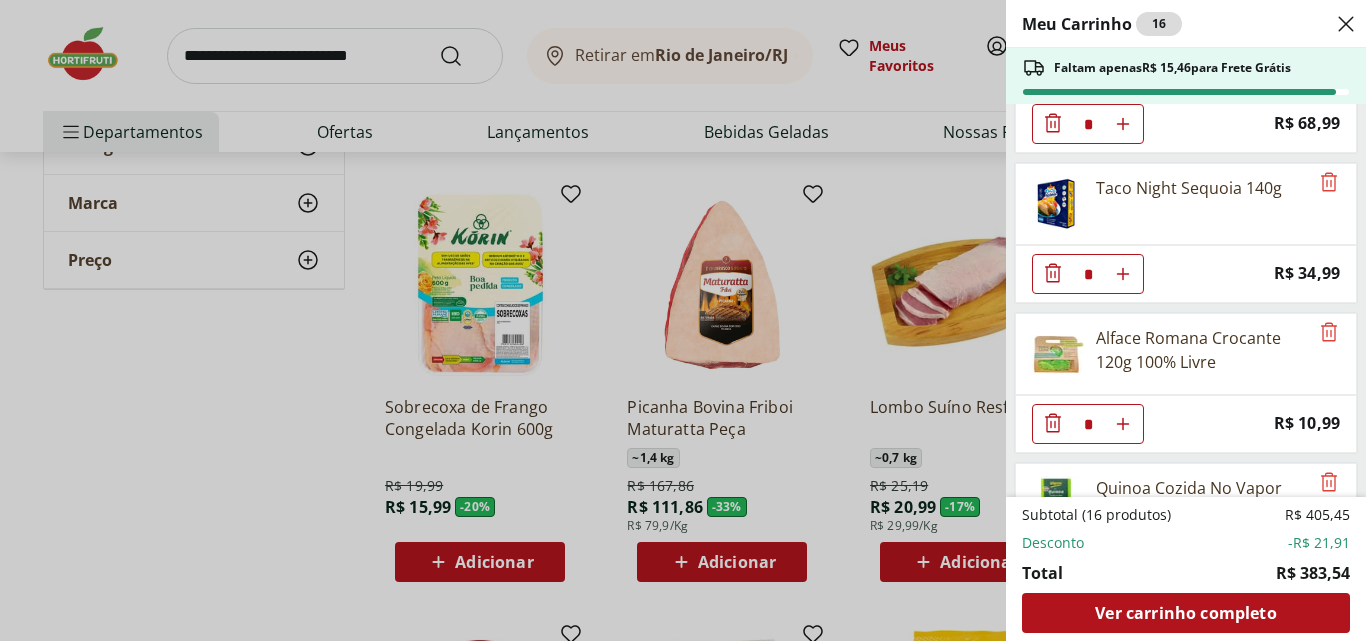 scroll, scrollTop: 900, scrollLeft: 0, axis: vertical 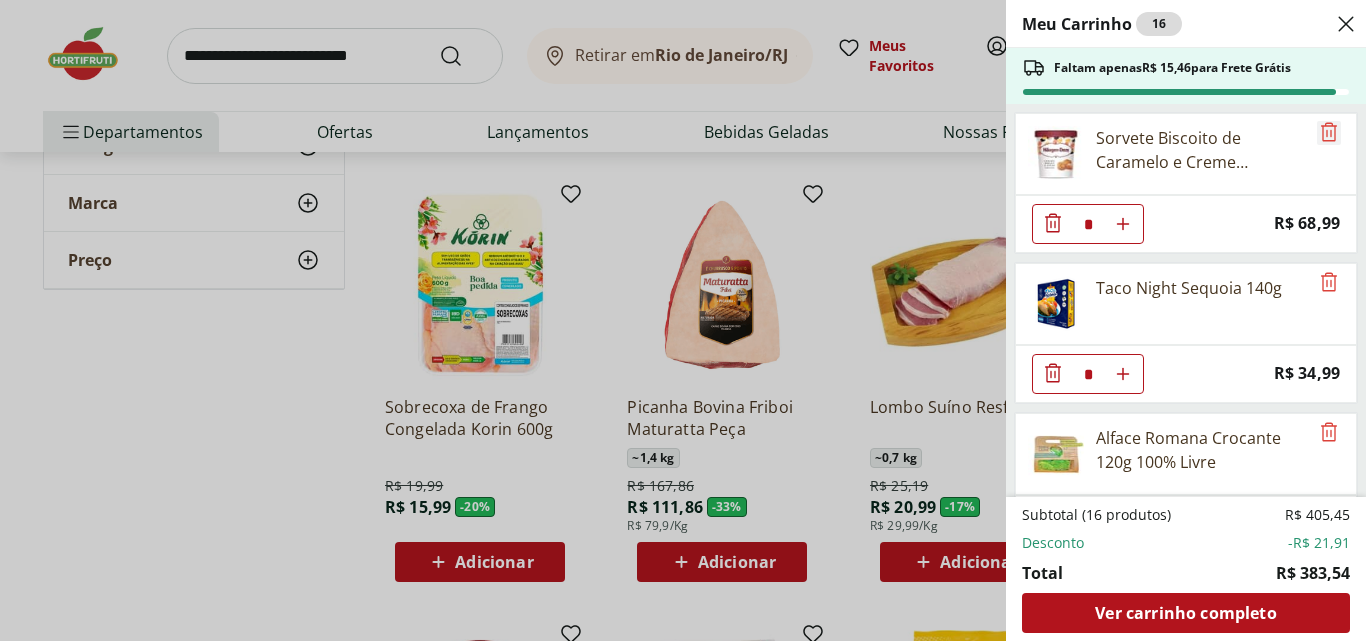 click 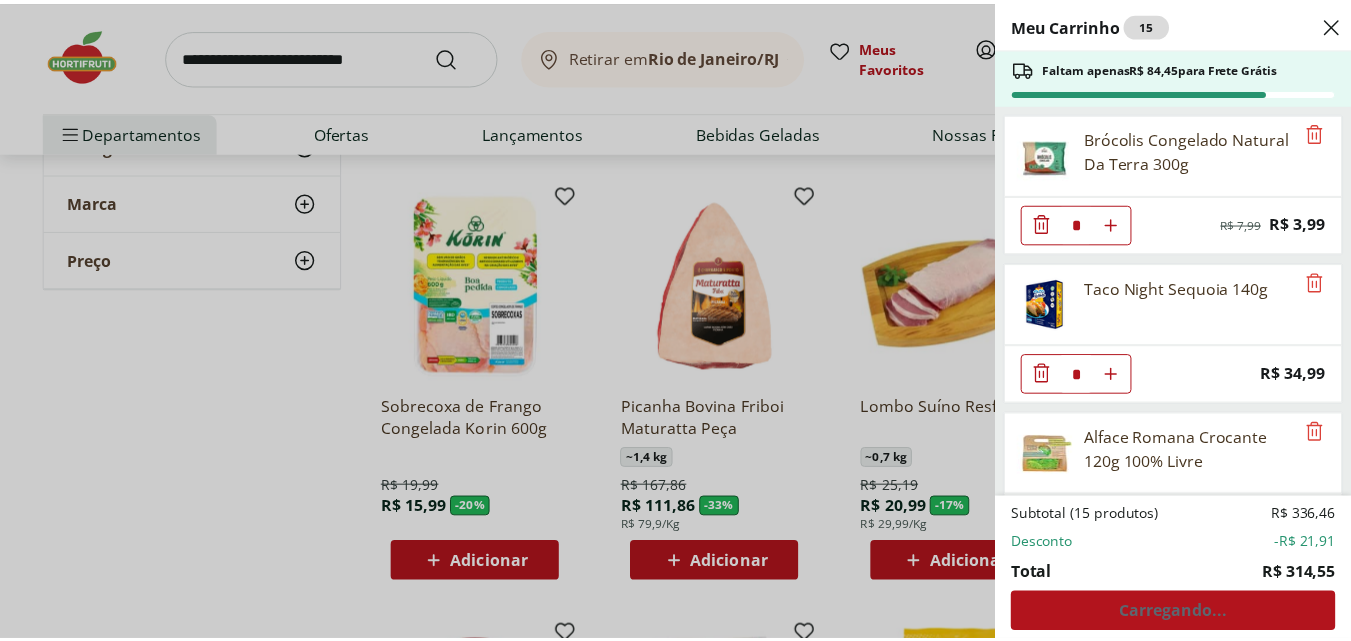 scroll, scrollTop: 850, scrollLeft: 0, axis: vertical 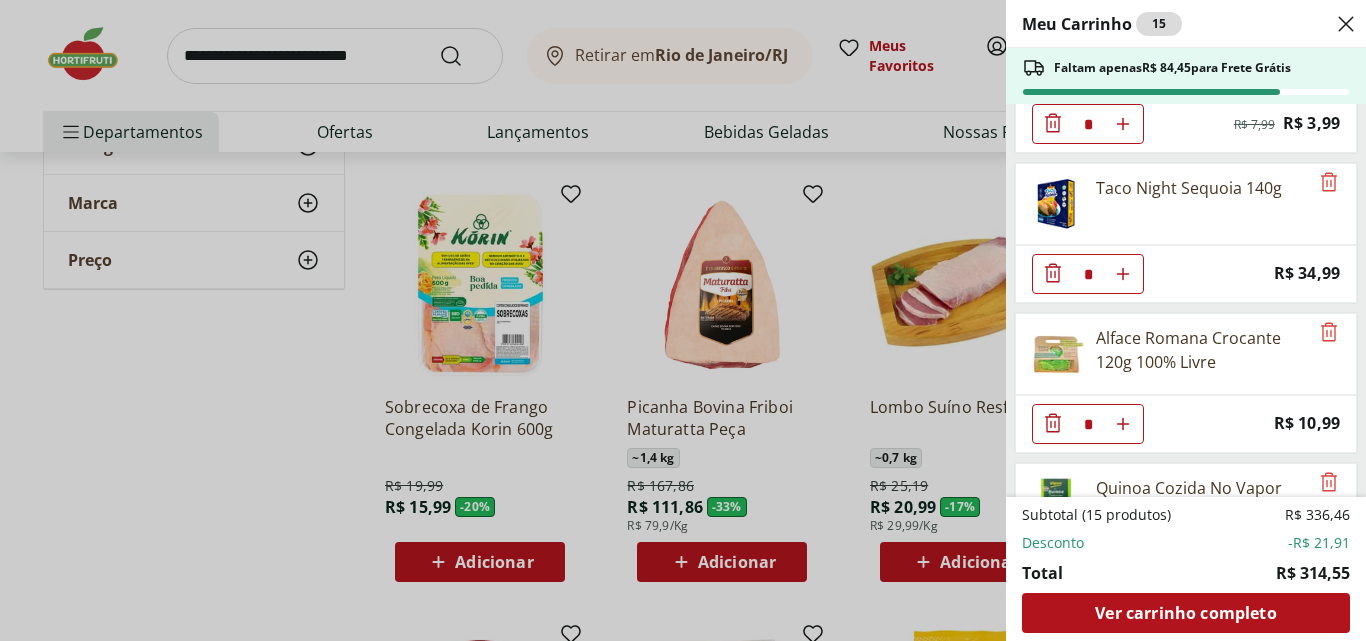 click on "Meu Carrinho 15 Faltam apenas R$ [PRICE] para Frete Grátis Seleta 4 Legumes Congelada Natural Da Terra 300g * Original price: R$ [PRICE] Price: R$ [PRICE] Filezinho Korin Sassami 600G * Price: R$ [PRICE] Atum em Cubos Fresco Frescatto 400g * Original price: R$ [PRICE] Price: R$ [PRICE] Queijo Mussarela De Búfala Fatiada Bom Destino * Price: R$ [PRICE] Almôndega Bovina Resfriada Best Beef 360g * Price: R$ [PRICE] Brócolis Congelado Natural Da Terra 300g * Original price: R$ [PRICE] Price: R$ [PRICE] Taco Night Sequoia 140g * Price: R$ [PRICE] Alface Romana Crocante 120g 100% Livre * Price: R$ [PRICE] Quinoa Cozida No Vapor Orgânica Vapza Caixa 250G * Price: R$ [PRICE] Mix De Quinoa Cozida No Vapor Orgânica Vapza Caixa 250G * Price: R$ [PRICE] Ovos Orgânicos Korin Tipo Grande com 10 Unidades * Price: R$ [PRICE] Chá De Camomila E Maracujá Relaxa Leão 16G * Price: R$ [PRICE] Chocolate Hershey's Special Dark Tradicional 85G * Price: R$ [PRICE] Aveia em Flocos sem glúten Natural da Terra 200g * Price: R$ [PRICE] R$ [PRICE]" at bounding box center [683, 320] 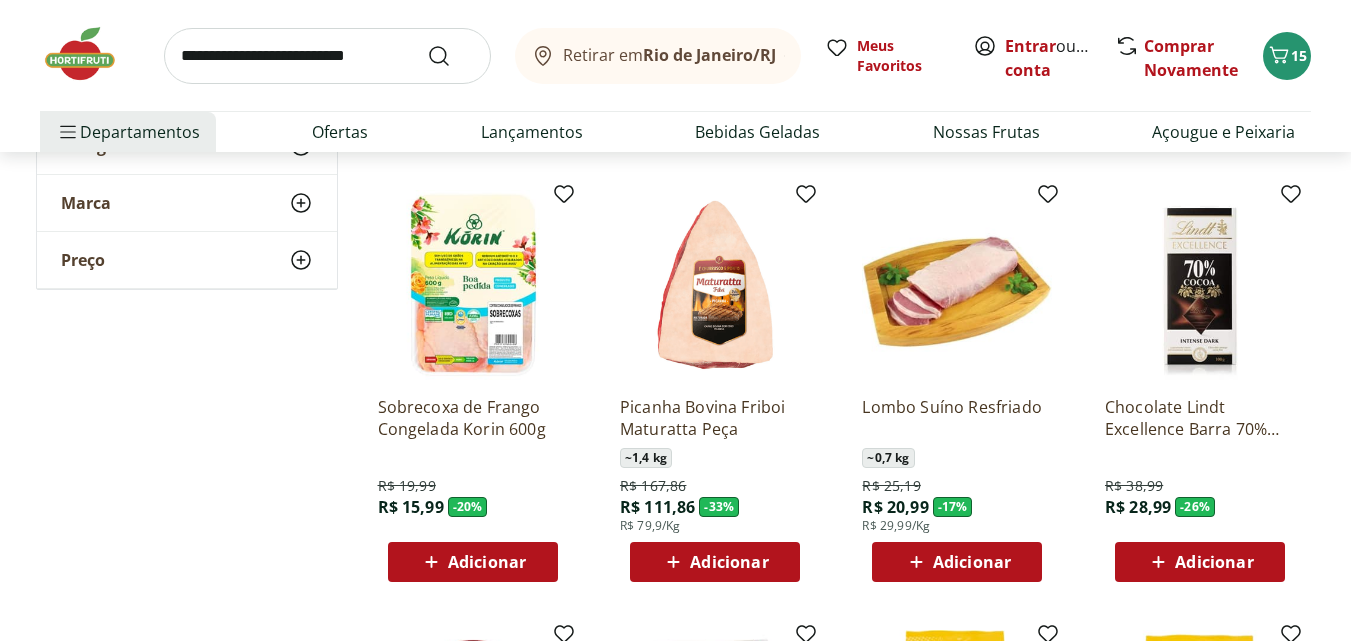 click at bounding box center [327, 56] 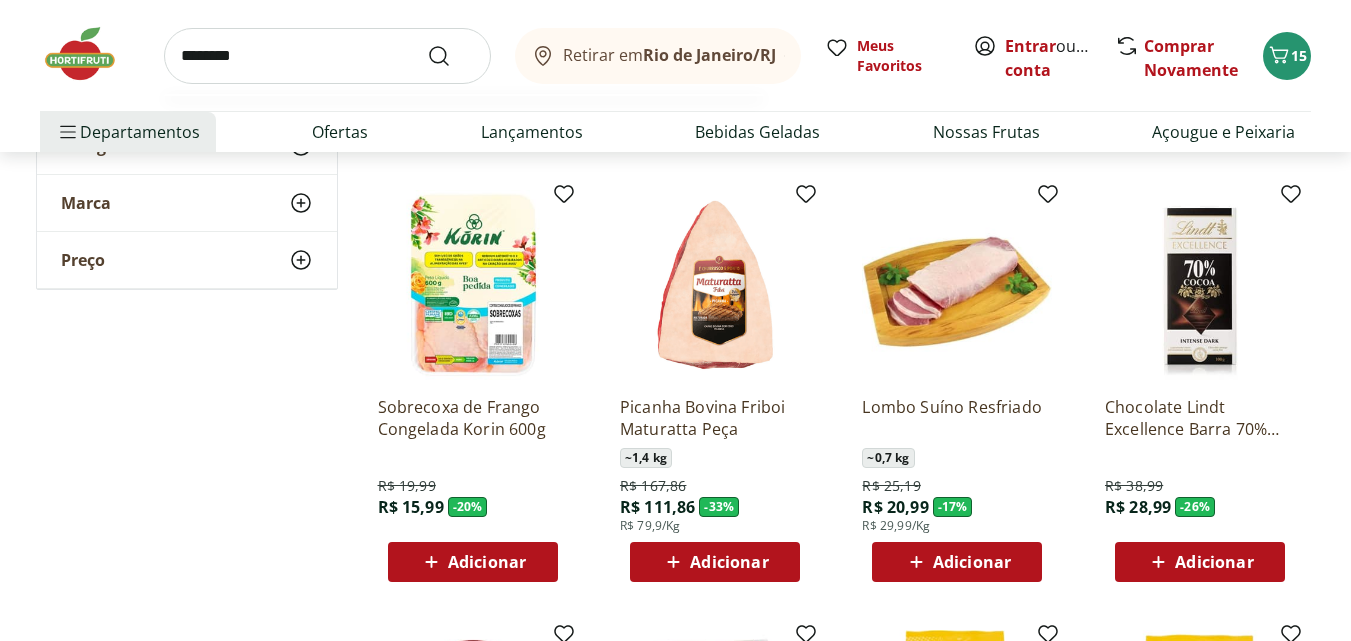 type on "*********" 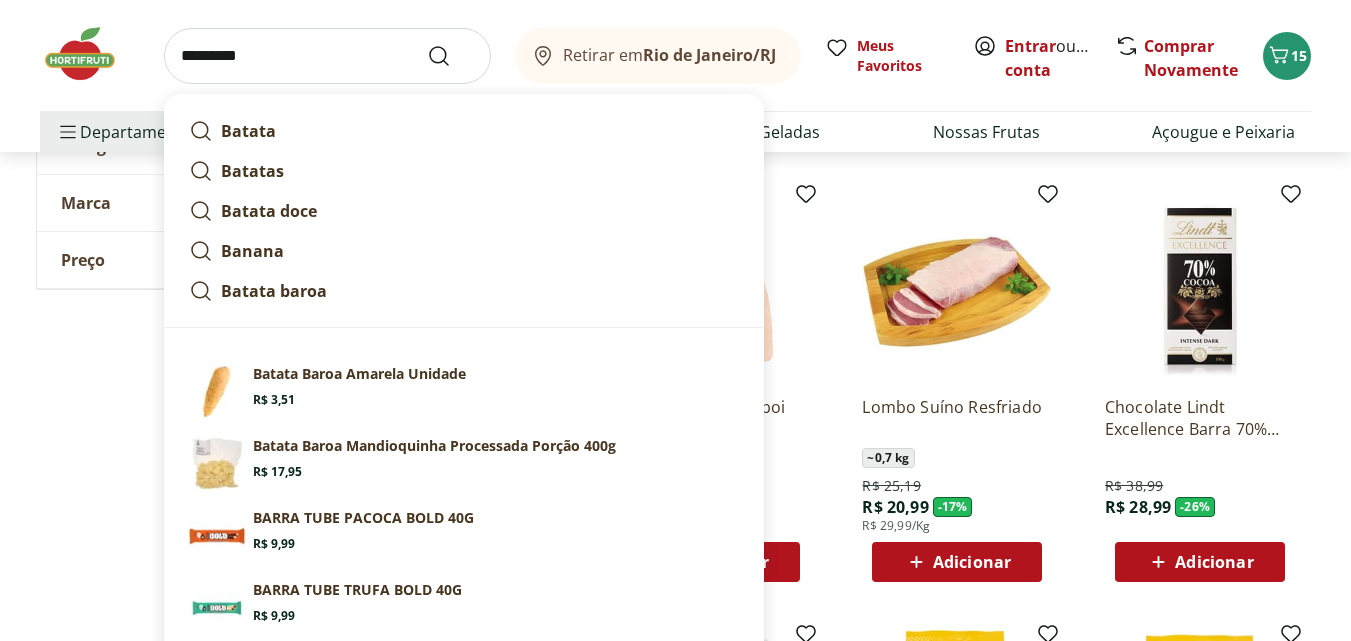 drag, startPoint x: 314, startPoint y: 64, endPoint x: 134, endPoint y: 47, distance: 180.801 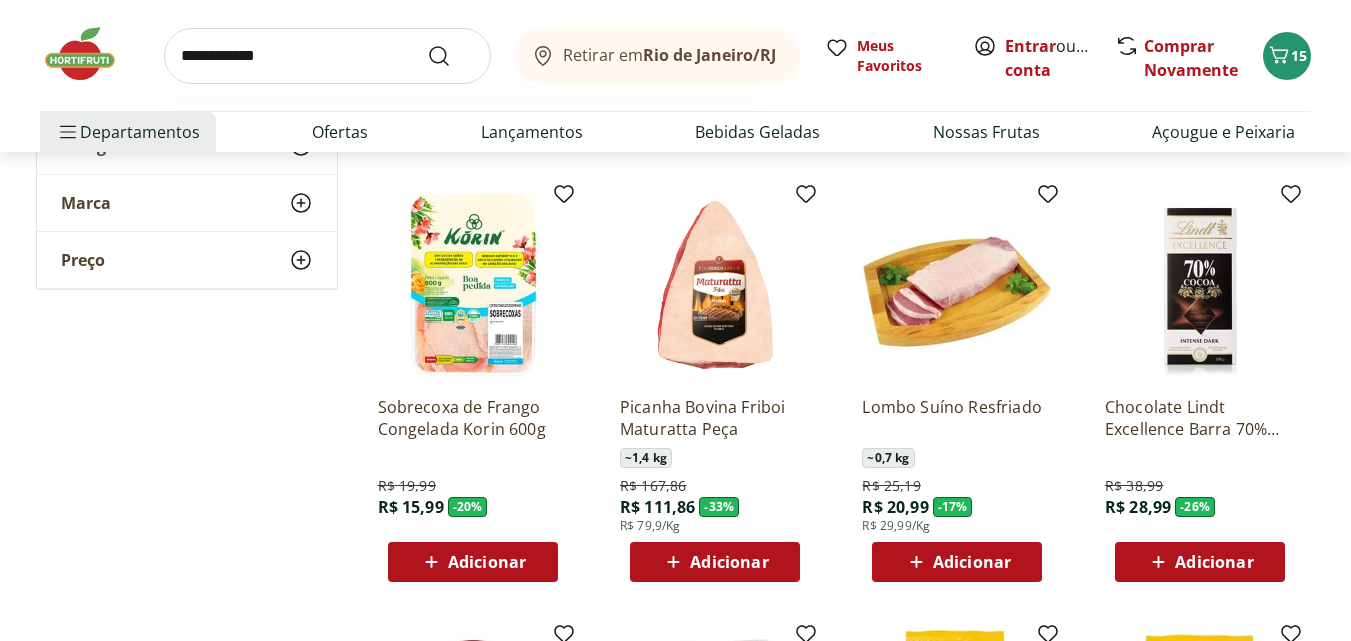 type on "**********" 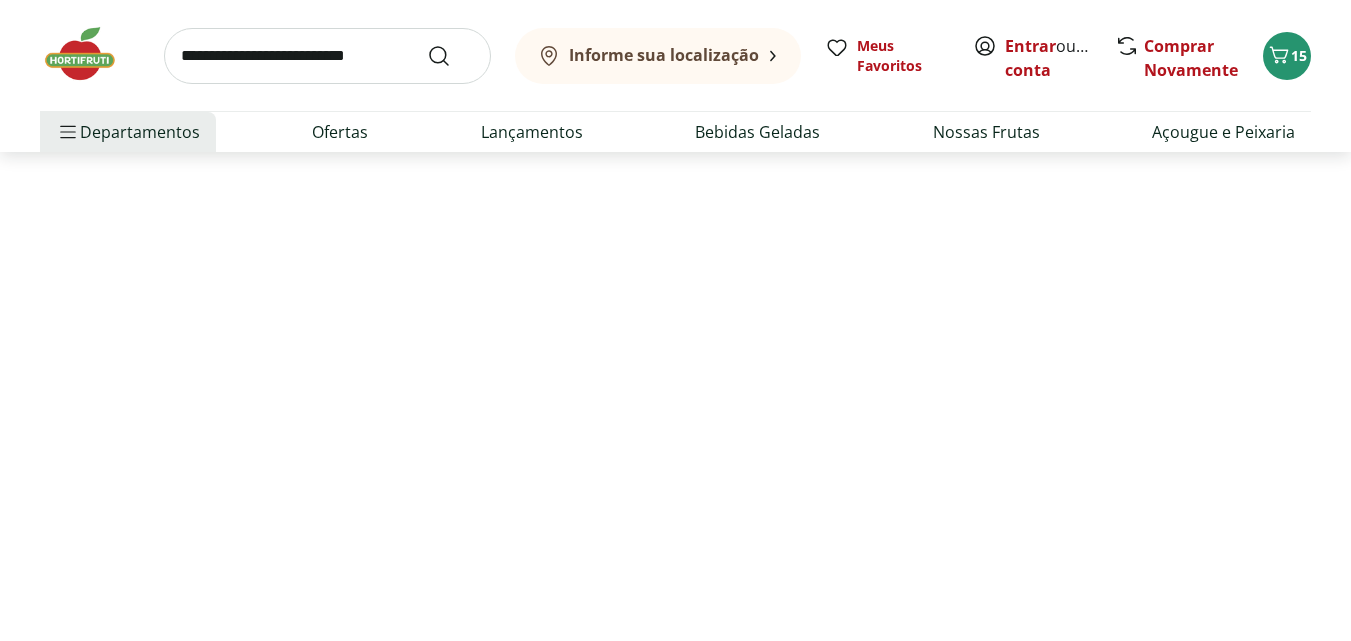 scroll, scrollTop: 0, scrollLeft: 0, axis: both 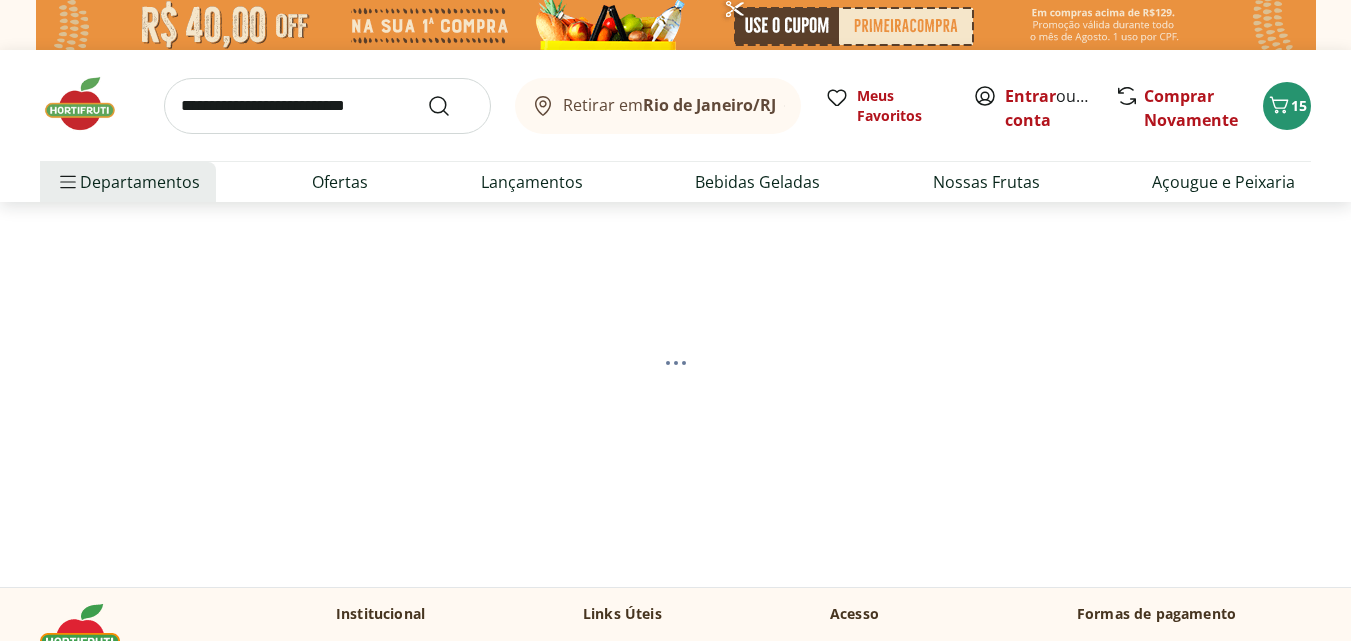 select on "**********" 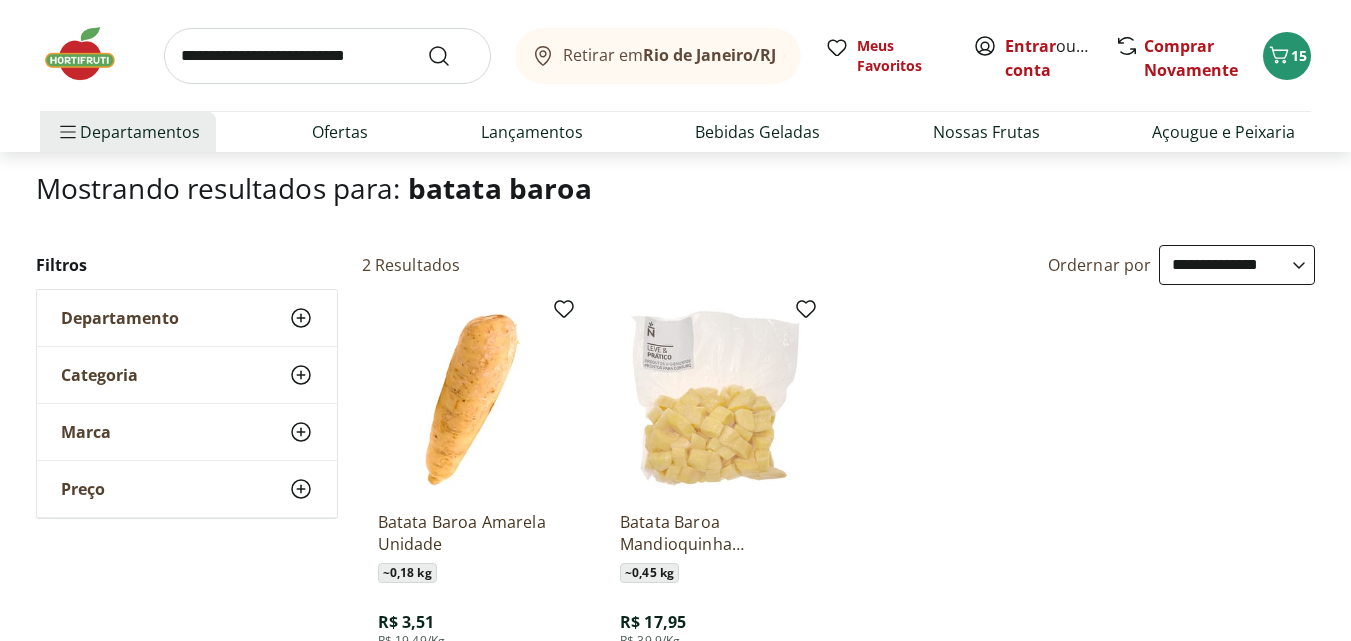 scroll, scrollTop: 300, scrollLeft: 0, axis: vertical 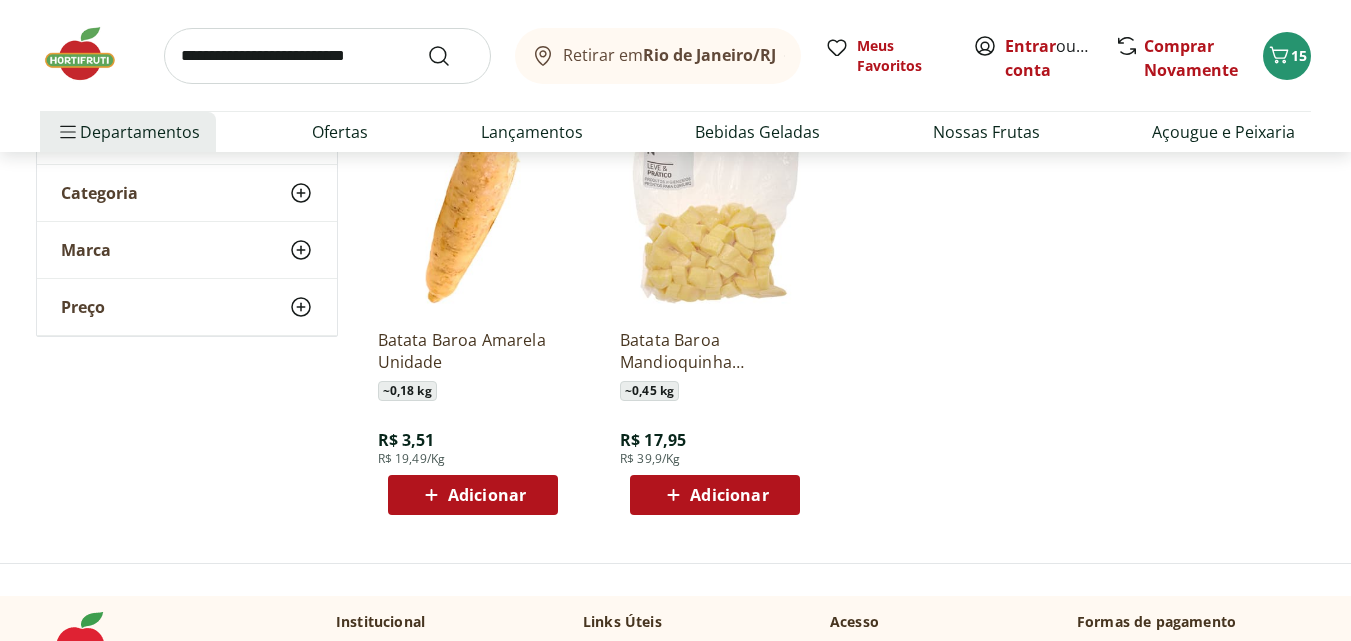 click 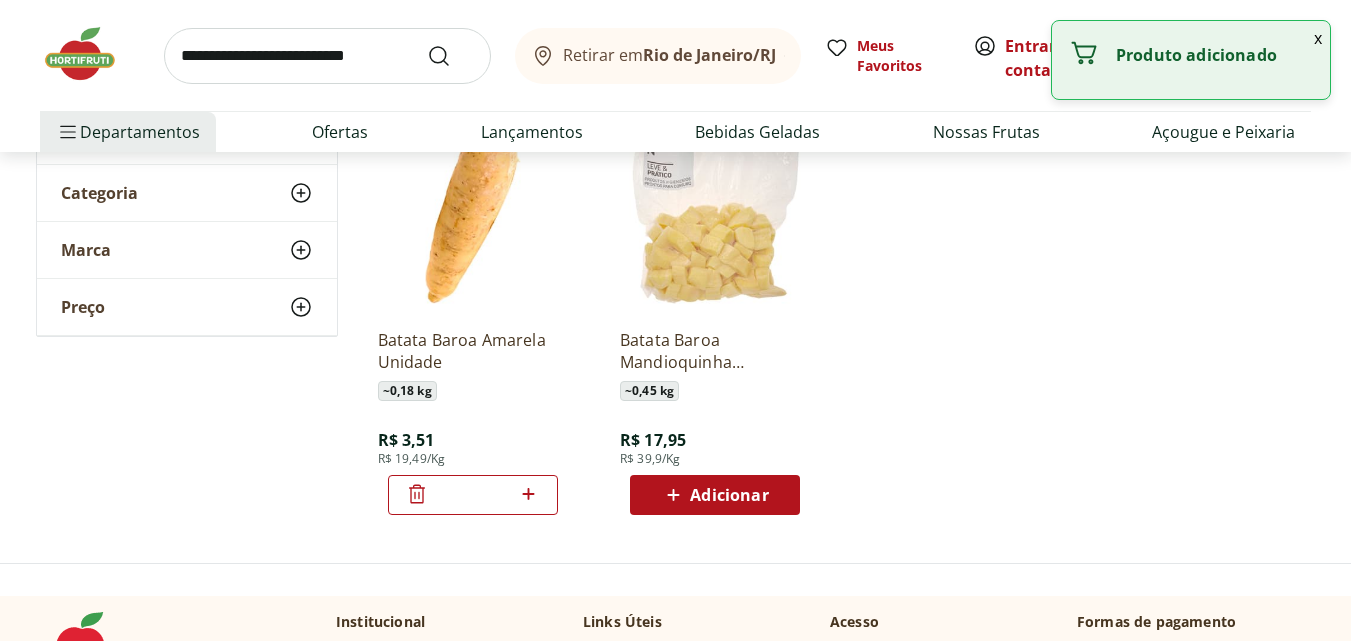 click 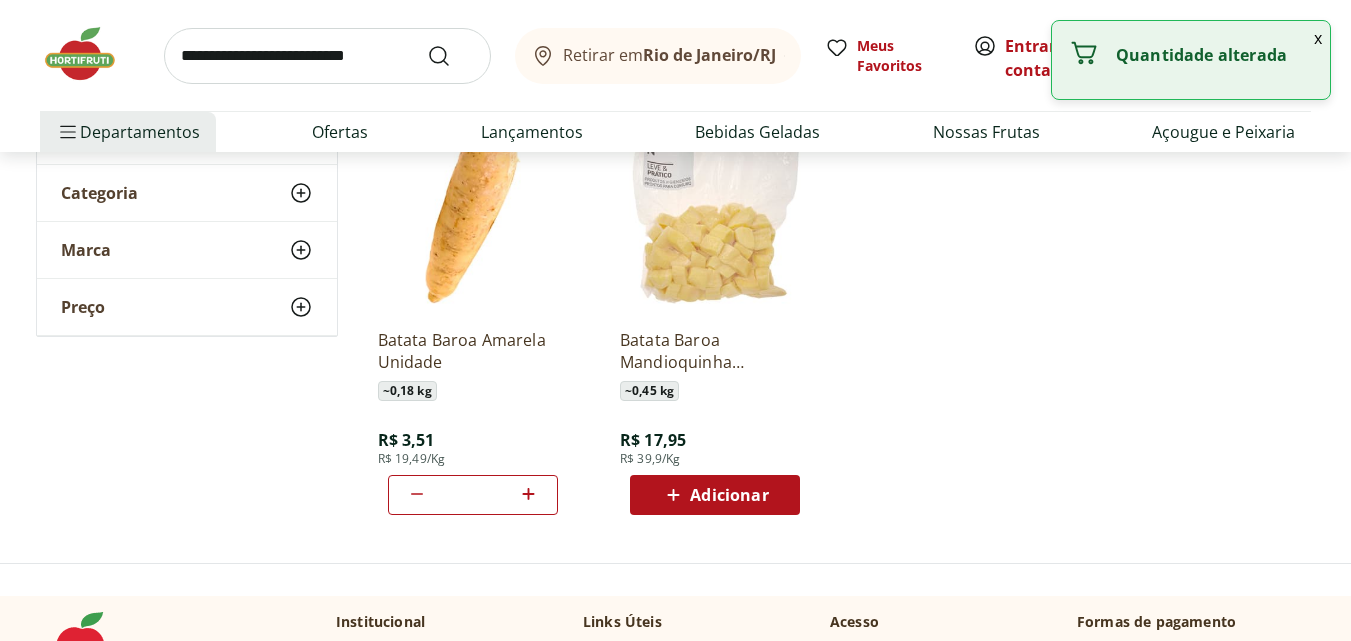 click 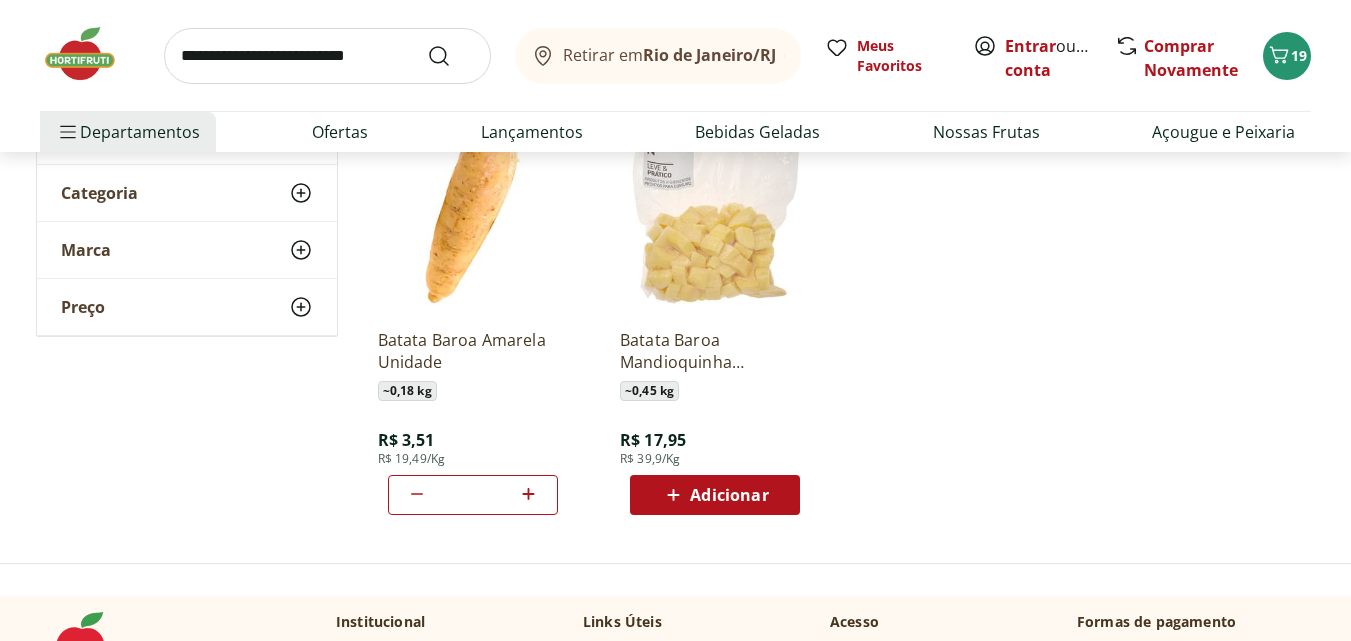 click at bounding box center [327, 56] 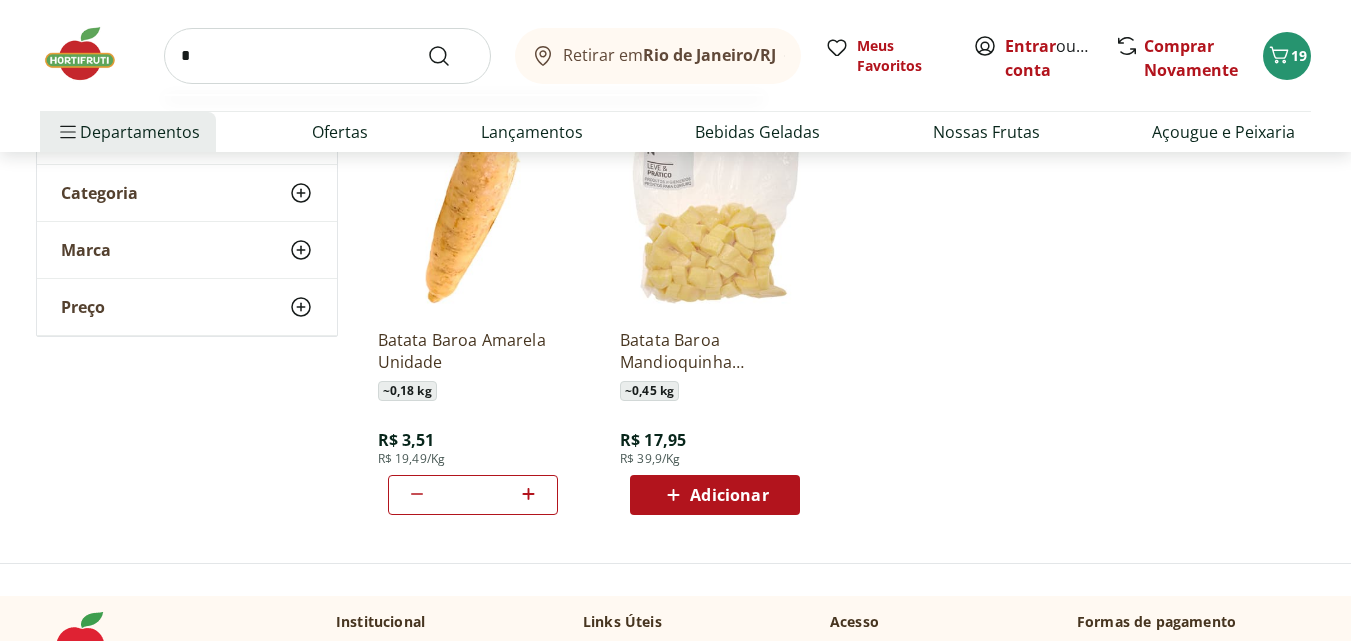 type on "**" 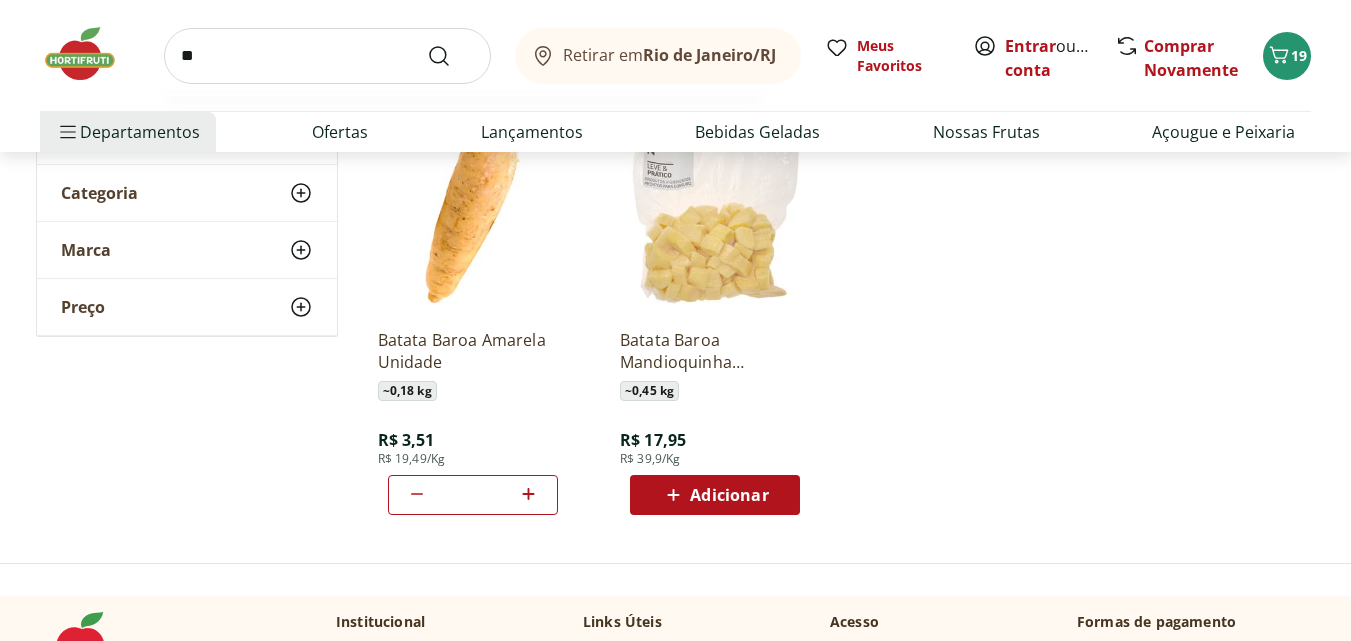 drag, startPoint x: 272, startPoint y: 66, endPoint x: 158, endPoint y: 64, distance: 114.01754 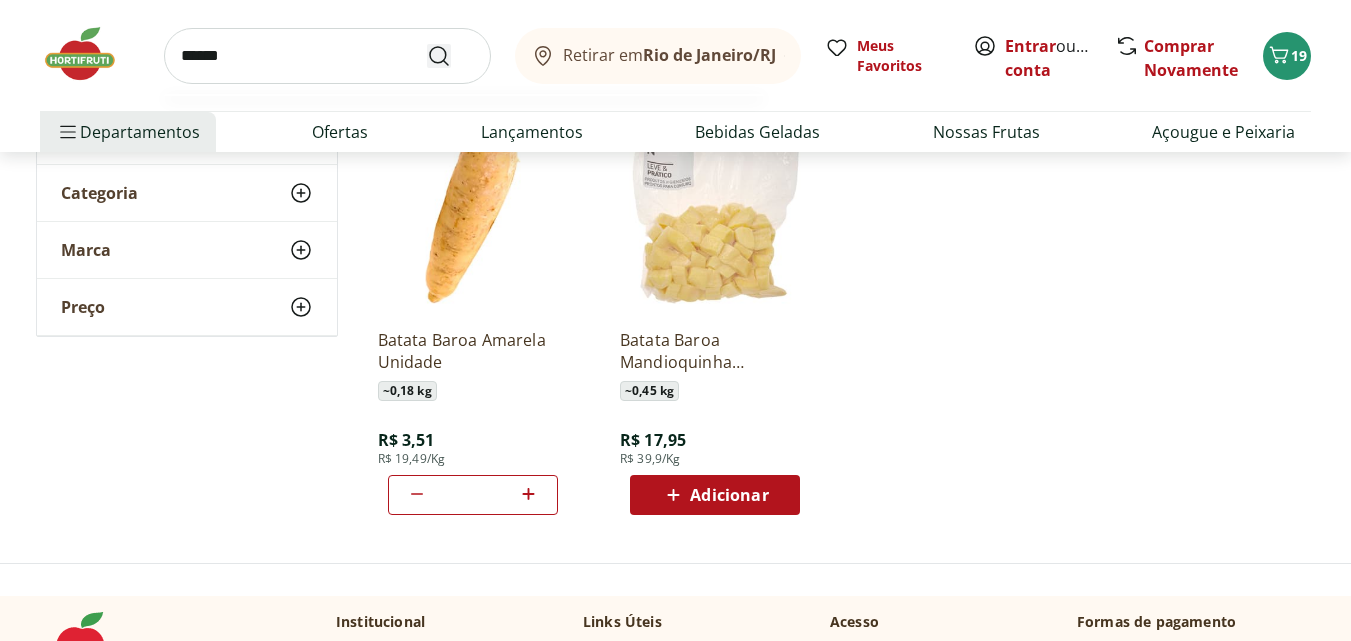 type on "******" 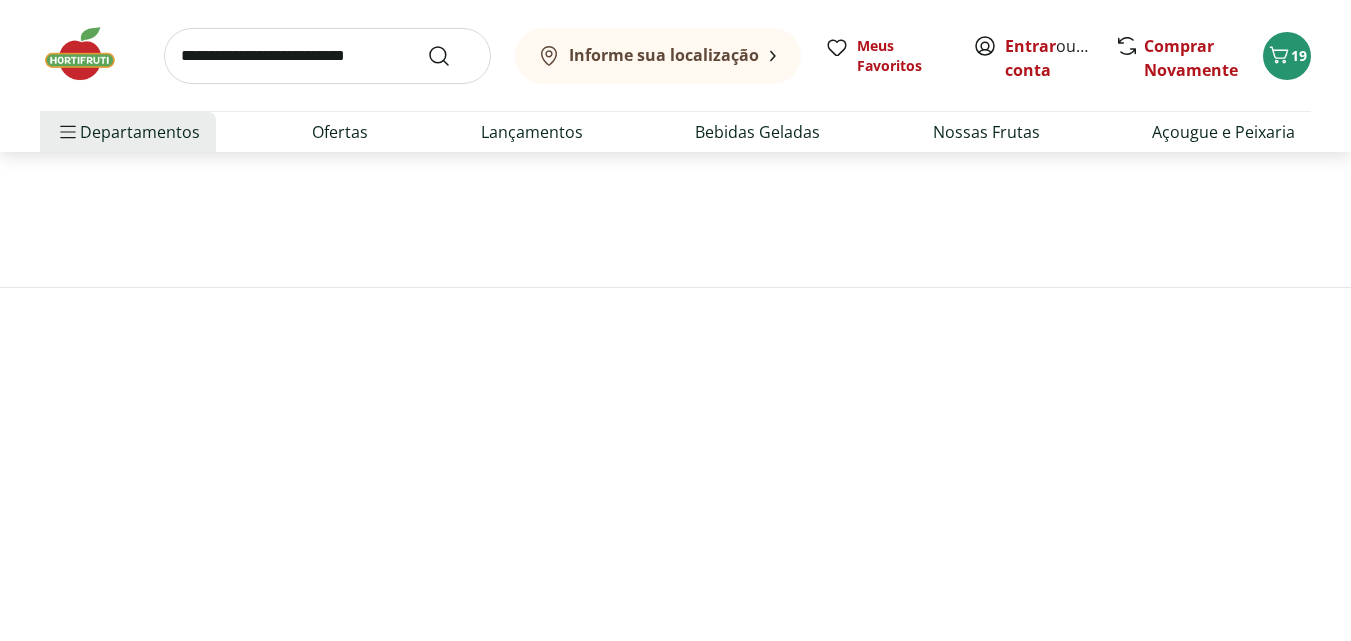 scroll, scrollTop: 0, scrollLeft: 0, axis: both 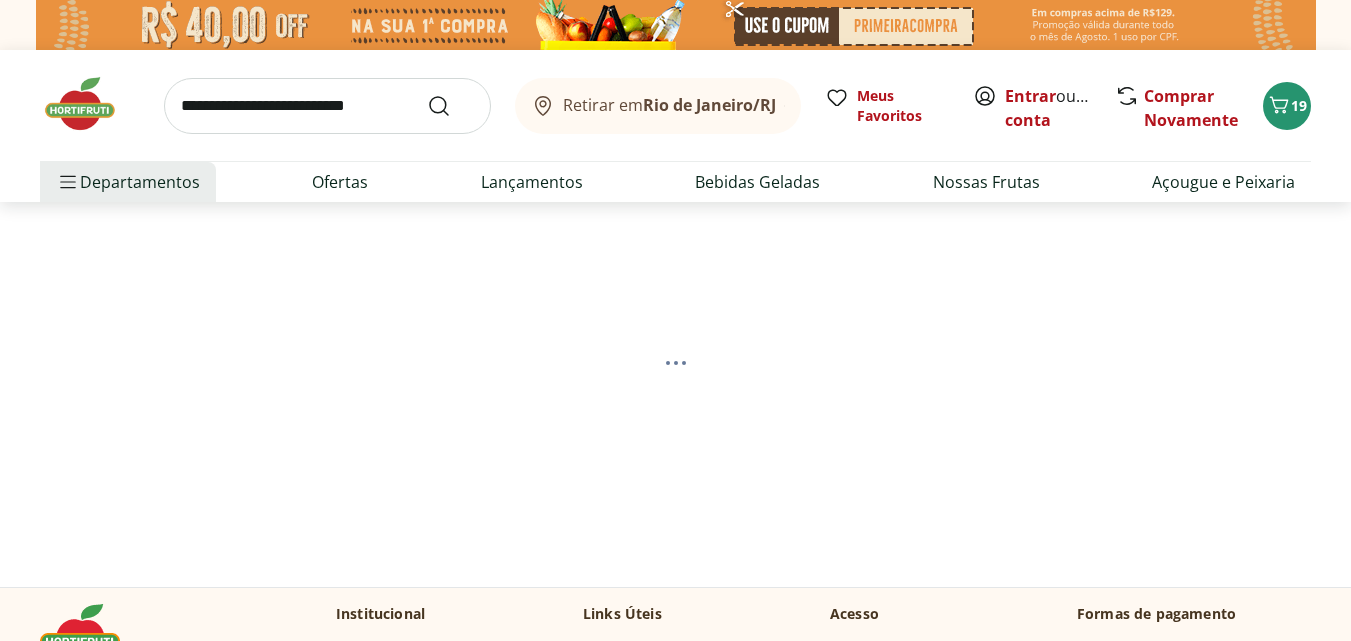 select on "**********" 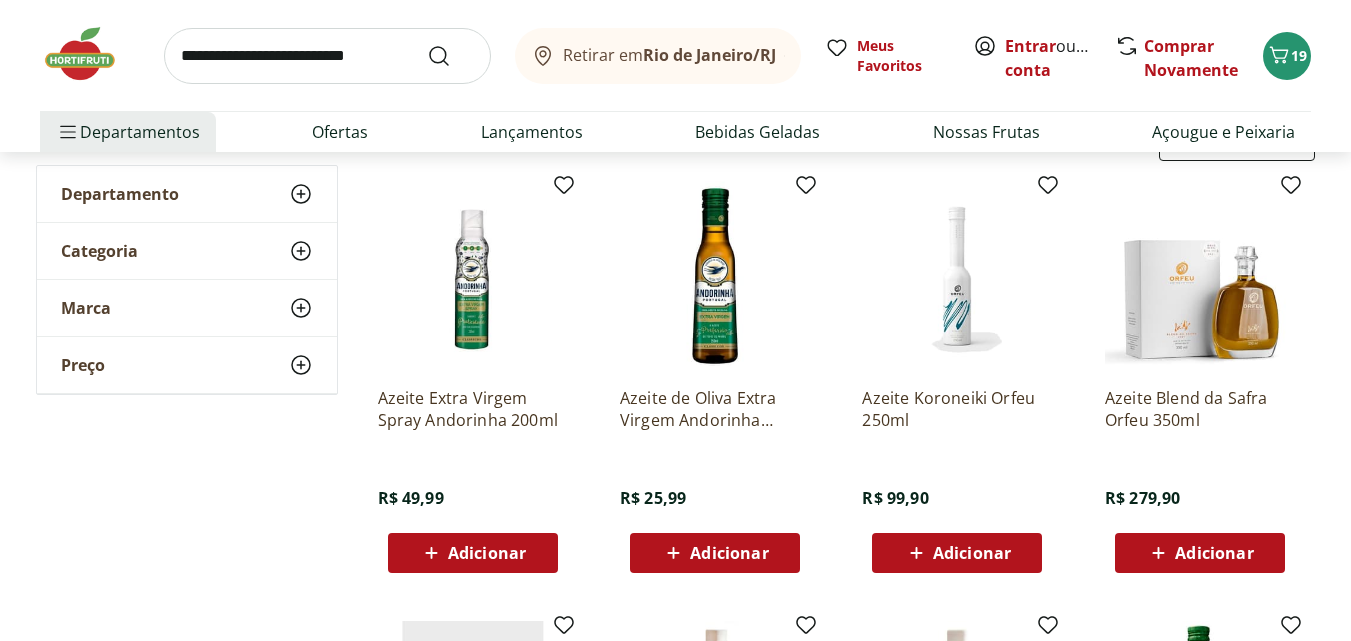 scroll, scrollTop: 300, scrollLeft: 0, axis: vertical 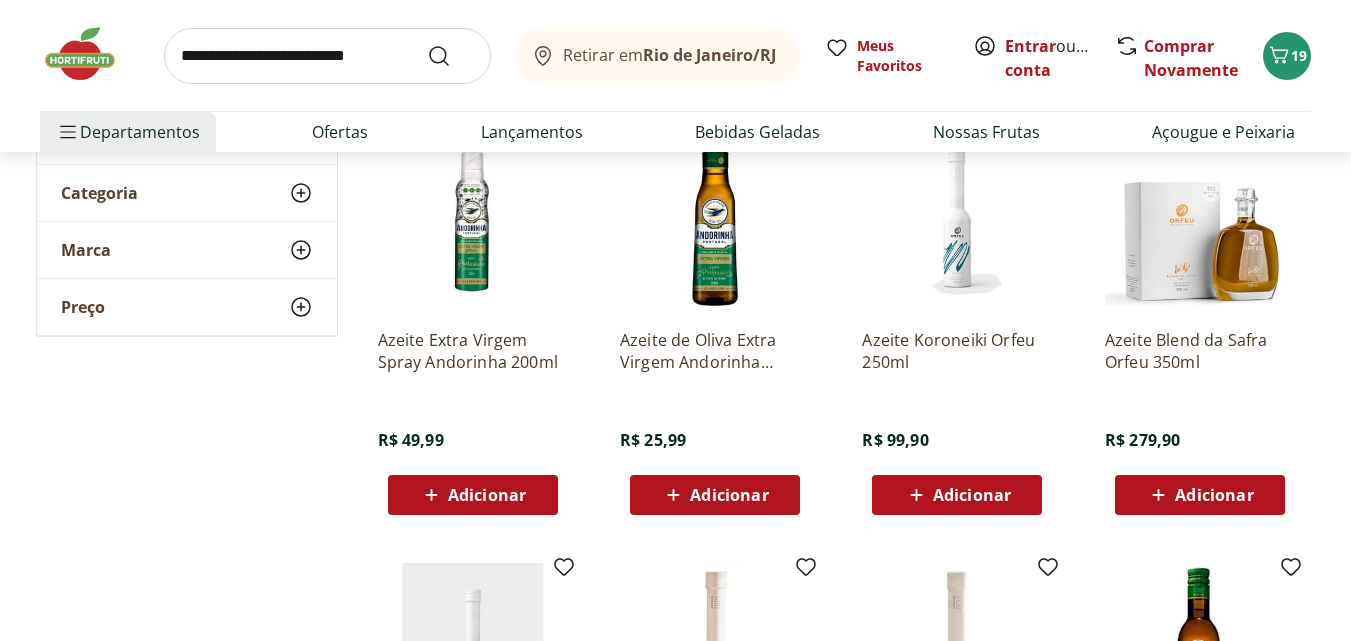 click on "Adicionar" at bounding box center (487, 495) 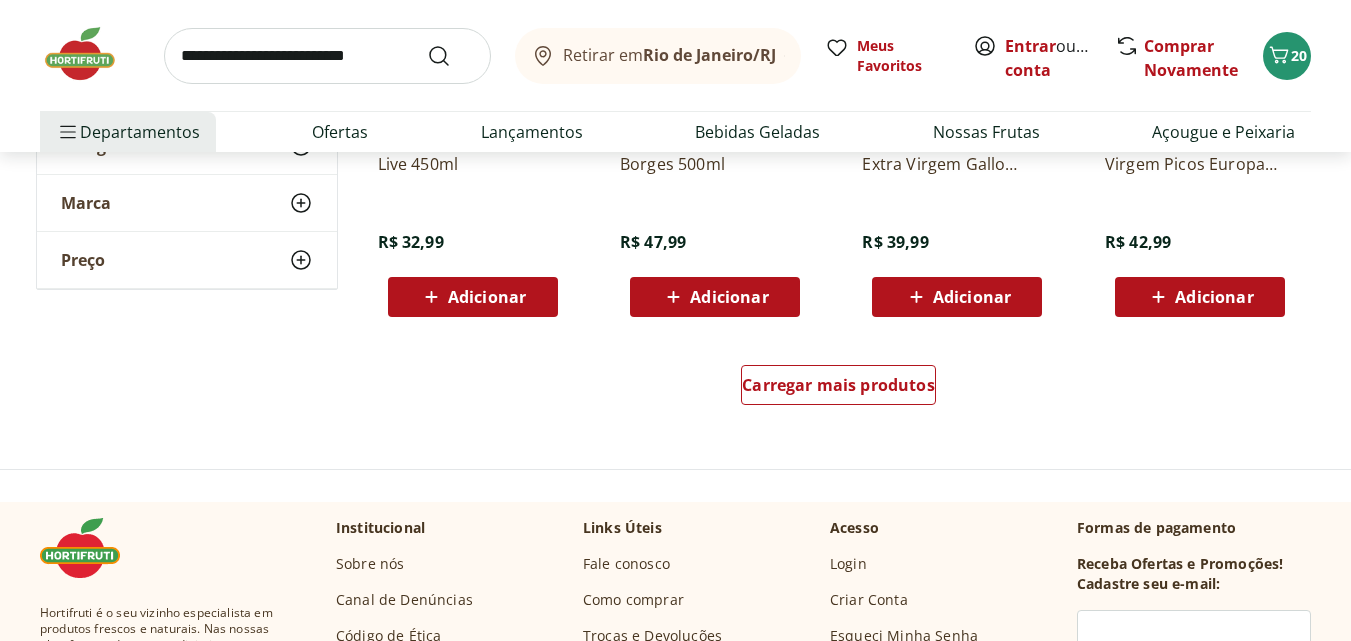 scroll, scrollTop: 1400, scrollLeft: 0, axis: vertical 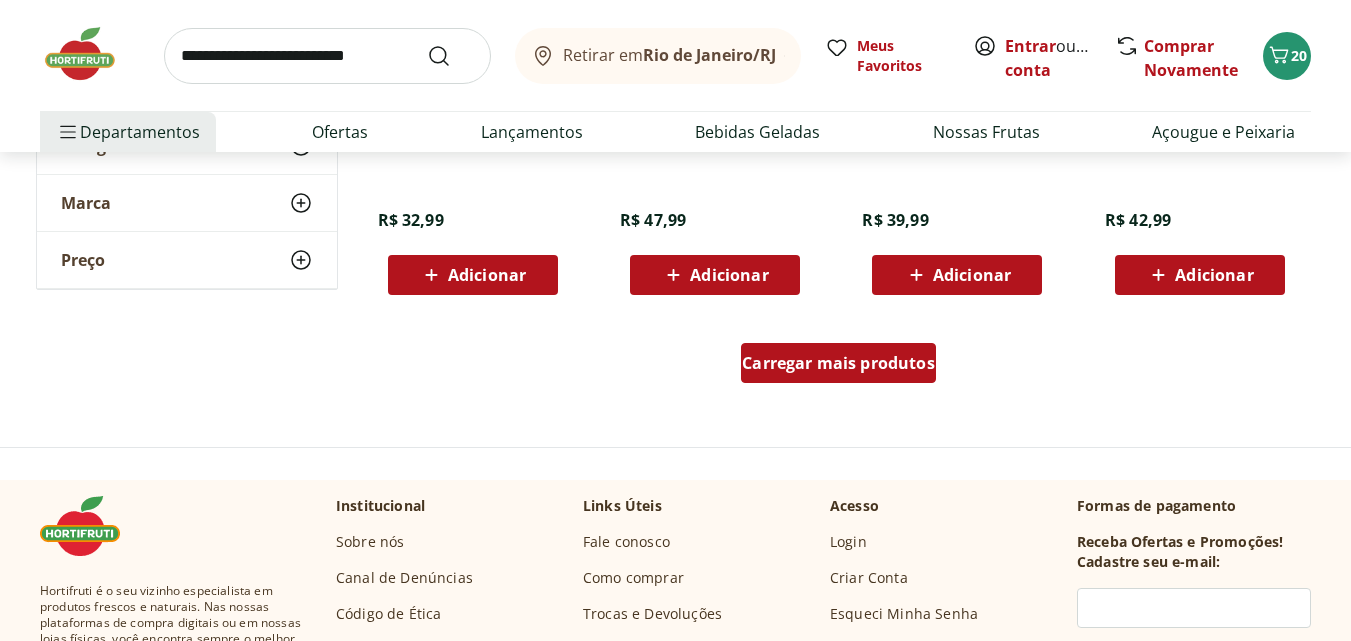 click on "Carregar mais produtos" at bounding box center (838, 363) 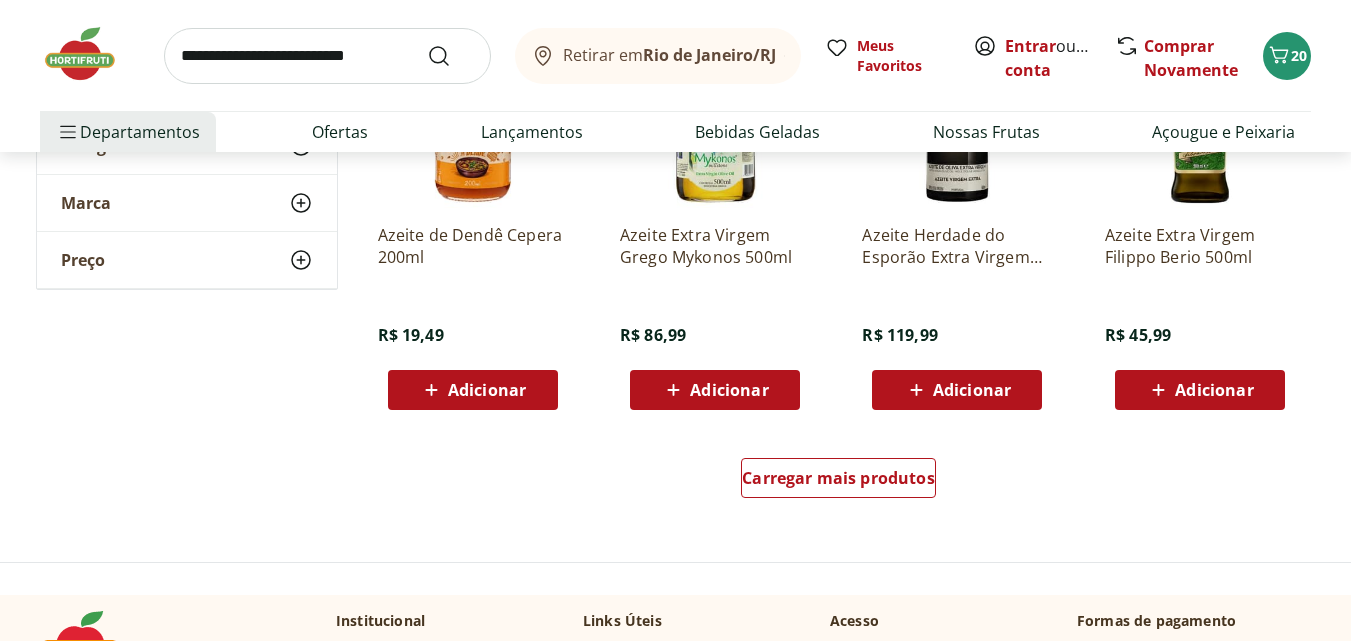 scroll, scrollTop: 2600, scrollLeft: 0, axis: vertical 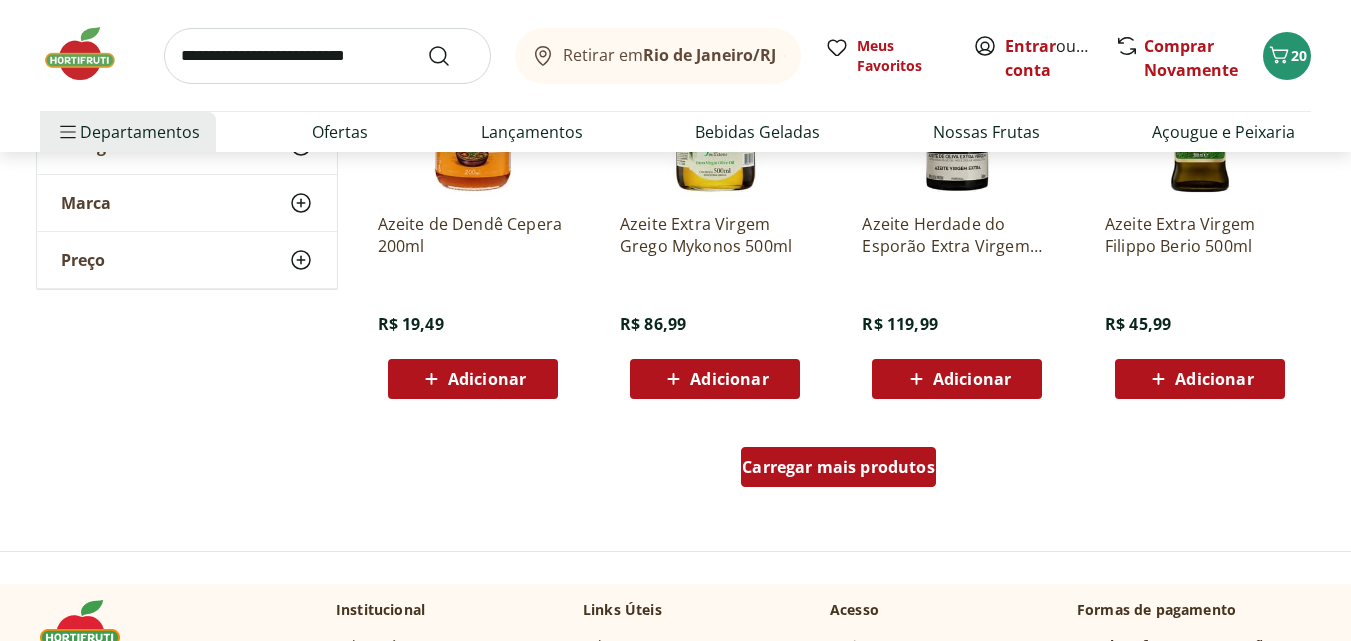 click on "Carregar mais produtos" at bounding box center [838, 467] 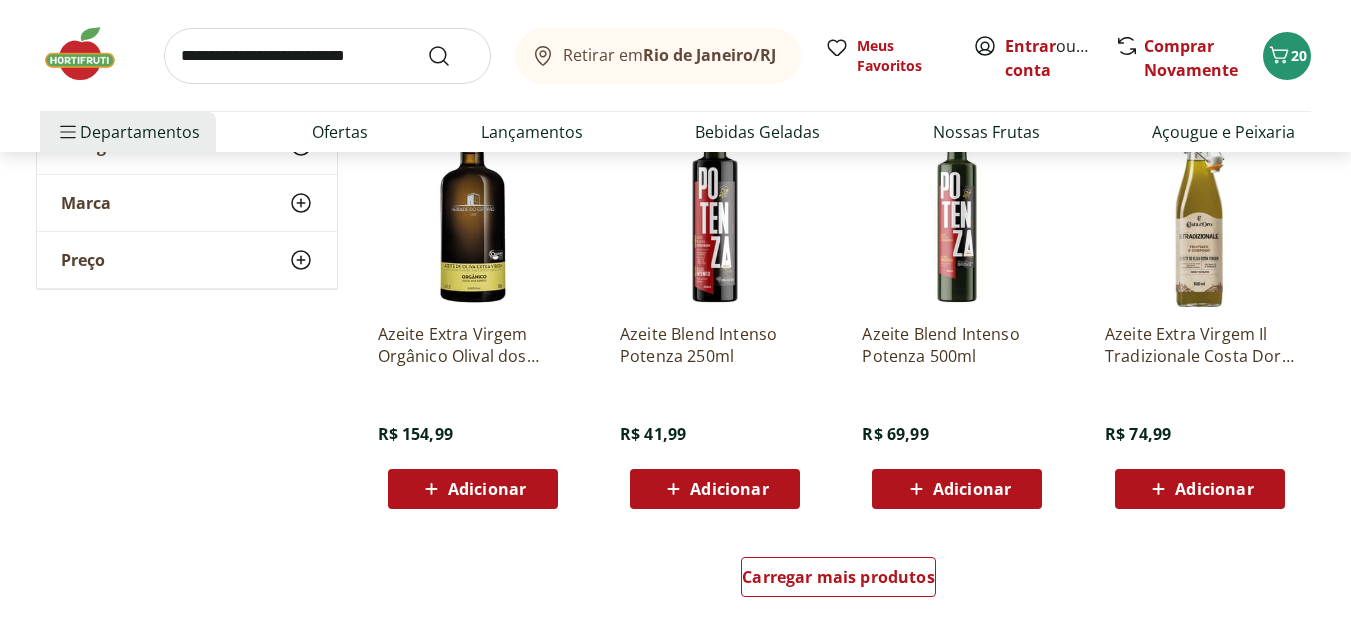 scroll, scrollTop: 4100, scrollLeft: 0, axis: vertical 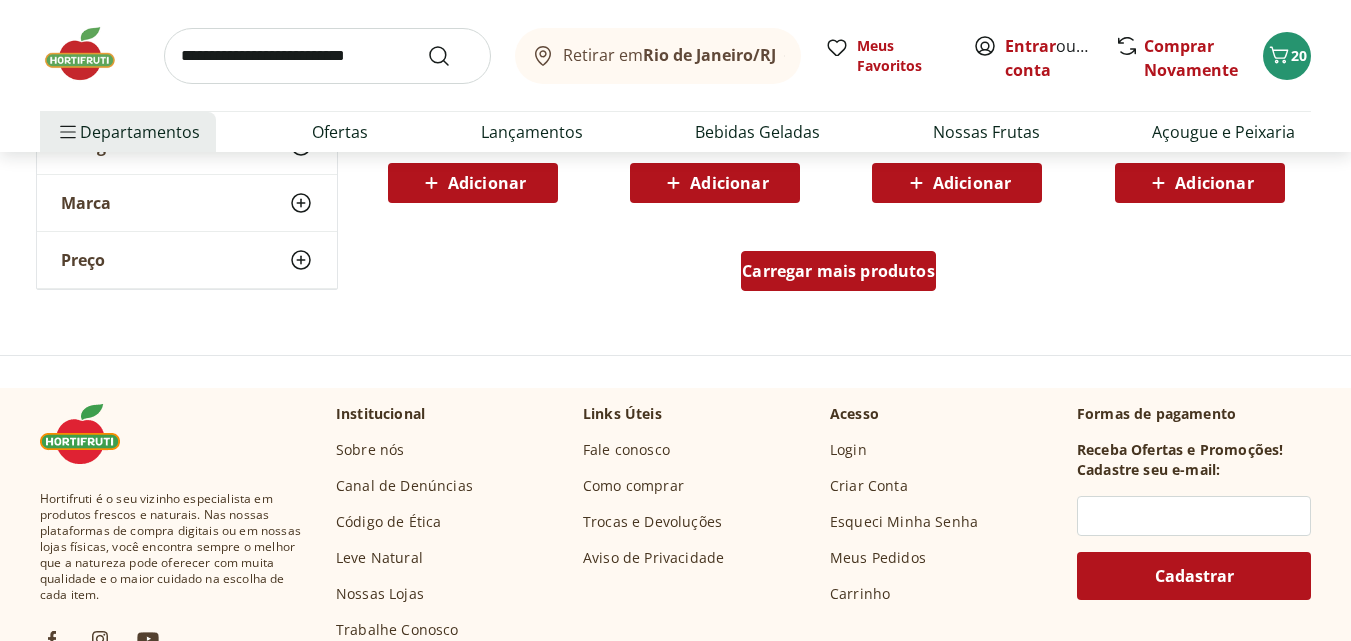 click on "Carregar mais produtos" at bounding box center [838, 271] 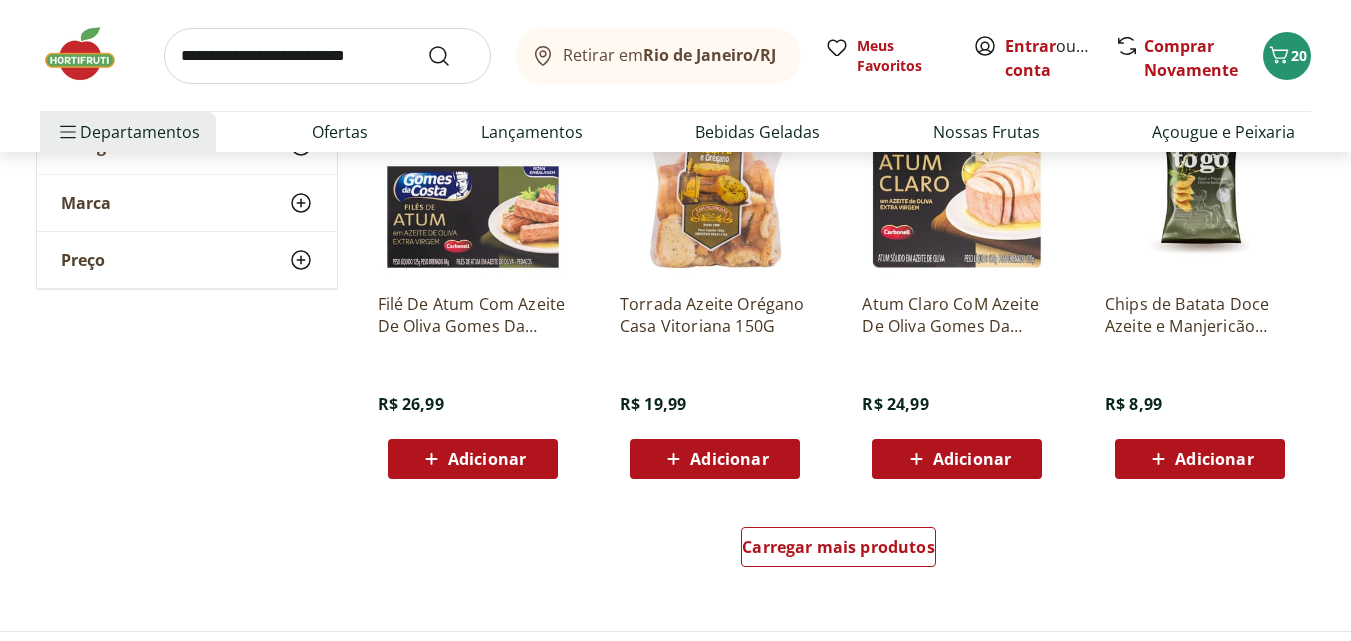 scroll, scrollTop: 5200, scrollLeft: 0, axis: vertical 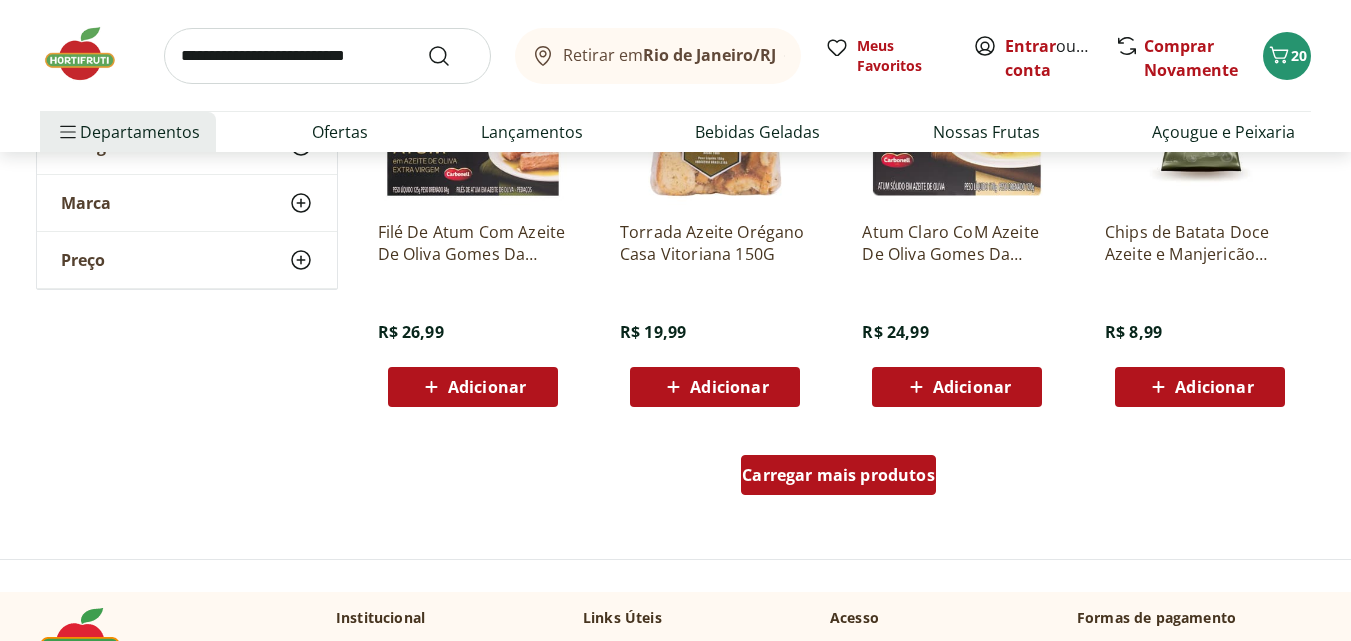 click on "Carregar mais produtos" at bounding box center [838, 475] 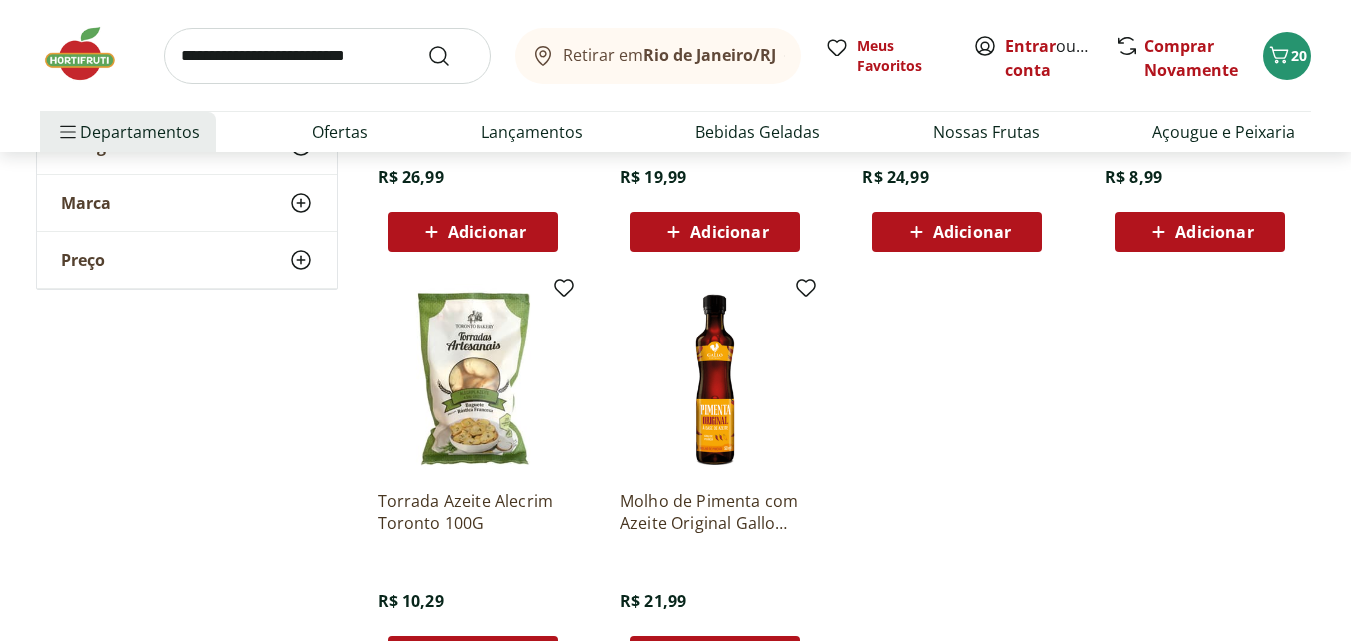 scroll, scrollTop: 5400, scrollLeft: 0, axis: vertical 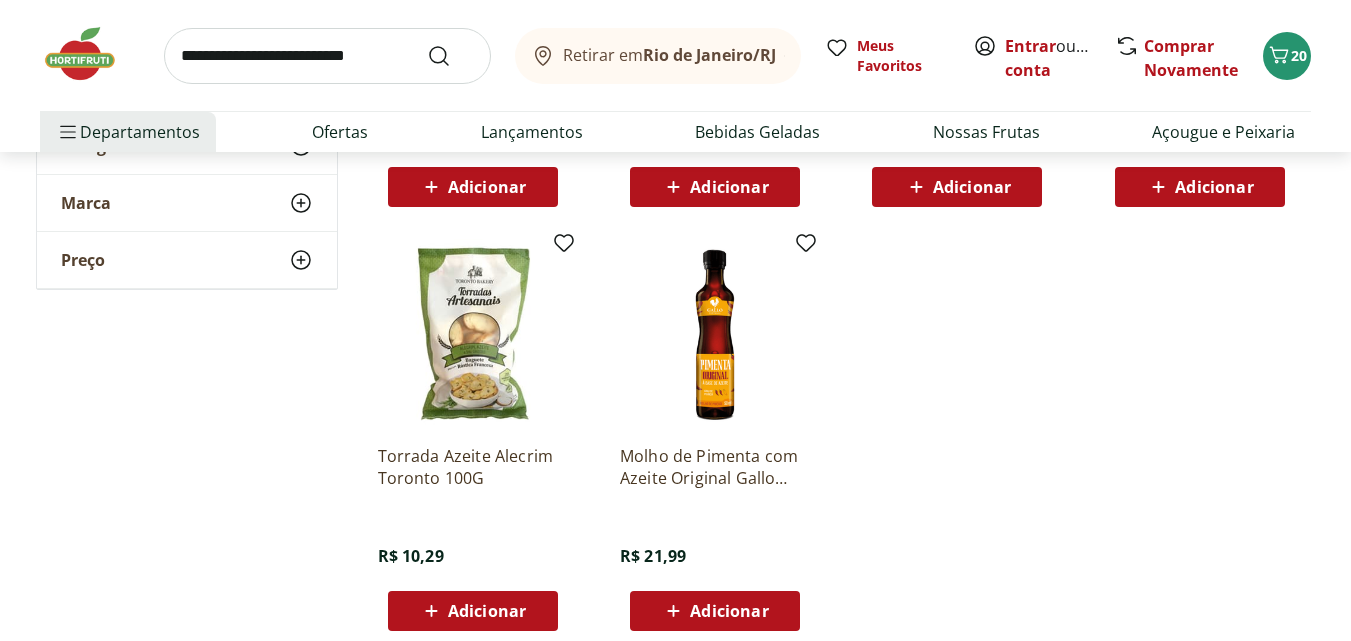 click at bounding box center [327, 56] 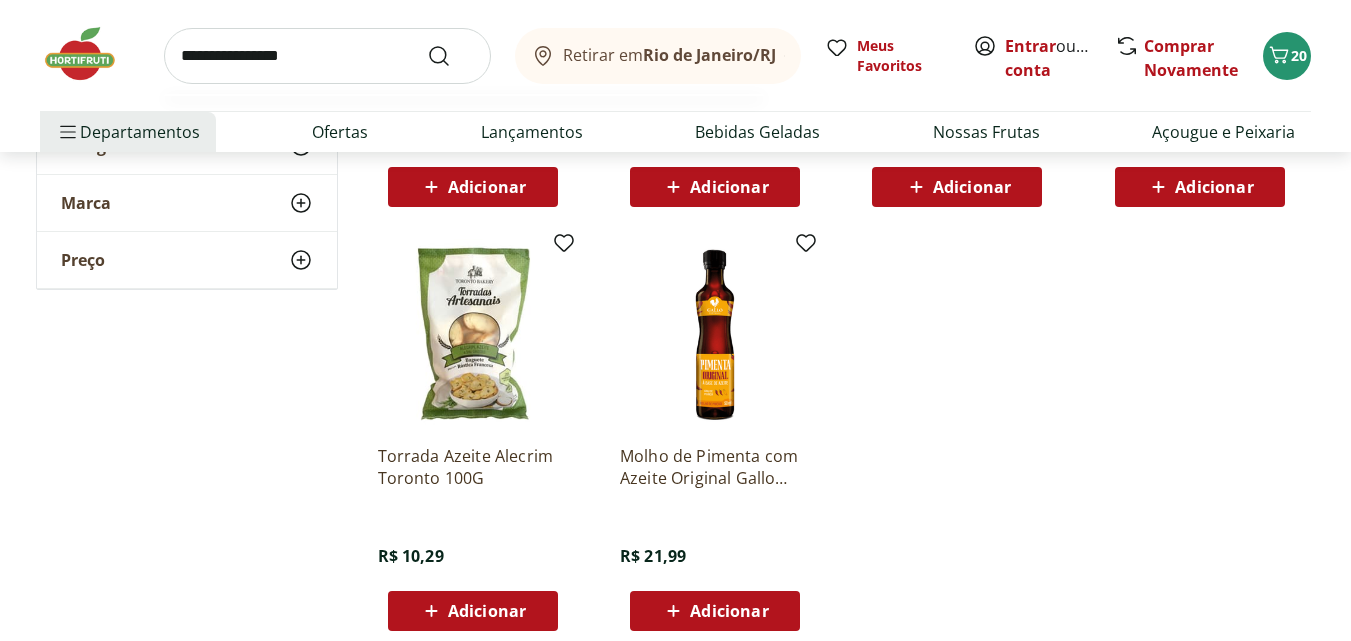 type on "**********" 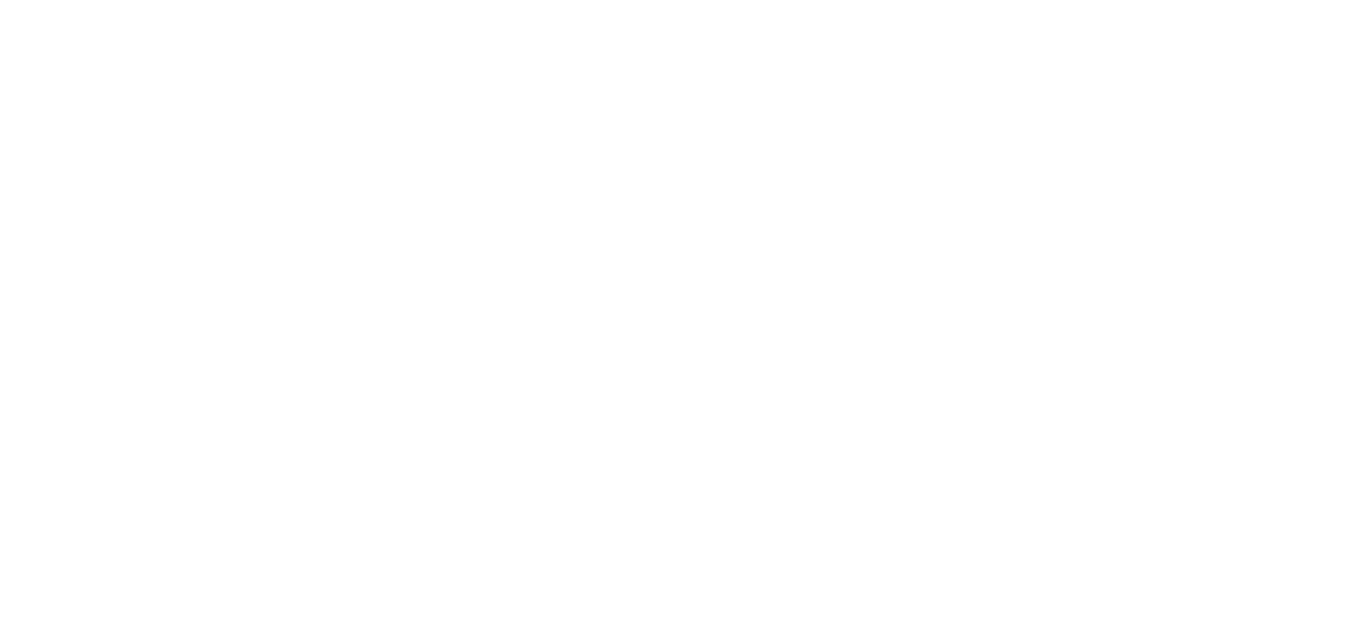 scroll, scrollTop: 0, scrollLeft: 0, axis: both 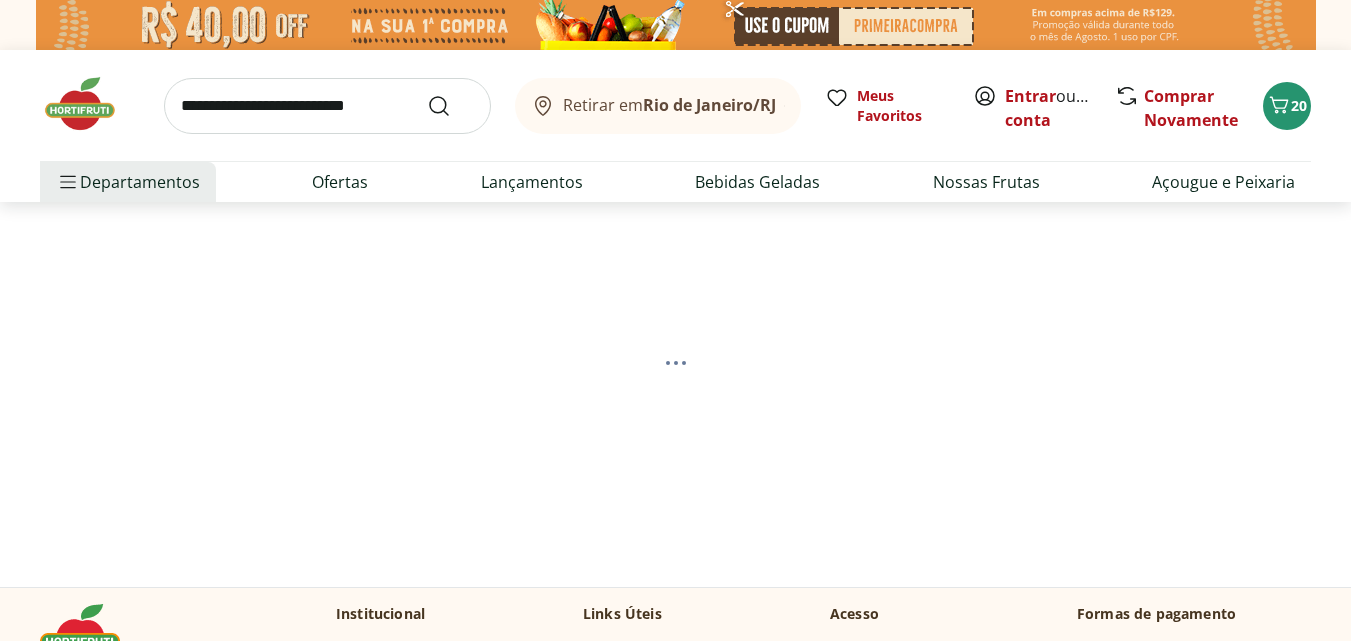 select on "**********" 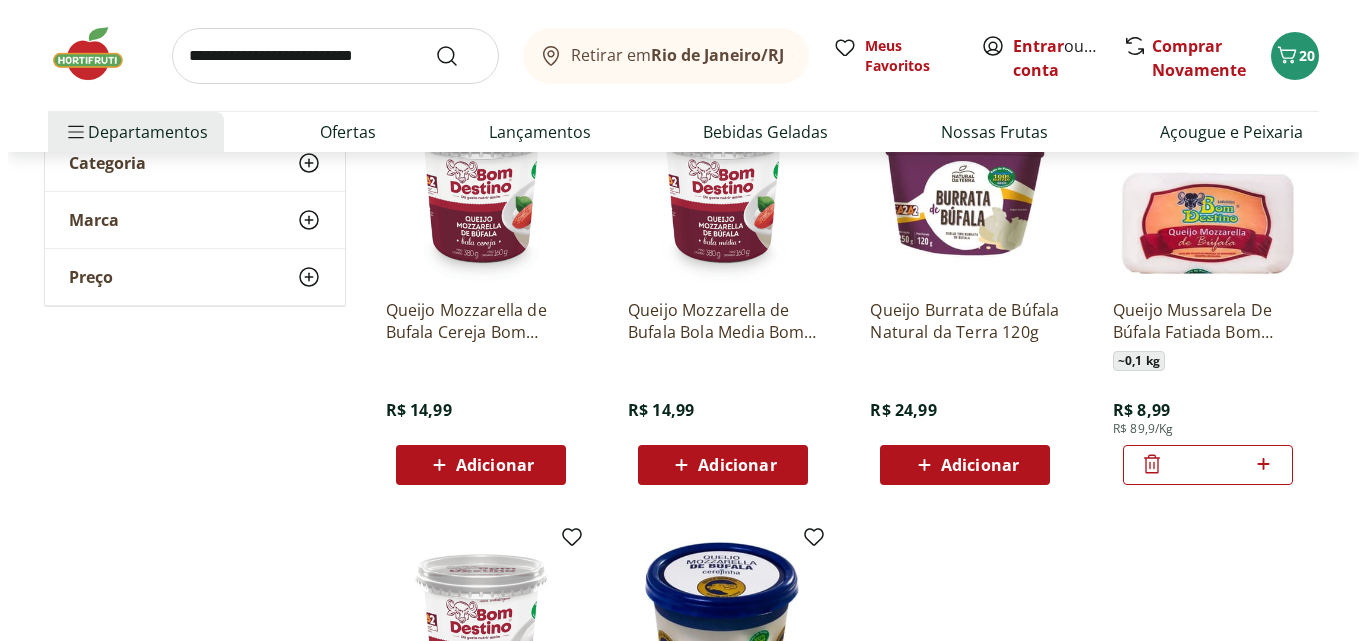 scroll, scrollTop: 300, scrollLeft: 0, axis: vertical 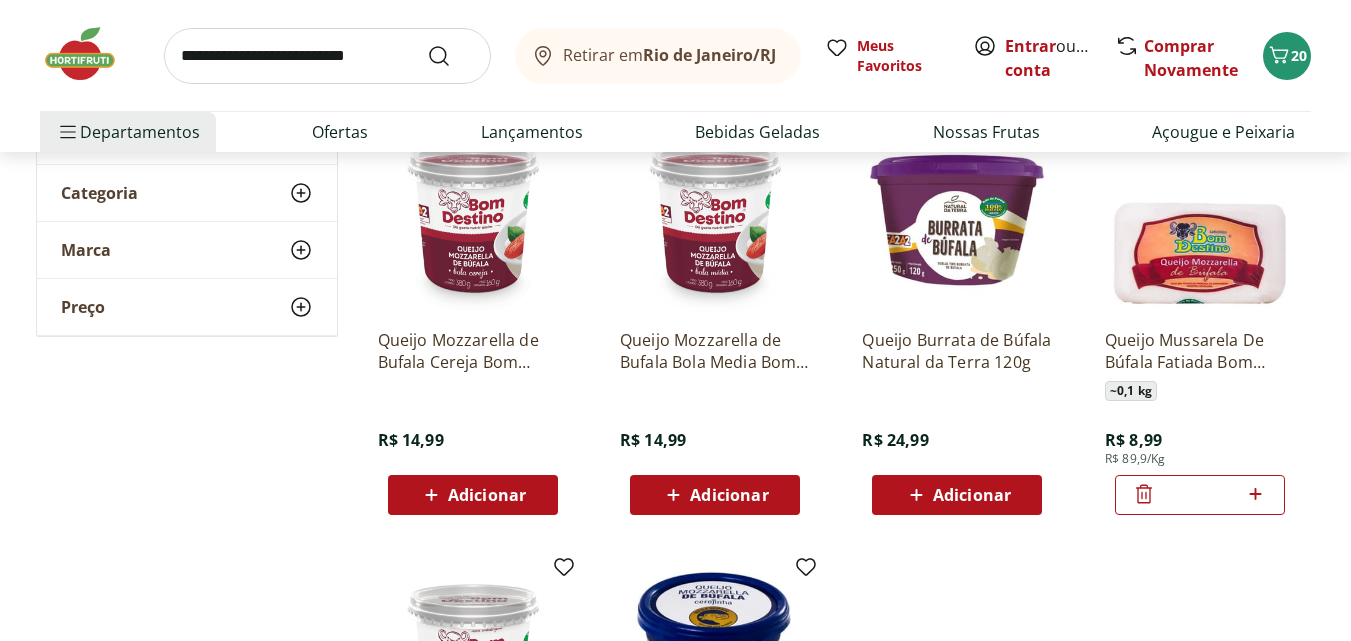 click on "Adicionar" at bounding box center [715, 495] 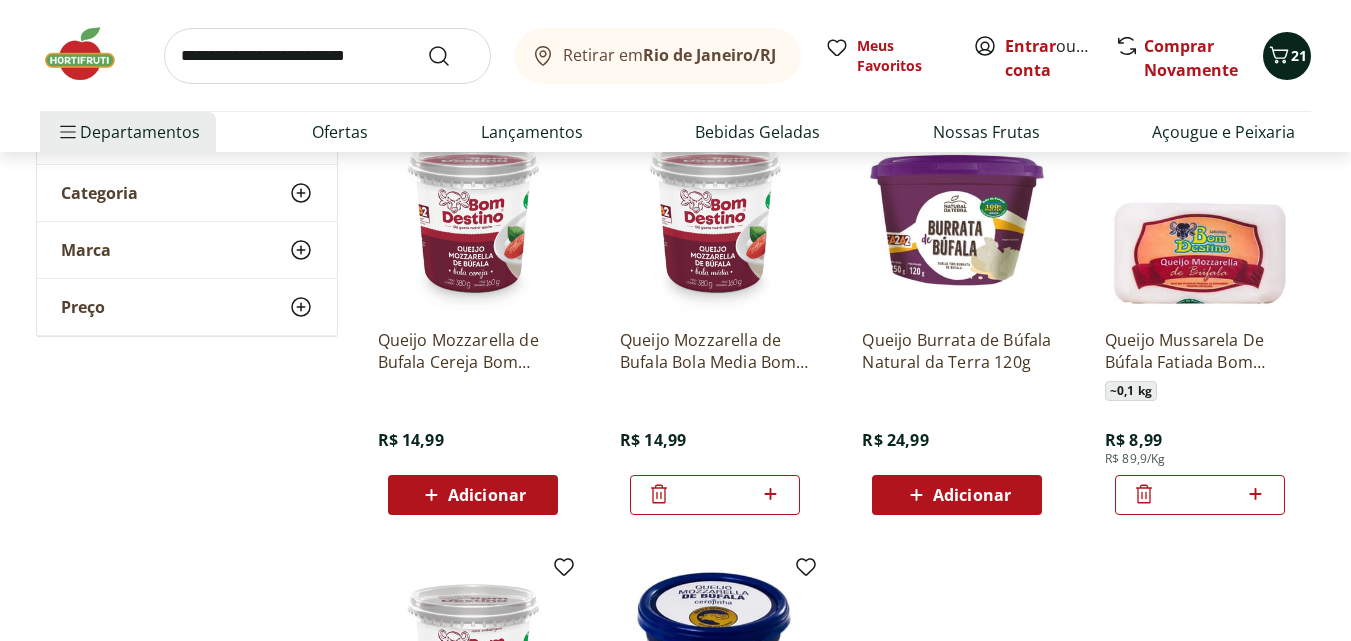 click 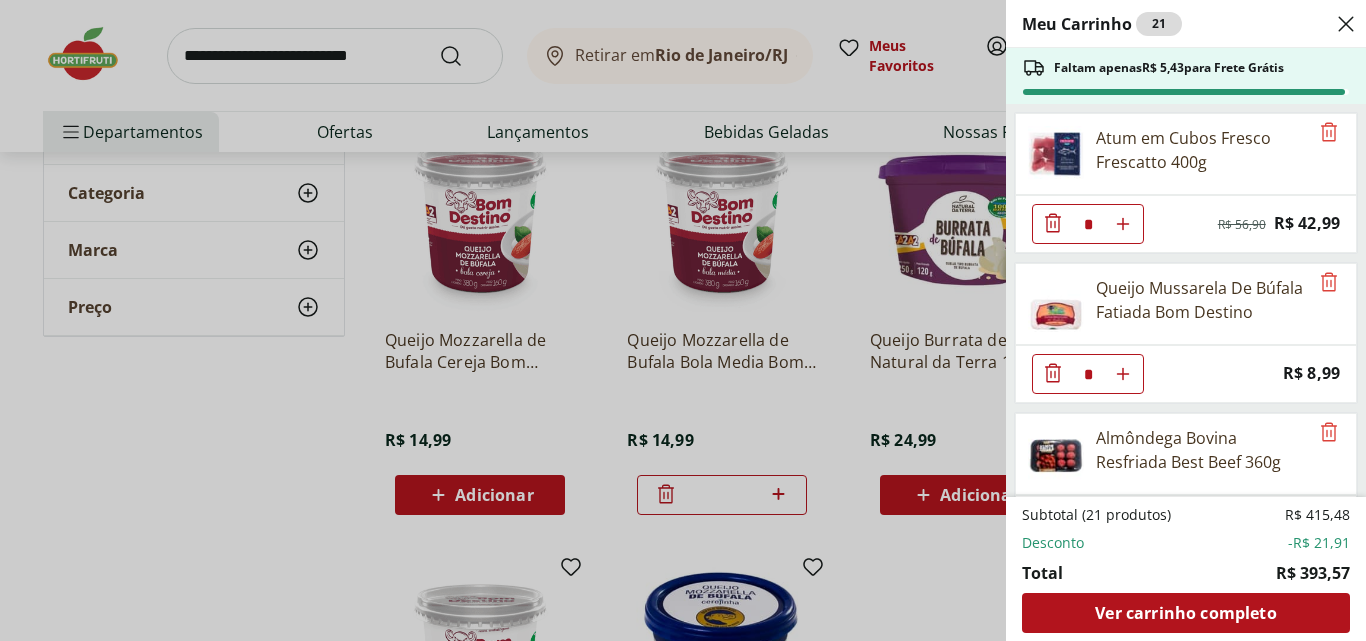 scroll, scrollTop: 400, scrollLeft: 0, axis: vertical 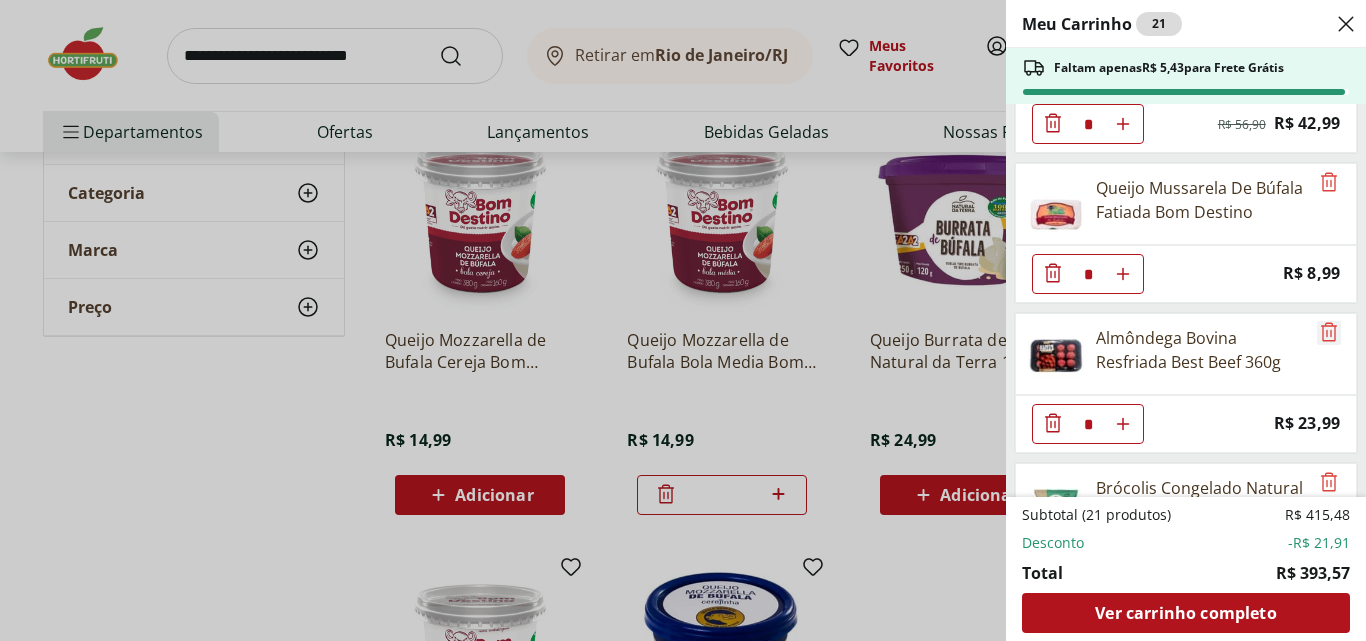 click 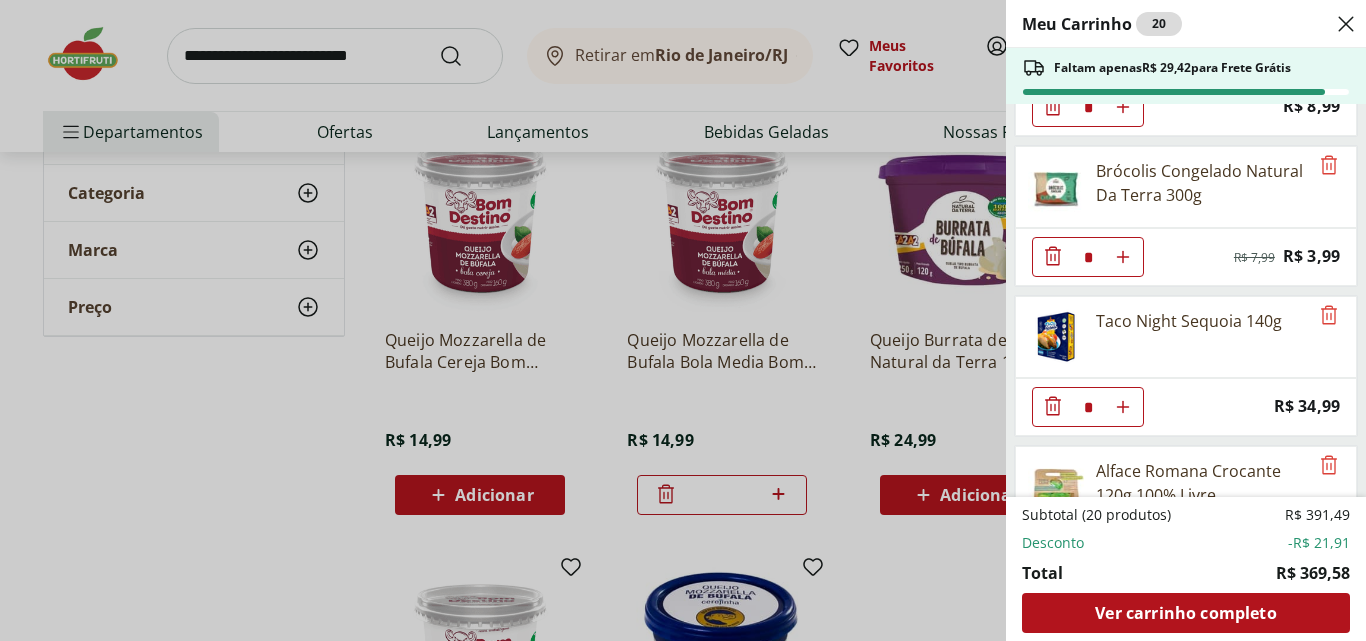 scroll, scrollTop: 600, scrollLeft: 0, axis: vertical 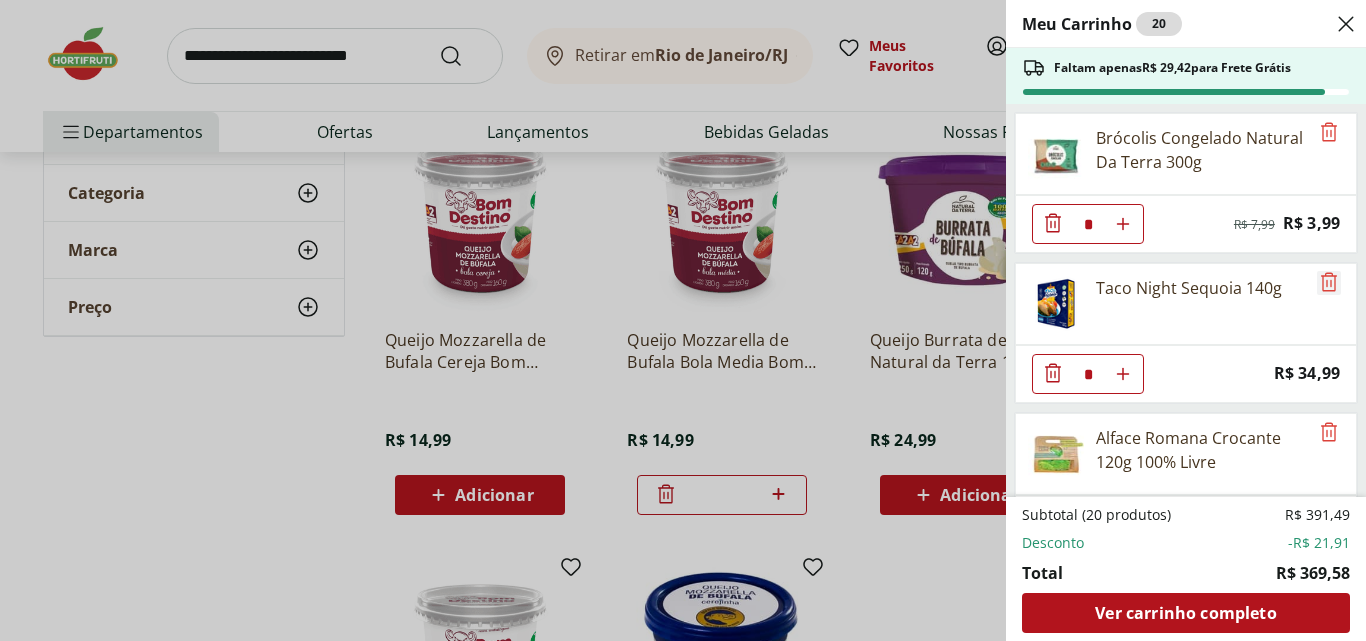 click 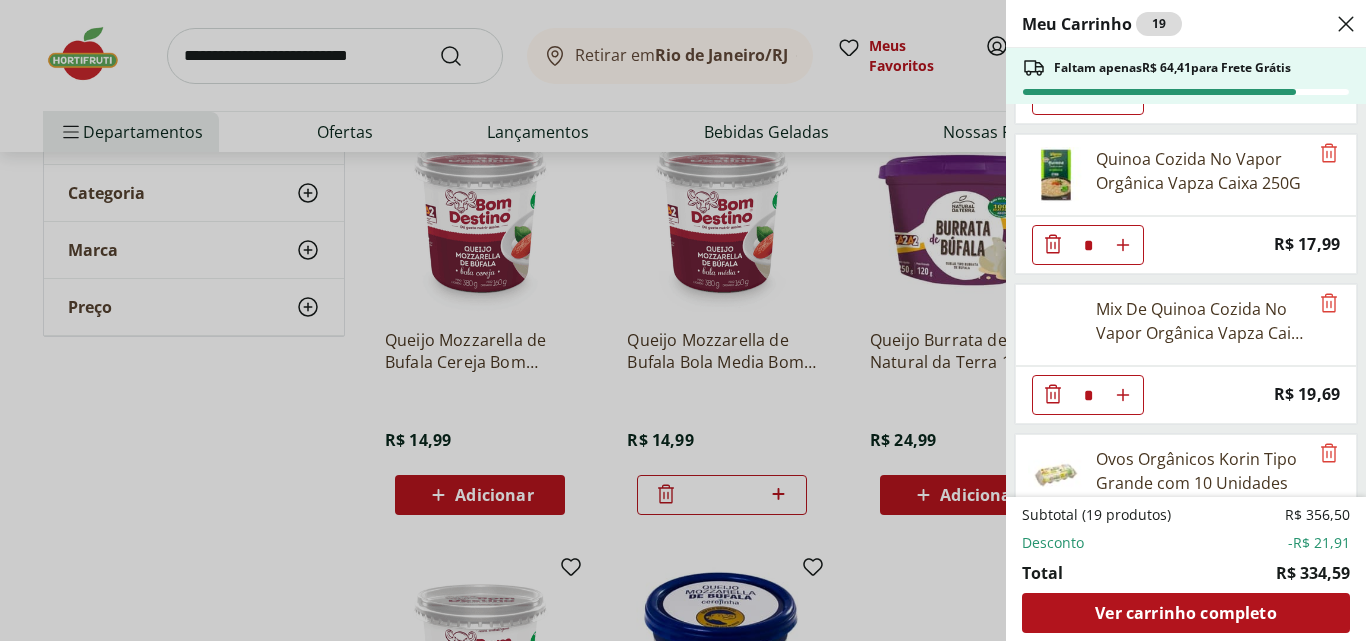 scroll, scrollTop: 900, scrollLeft: 0, axis: vertical 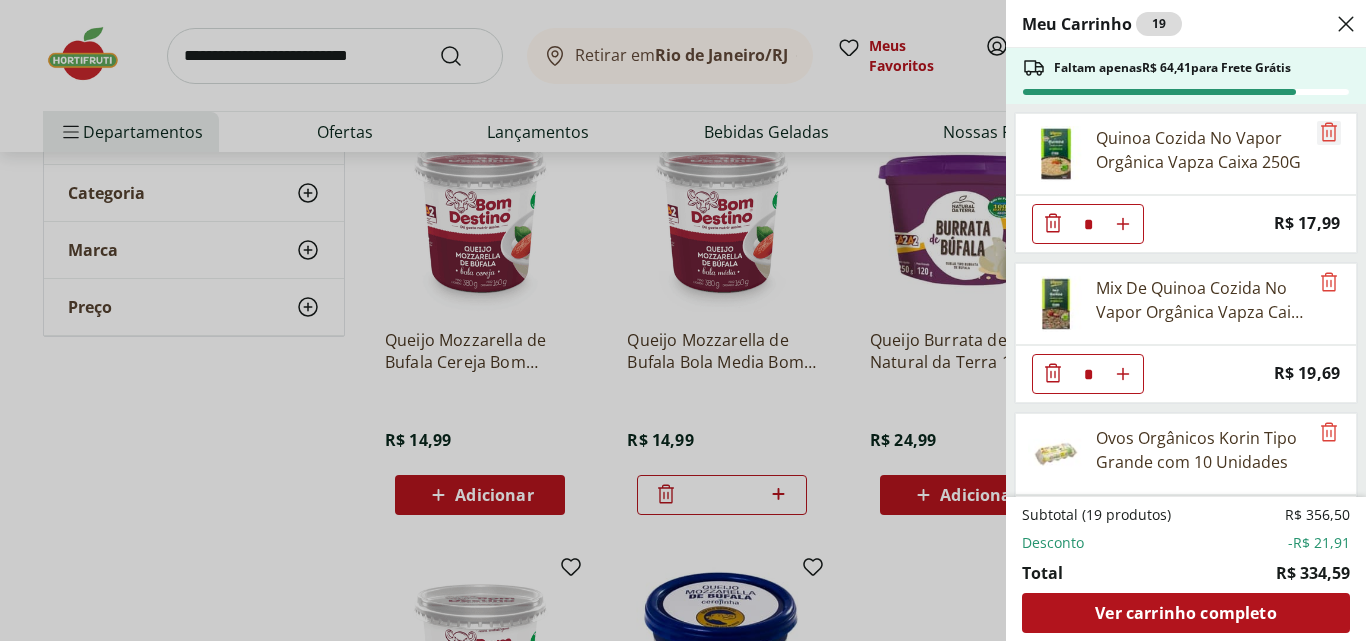 click 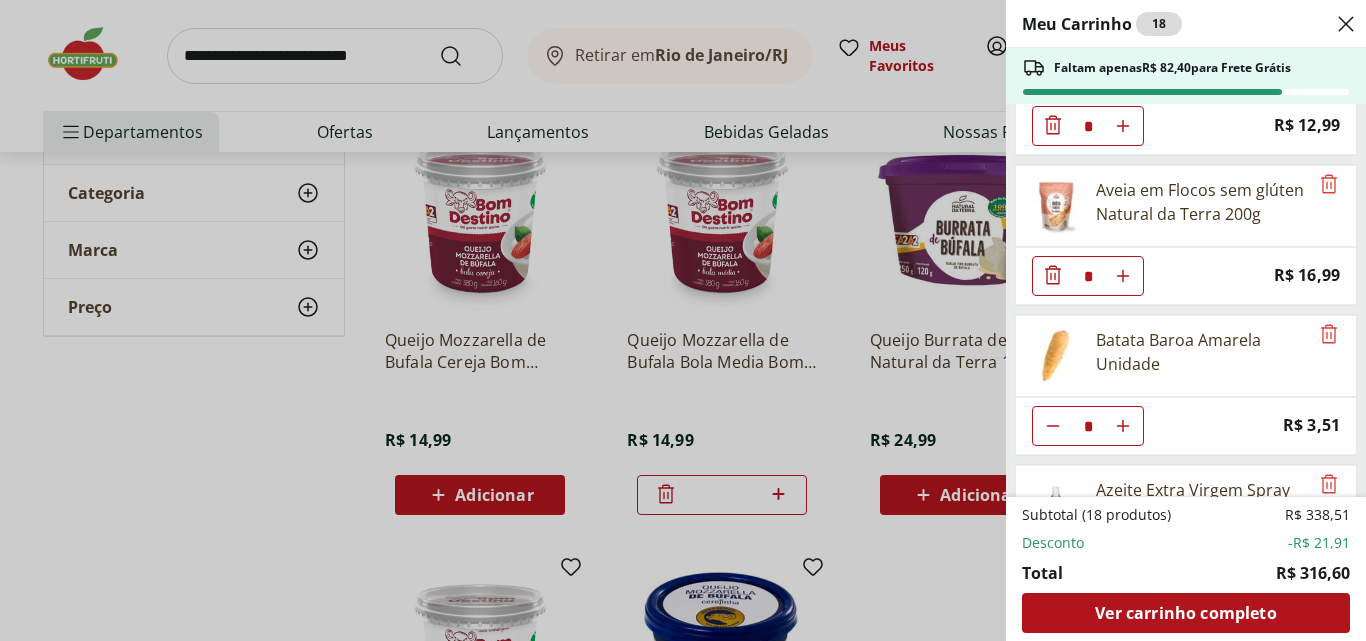 scroll, scrollTop: 1450, scrollLeft: 0, axis: vertical 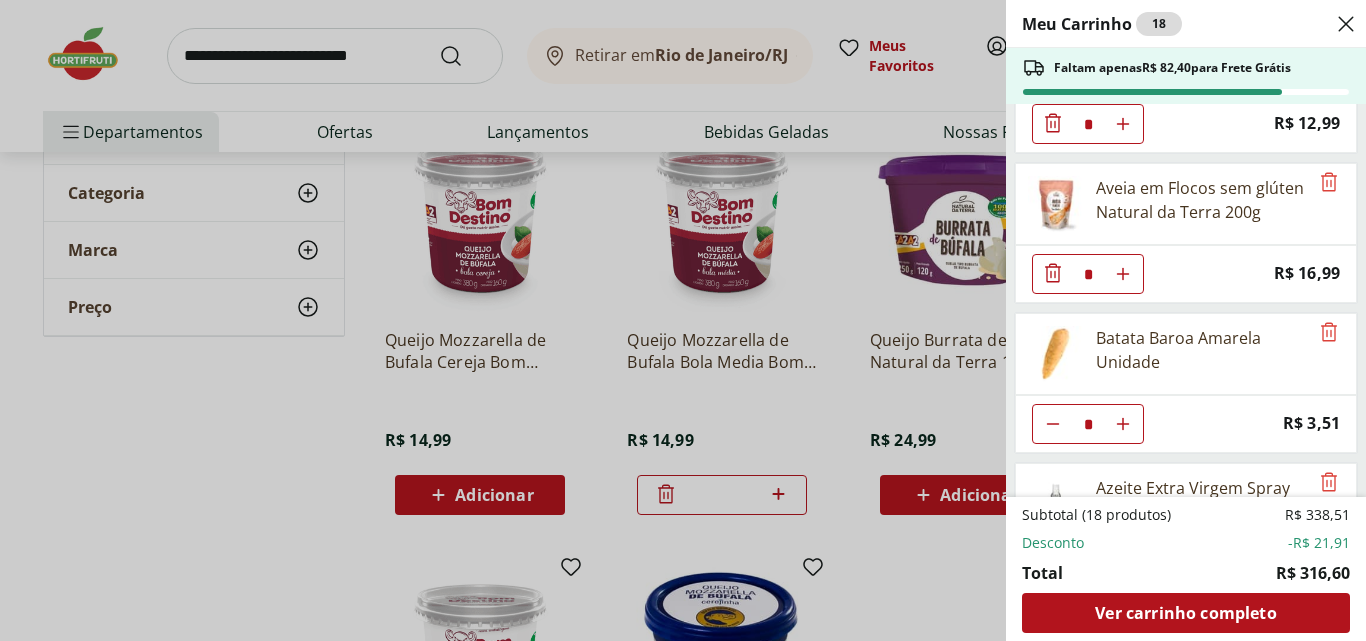 click 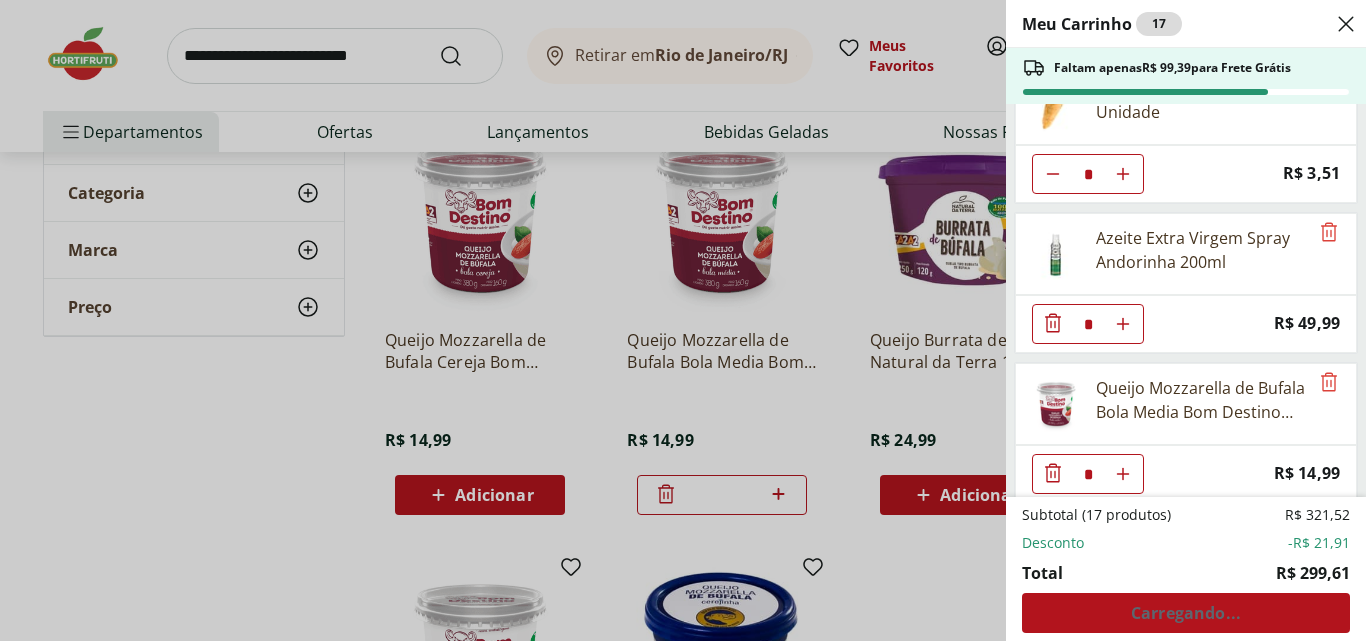 scroll, scrollTop: 1565, scrollLeft: 0, axis: vertical 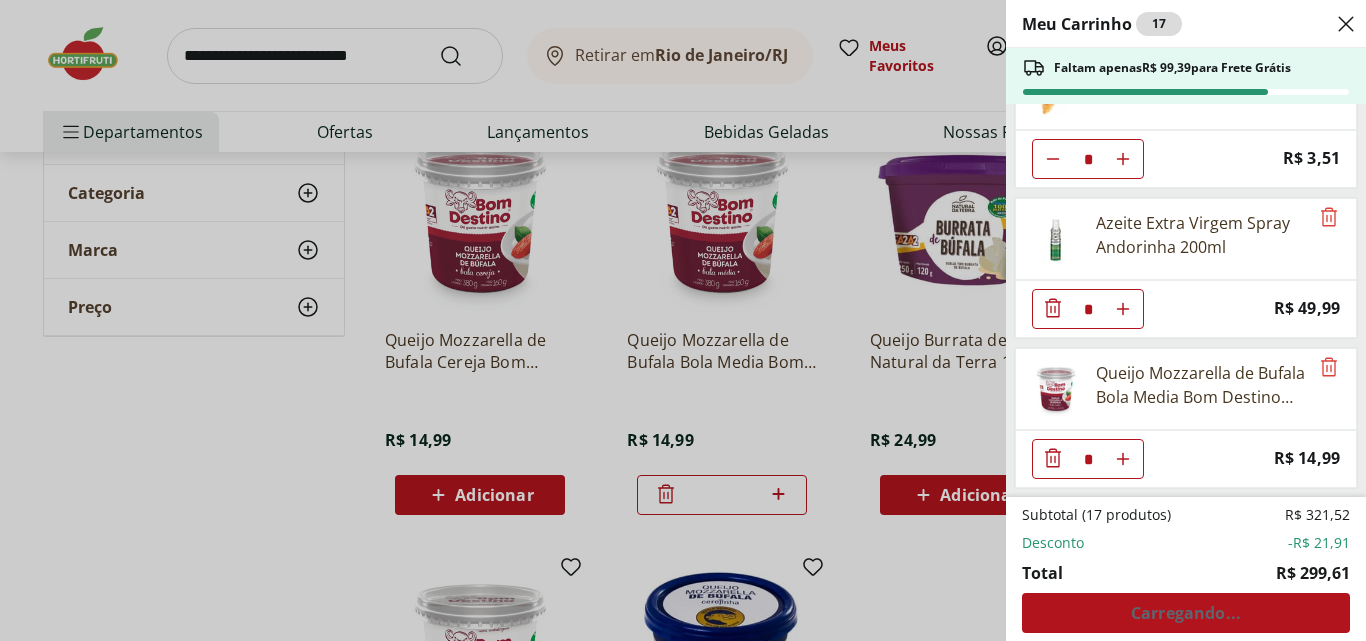 click 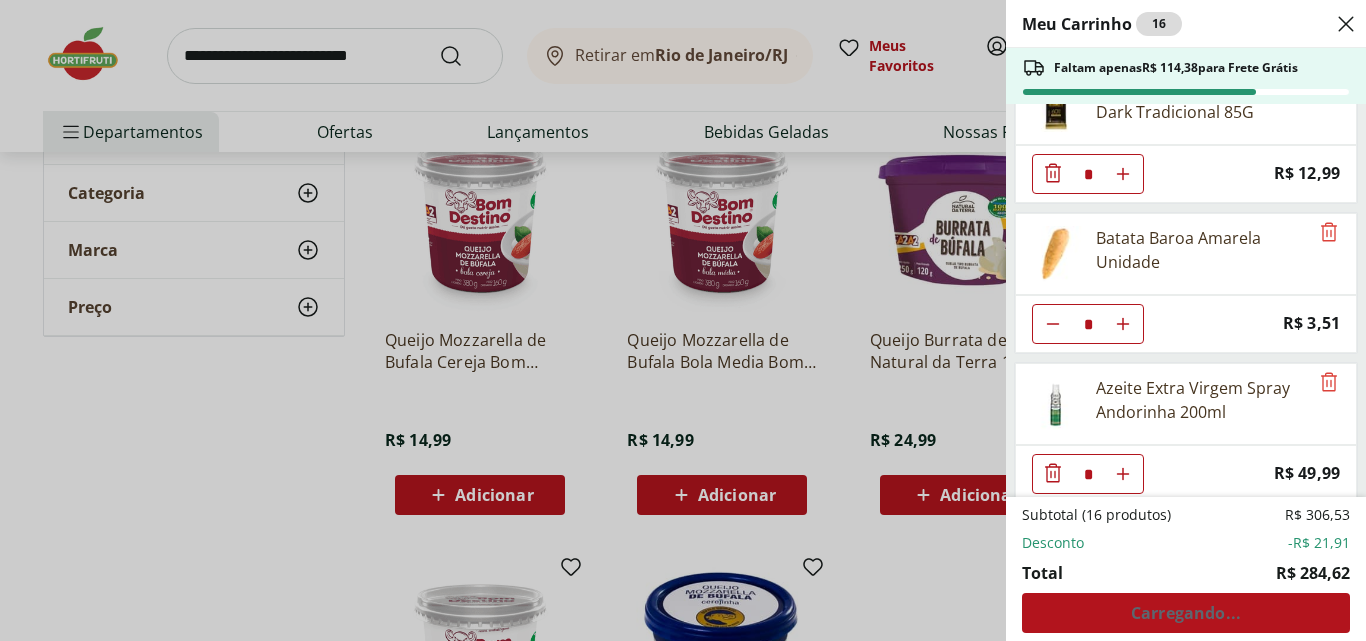 scroll, scrollTop: 1415, scrollLeft: 0, axis: vertical 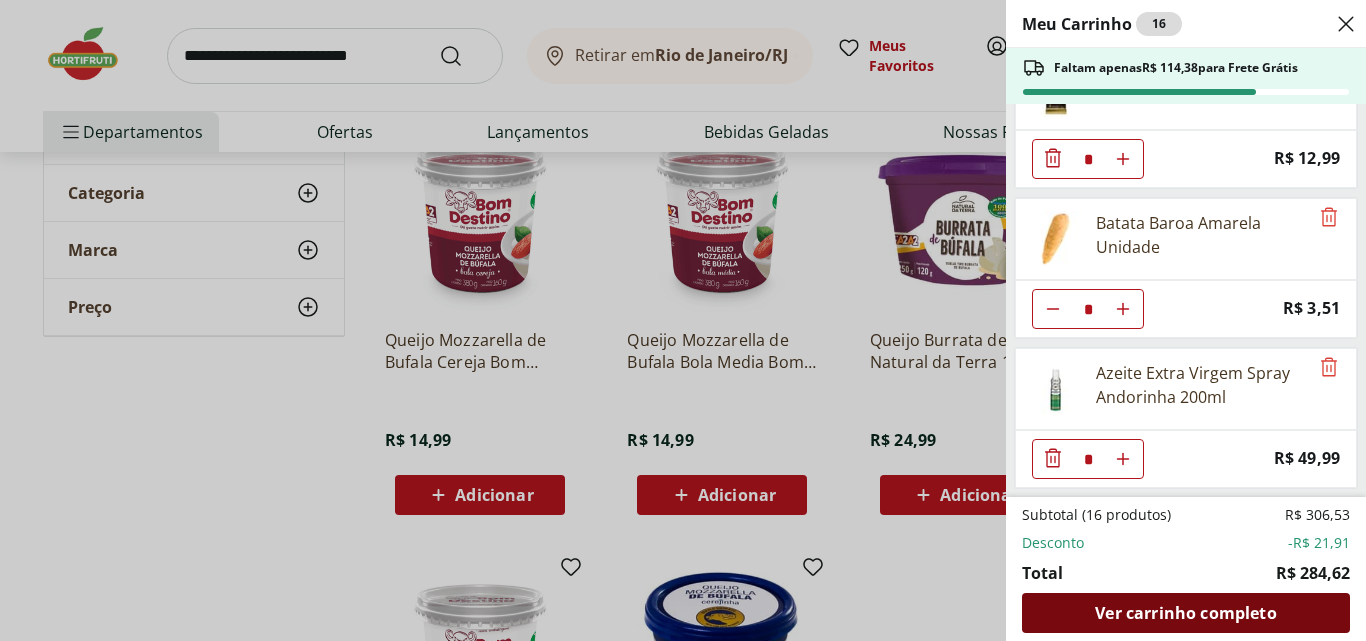 click on "Ver carrinho completo" at bounding box center [1185, 613] 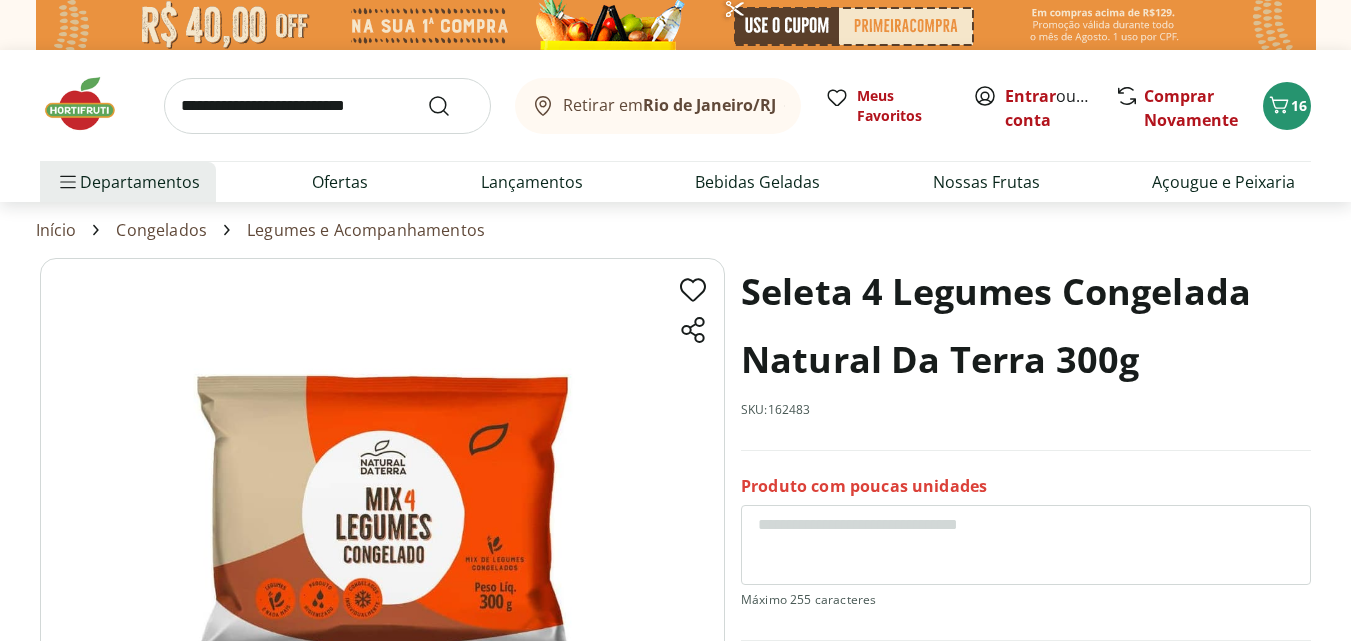 scroll, scrollTop: 300, scrollLeft: 0, axis: vertical 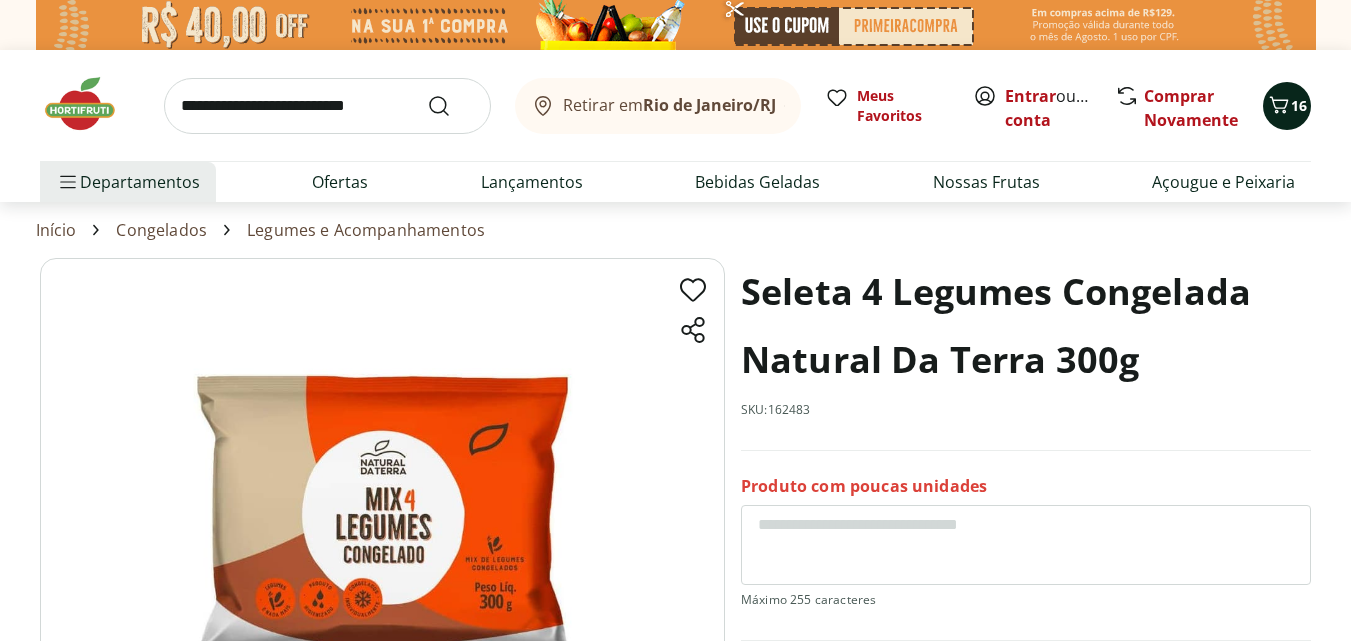 click on "16" at bounding box center [1287, 106] 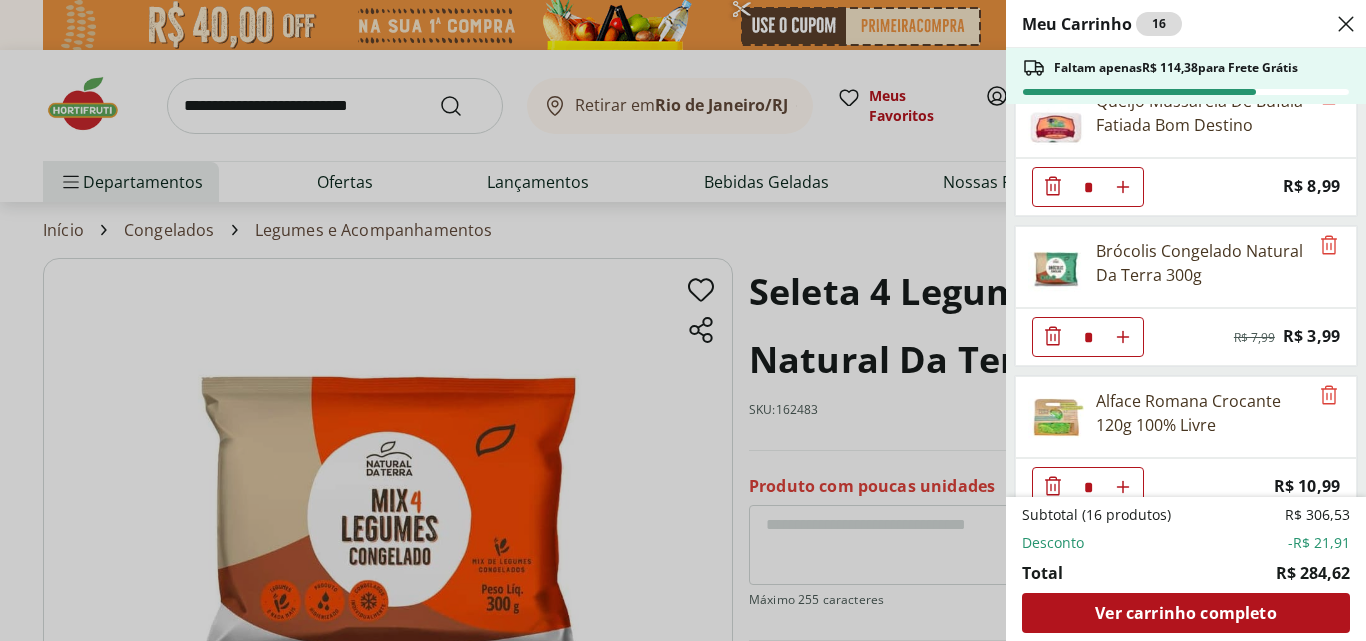 scroll, scrollTop: 500, scrollLeft: 0, axis: vertical 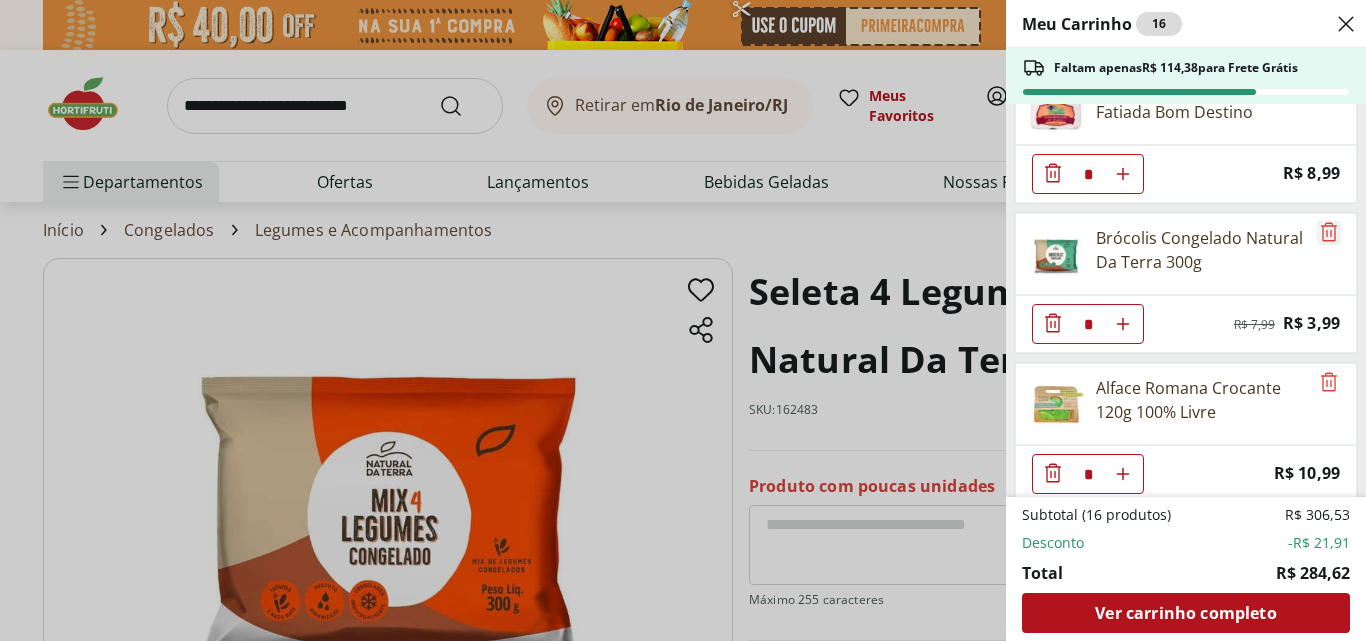 click 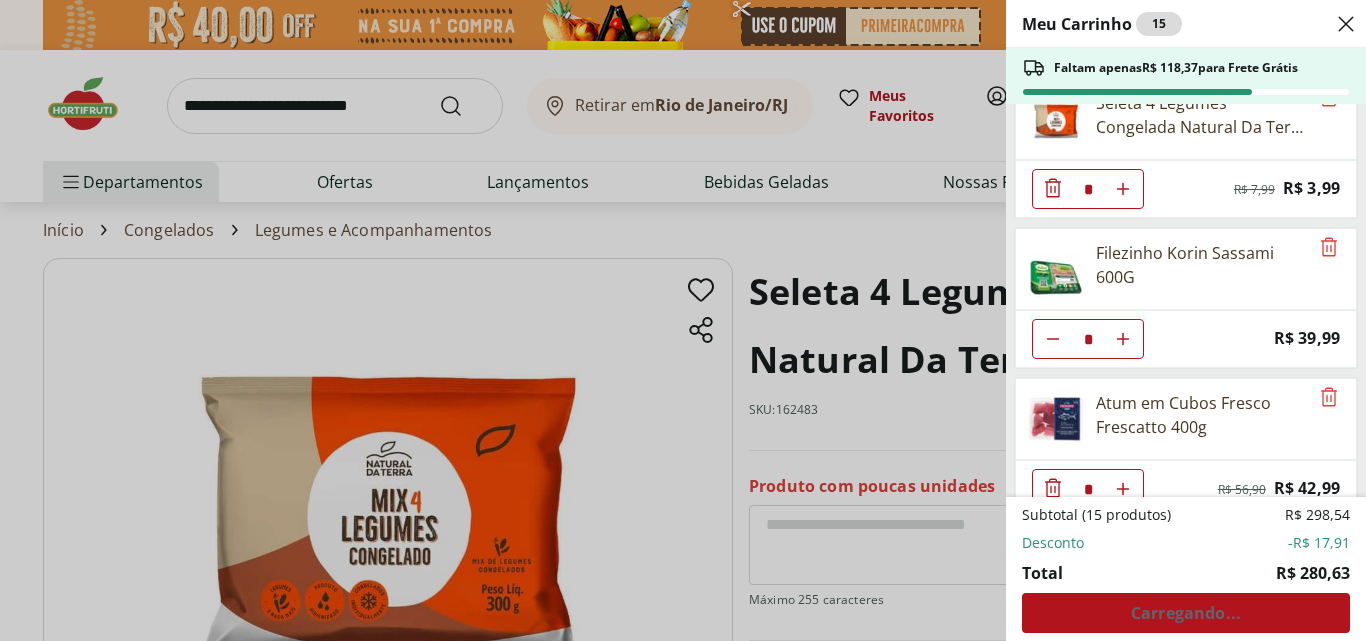 scroll, scrollTop: 0, scrollLeft: 0, axis: both 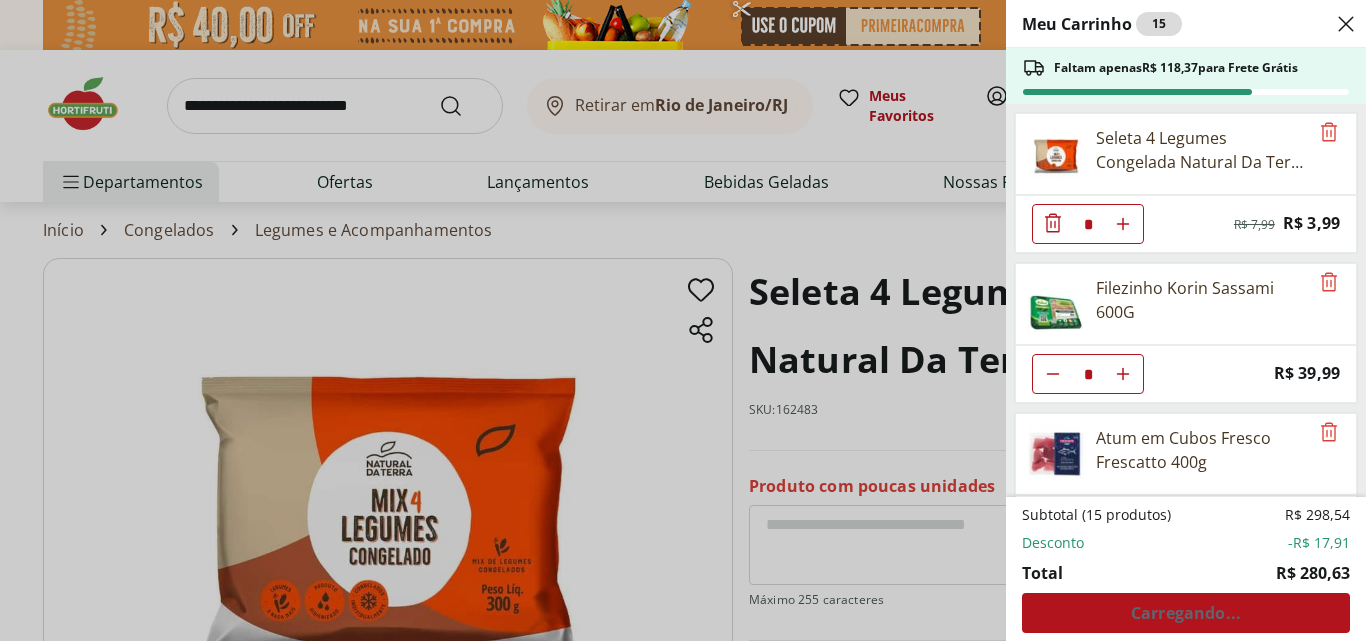 click 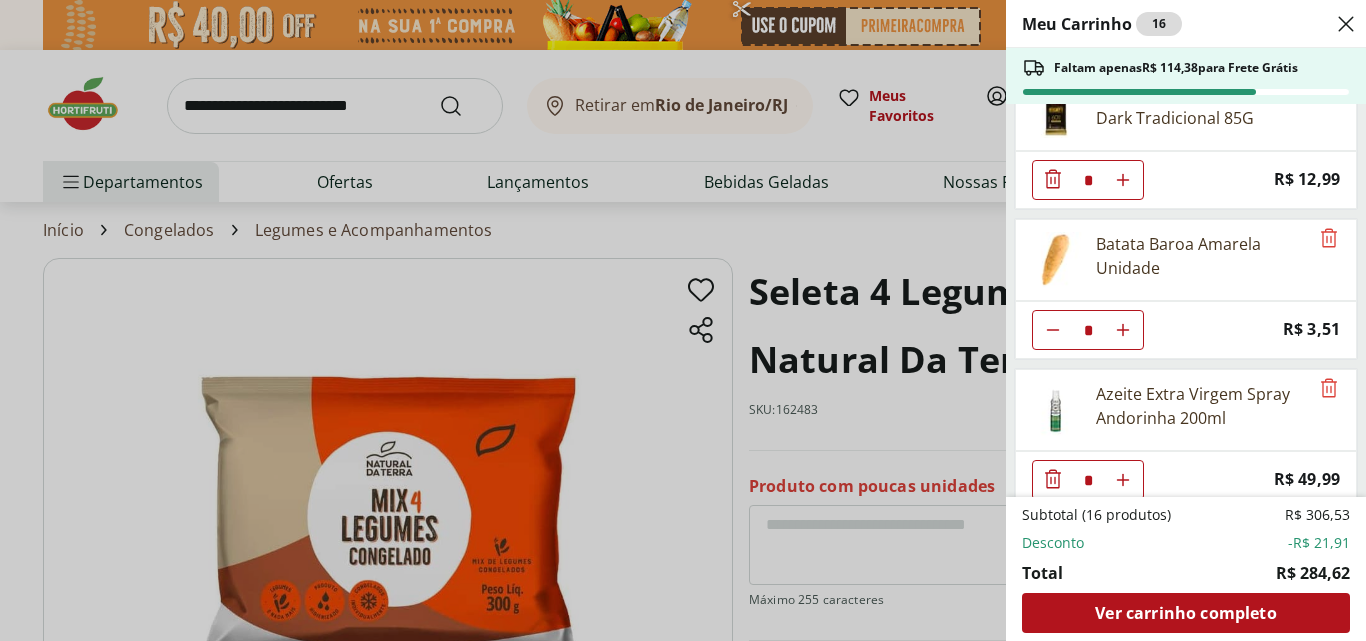scroll, scrollTop: 1265, scrollLeft: 0, axis: vertical 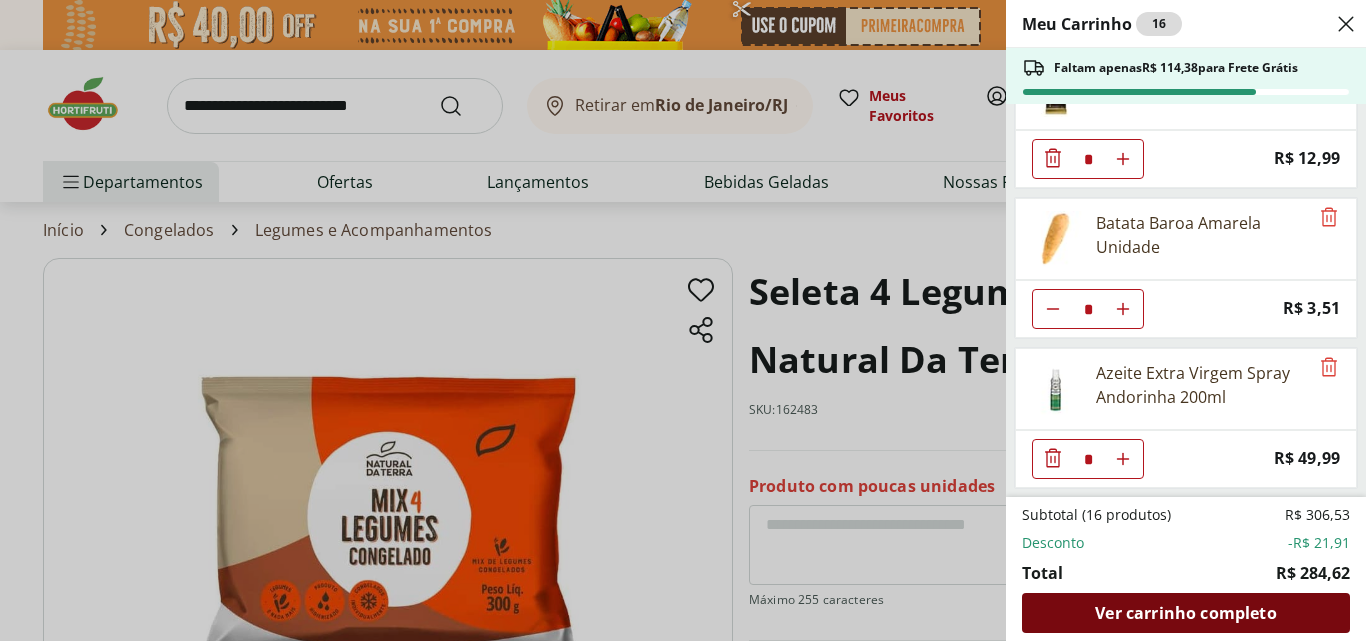 click on "Ver carrinho completo" at bounding box center (1185, 613) 